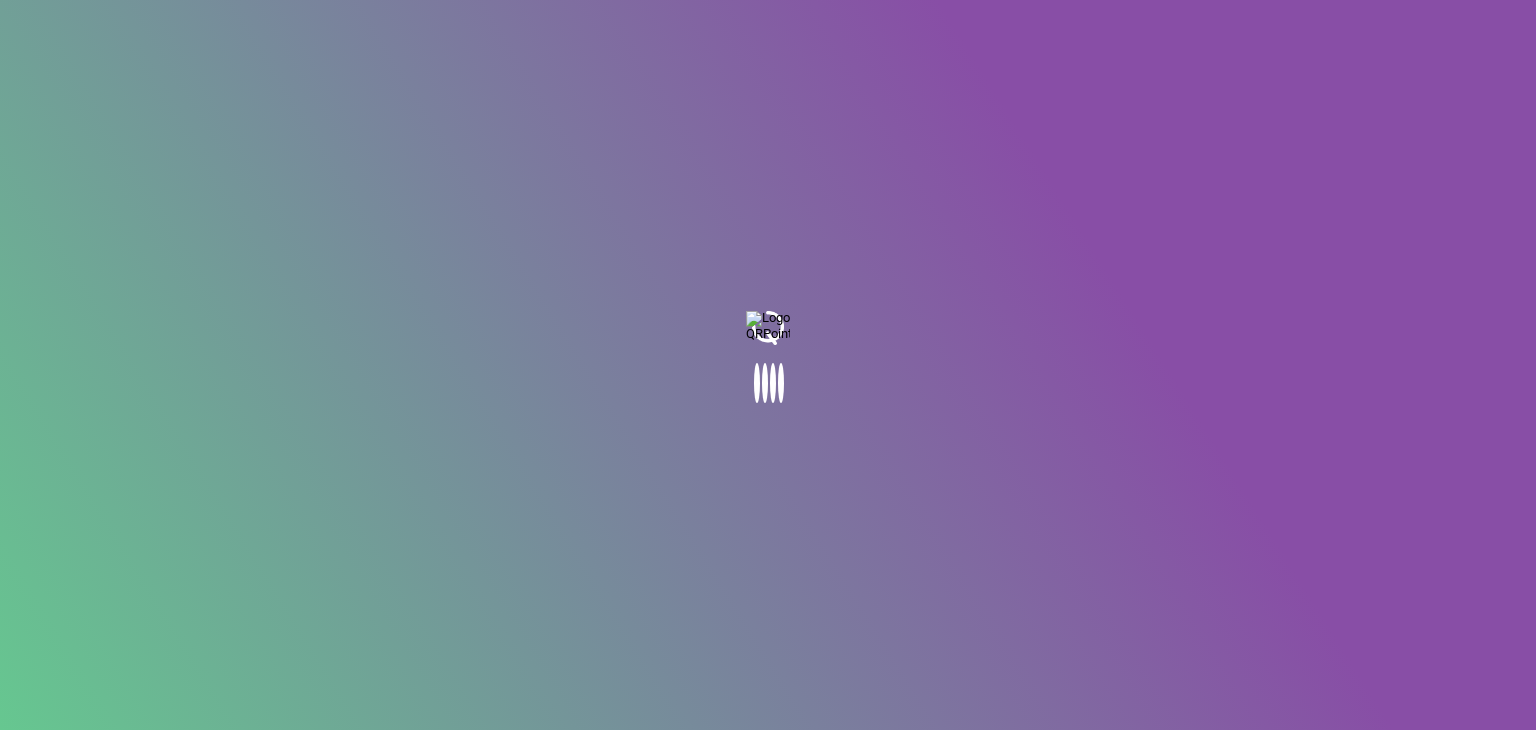 scroll, scrollTop: 0, scrollLeft: 0, axis: both 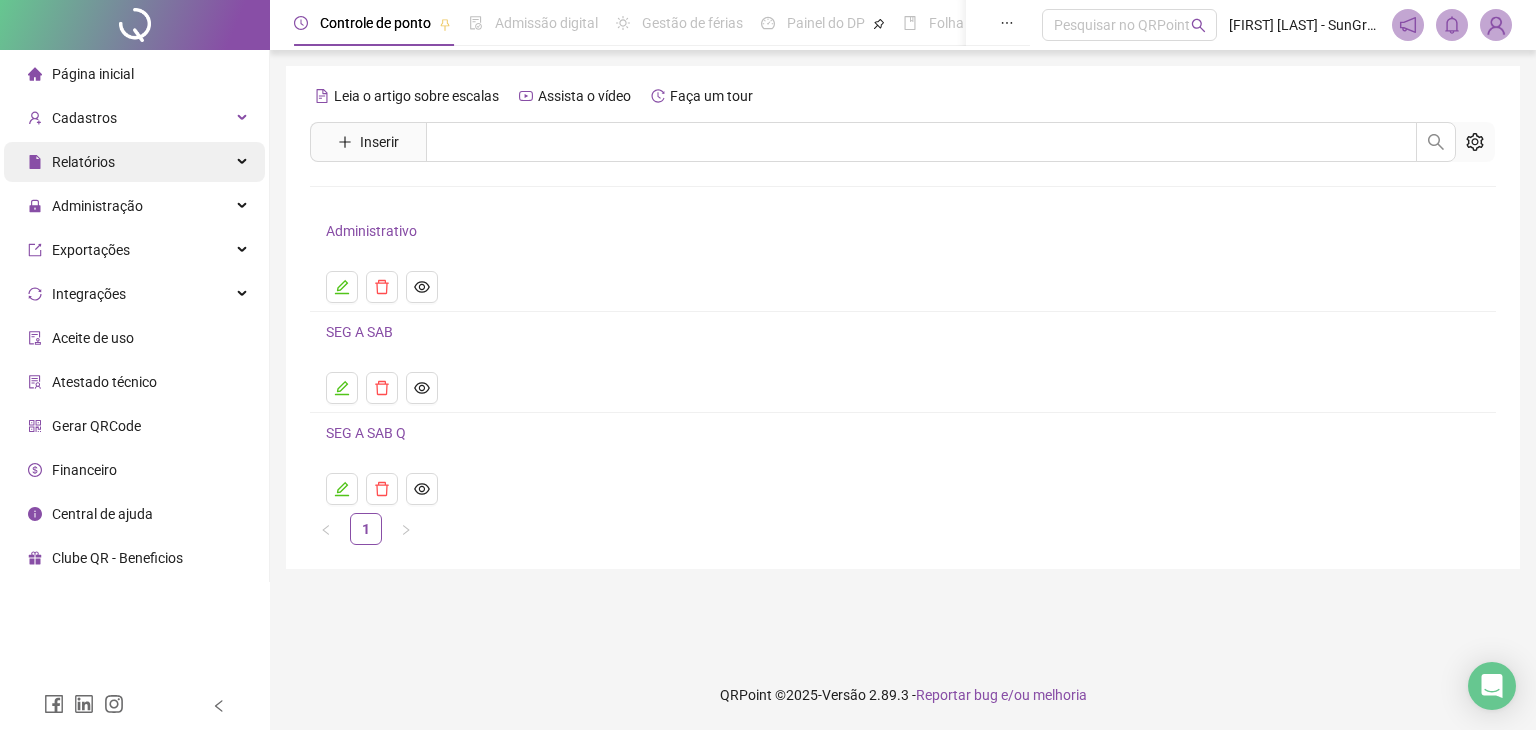 click on "Relatórios" at bounding box center [71, 162] 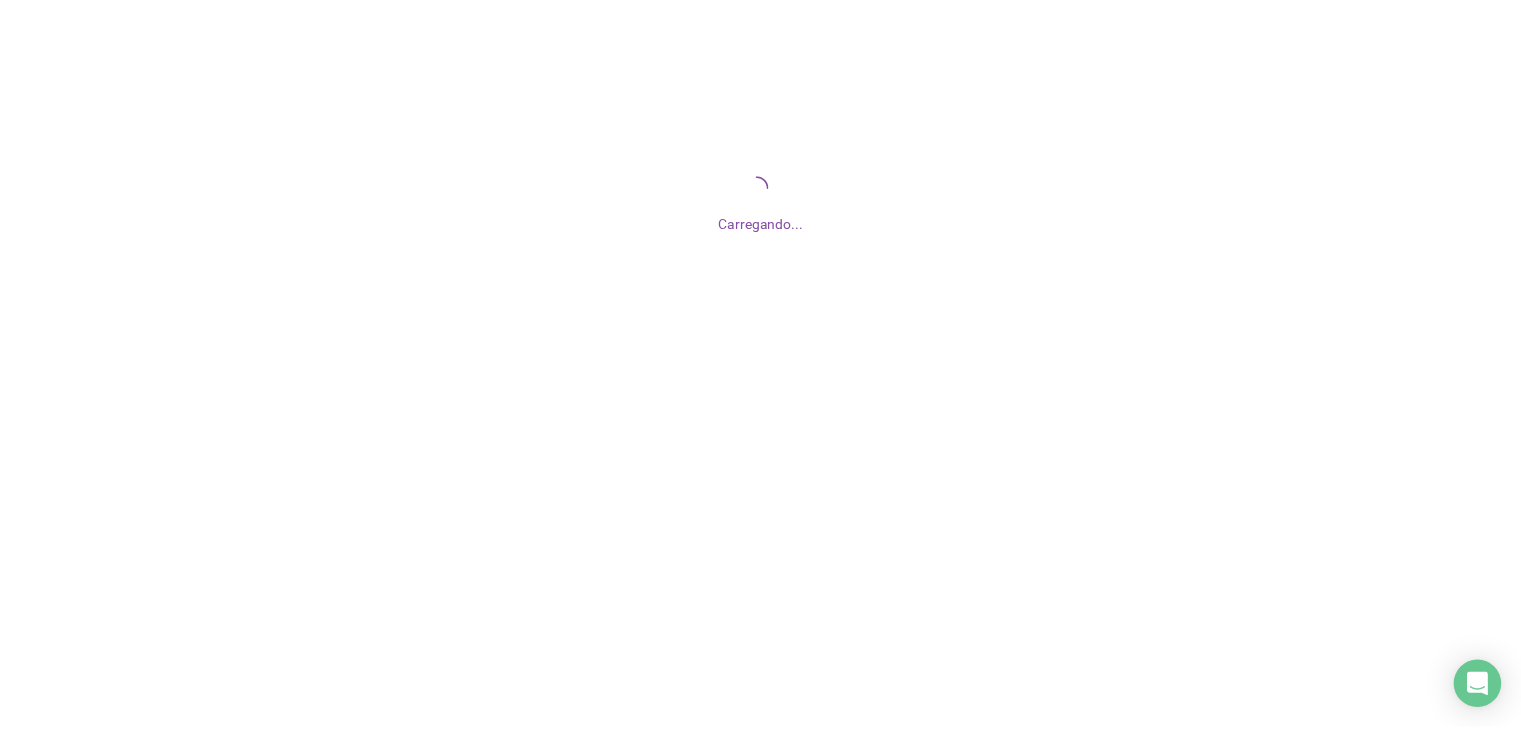 scroll, scrollTop: 0, scrollLeft: 0, axis: both 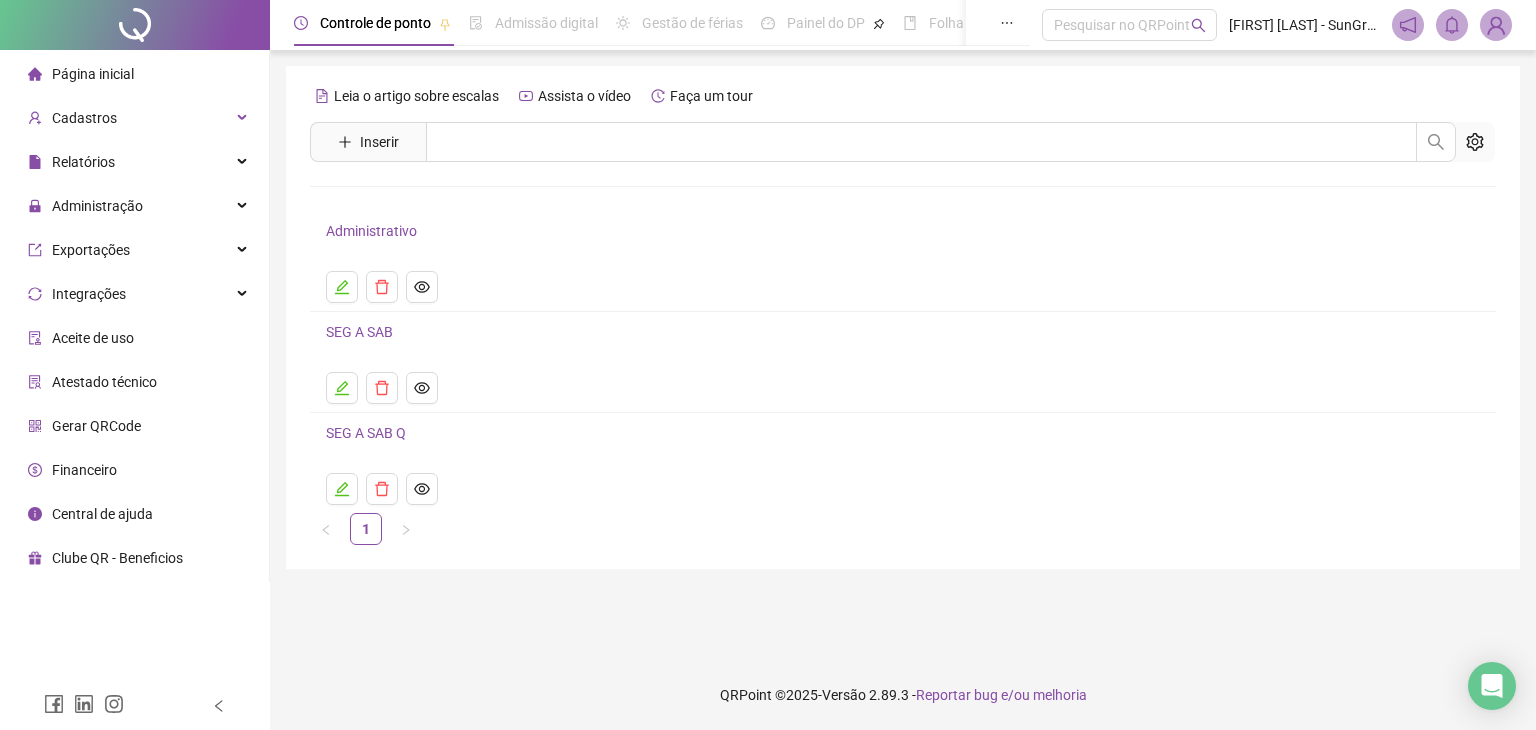click on "Página inicial" at bounding box center [93, 74] 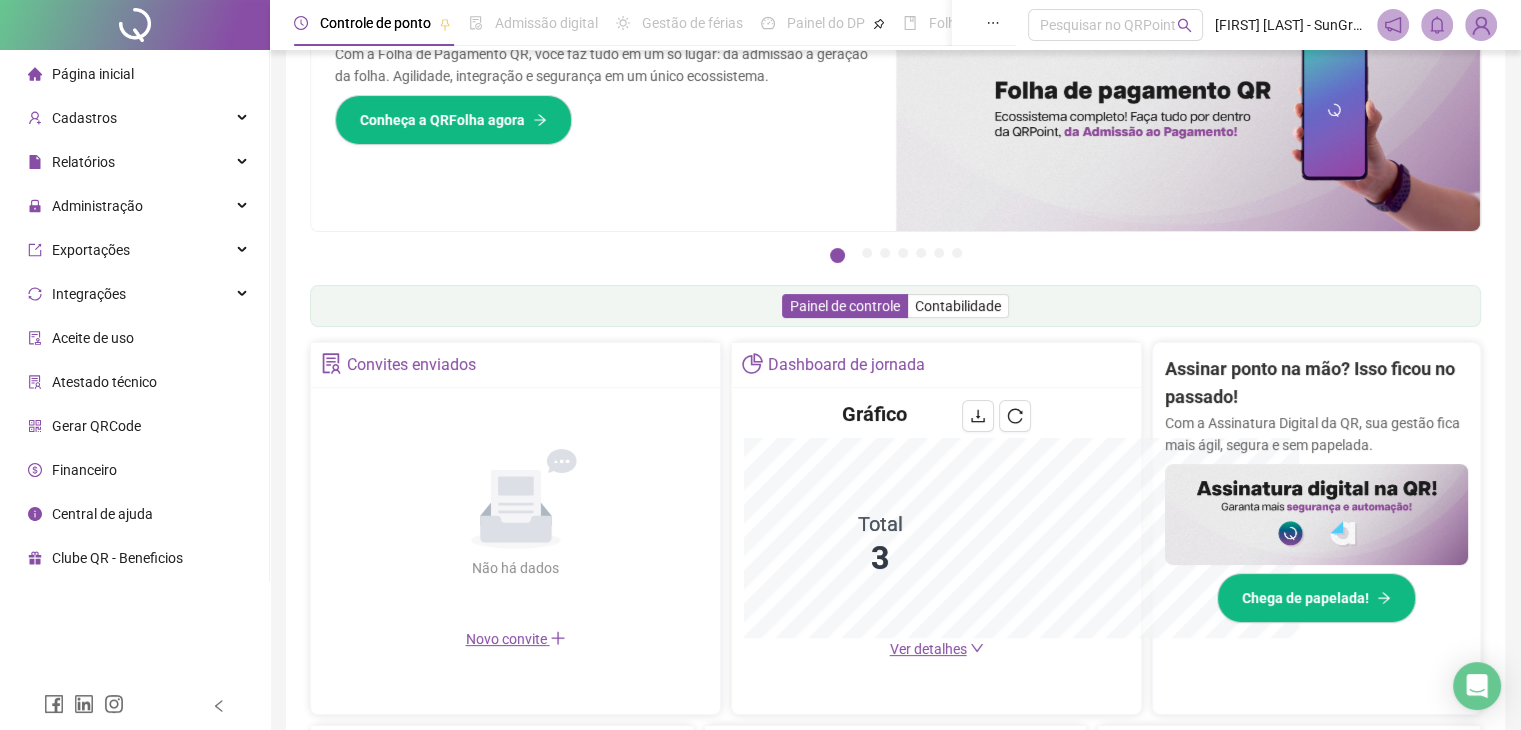 scroll, scrollTop: 394, scrollLeft: 0, axis: vertical 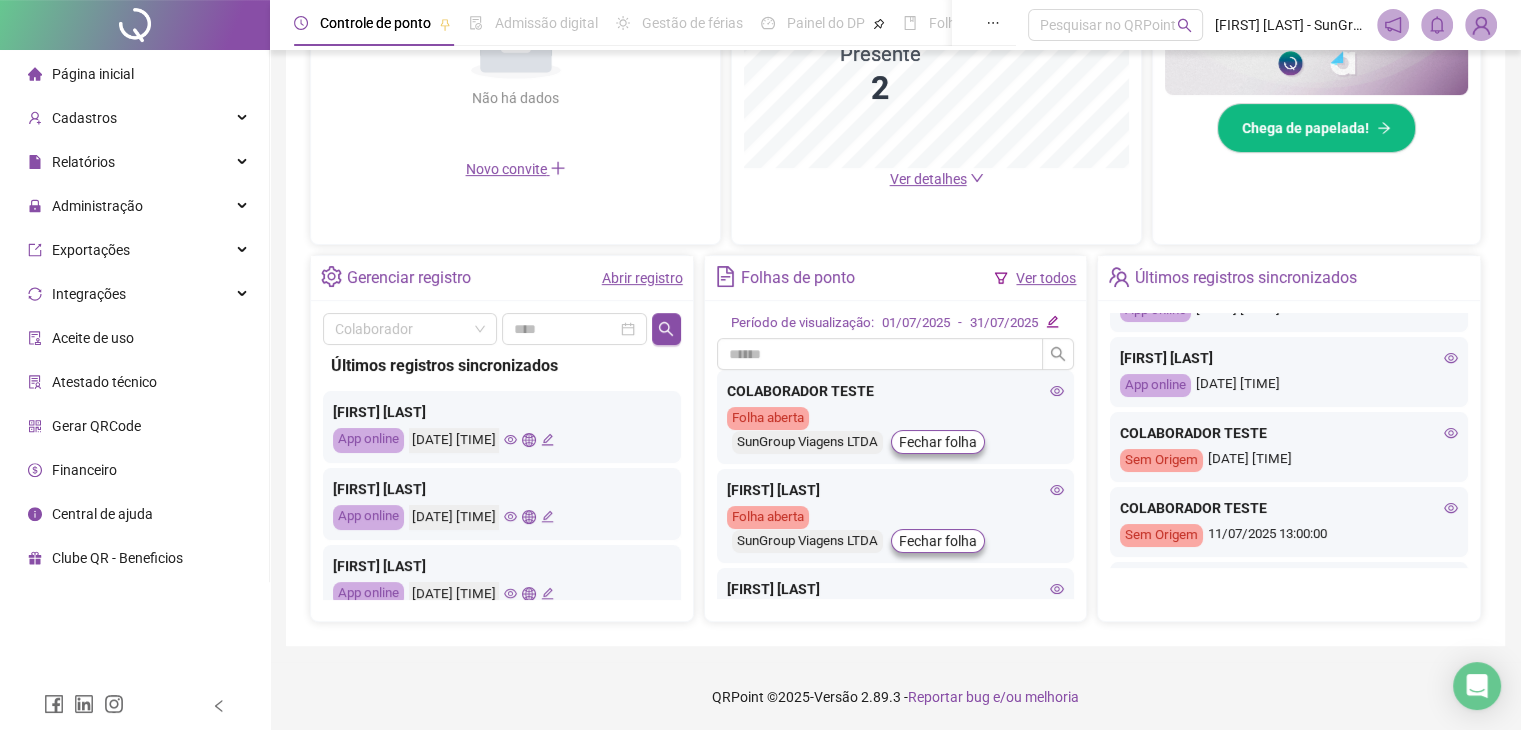 click 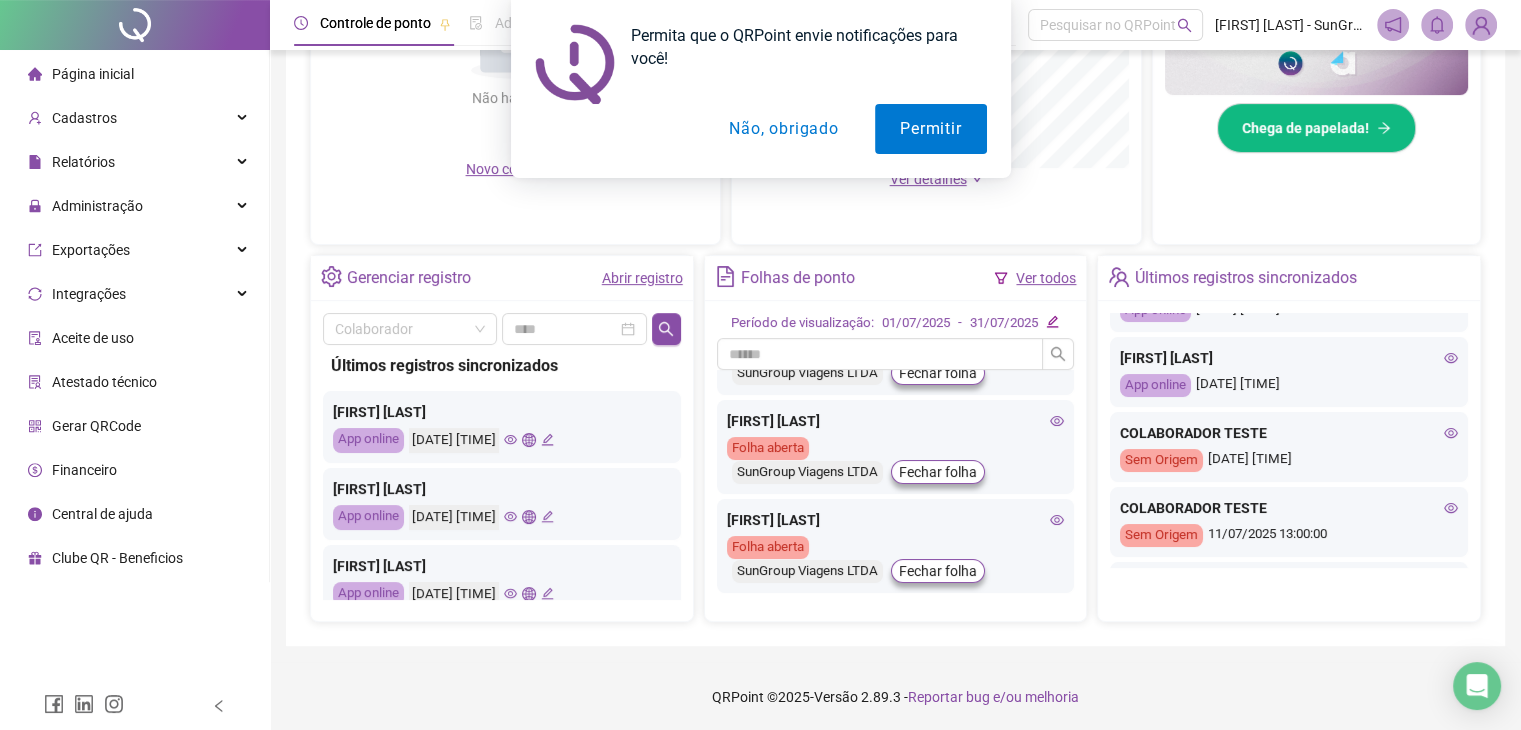 scroll, scrollTop: 68, scrollLeft: 0, axis: vertical 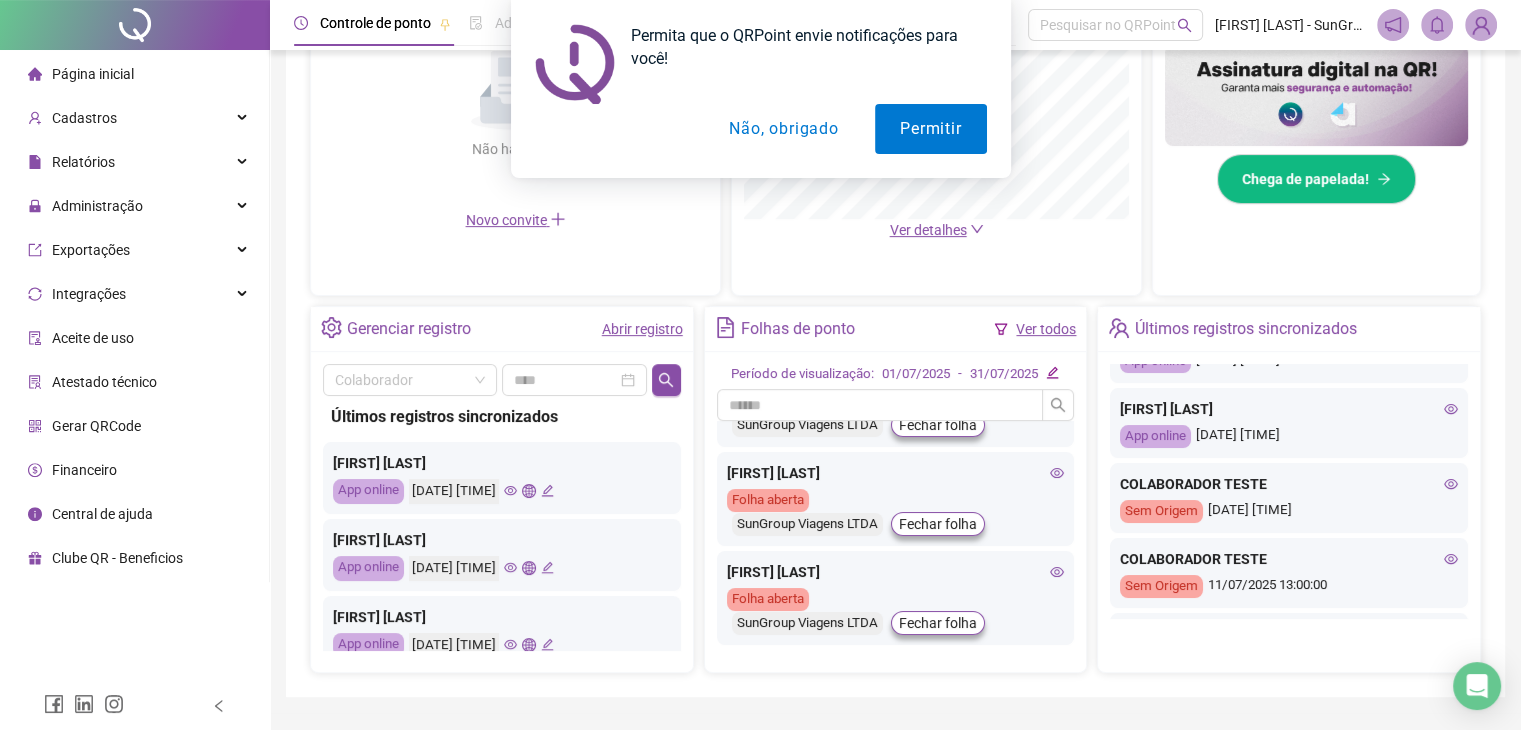 click on "Não, obrigado" at bounding box center [783, 129] 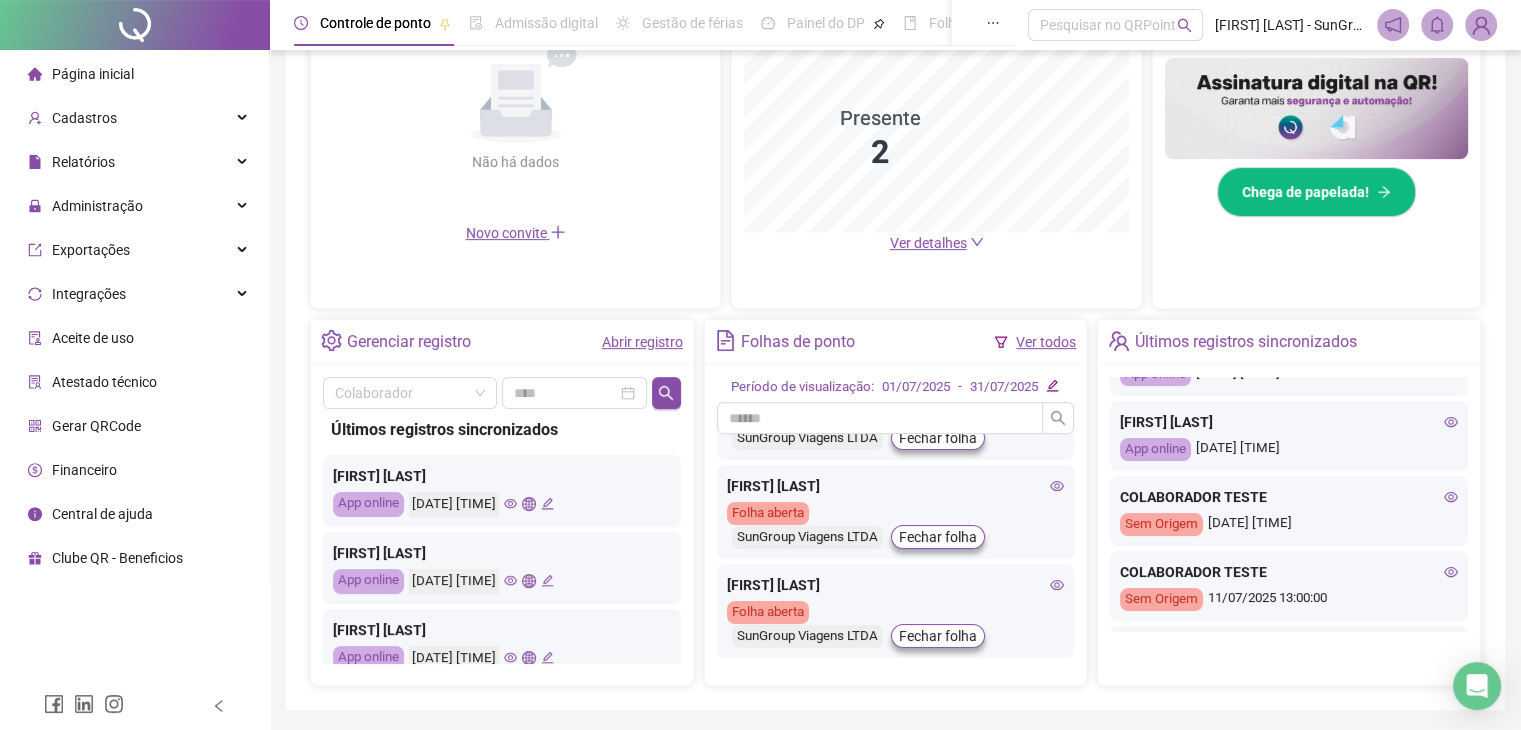 scroll, scrollTop: 470, scrollLeft: 0, axis: vertical 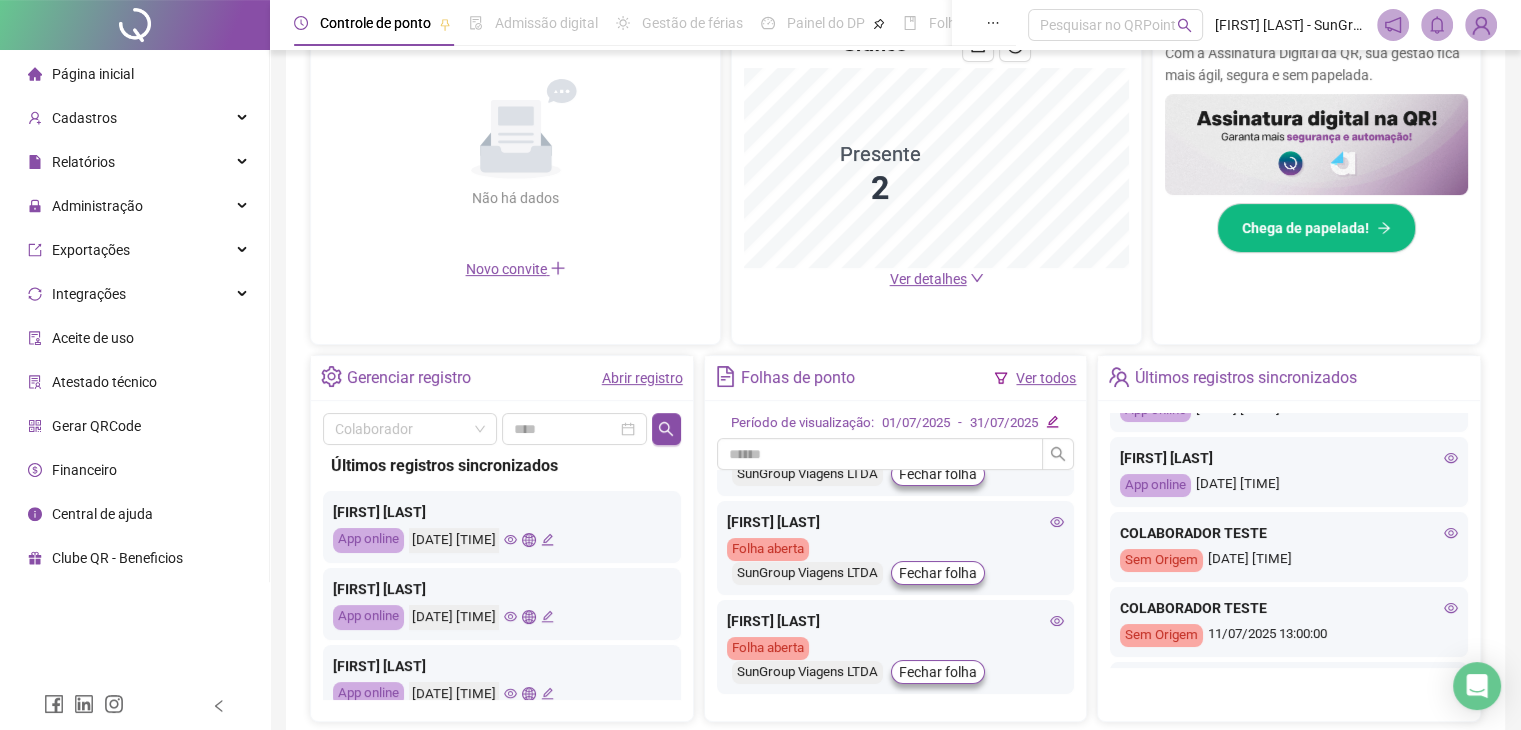click on "Aceite de uso" at bounding box center (134, 338) 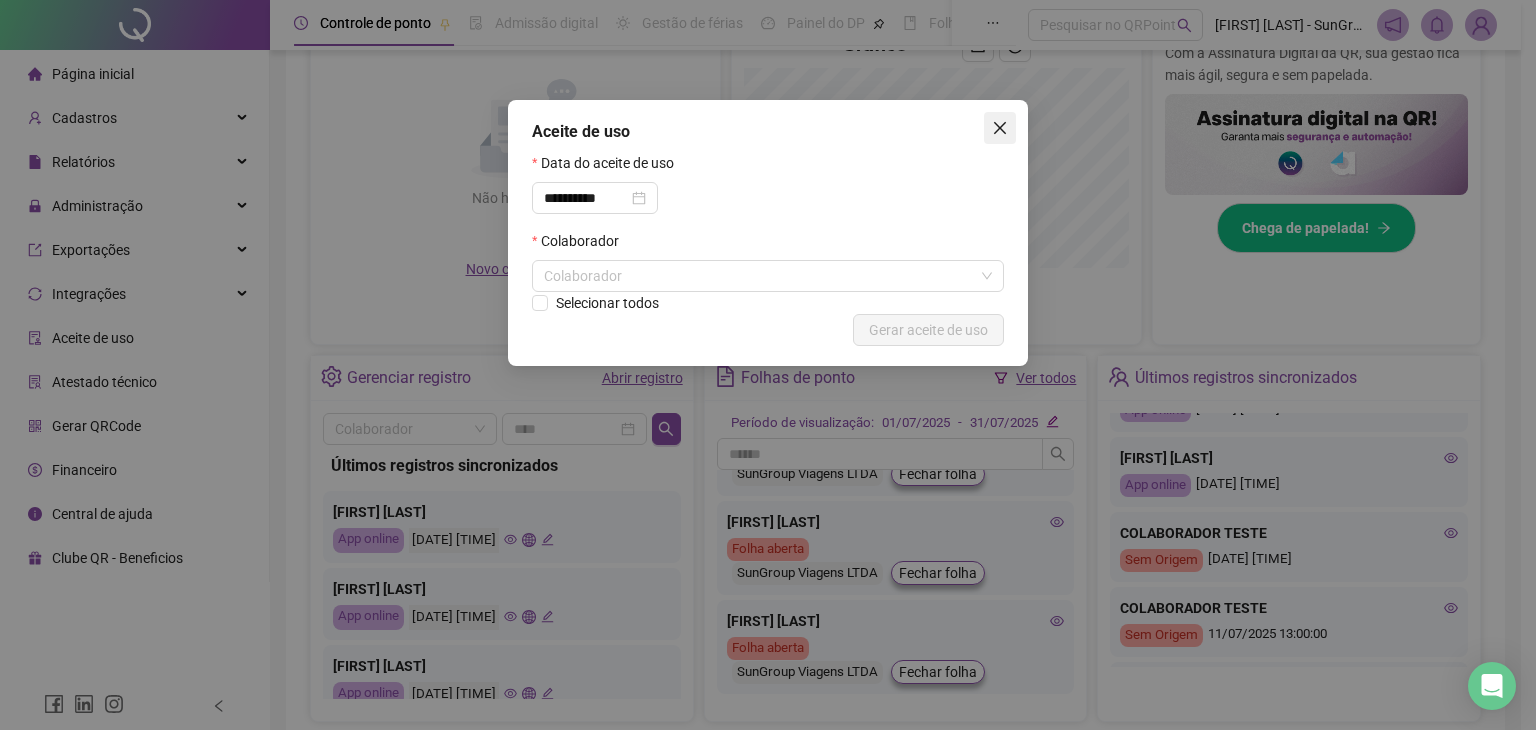 click at bounding box center [1000, 128] 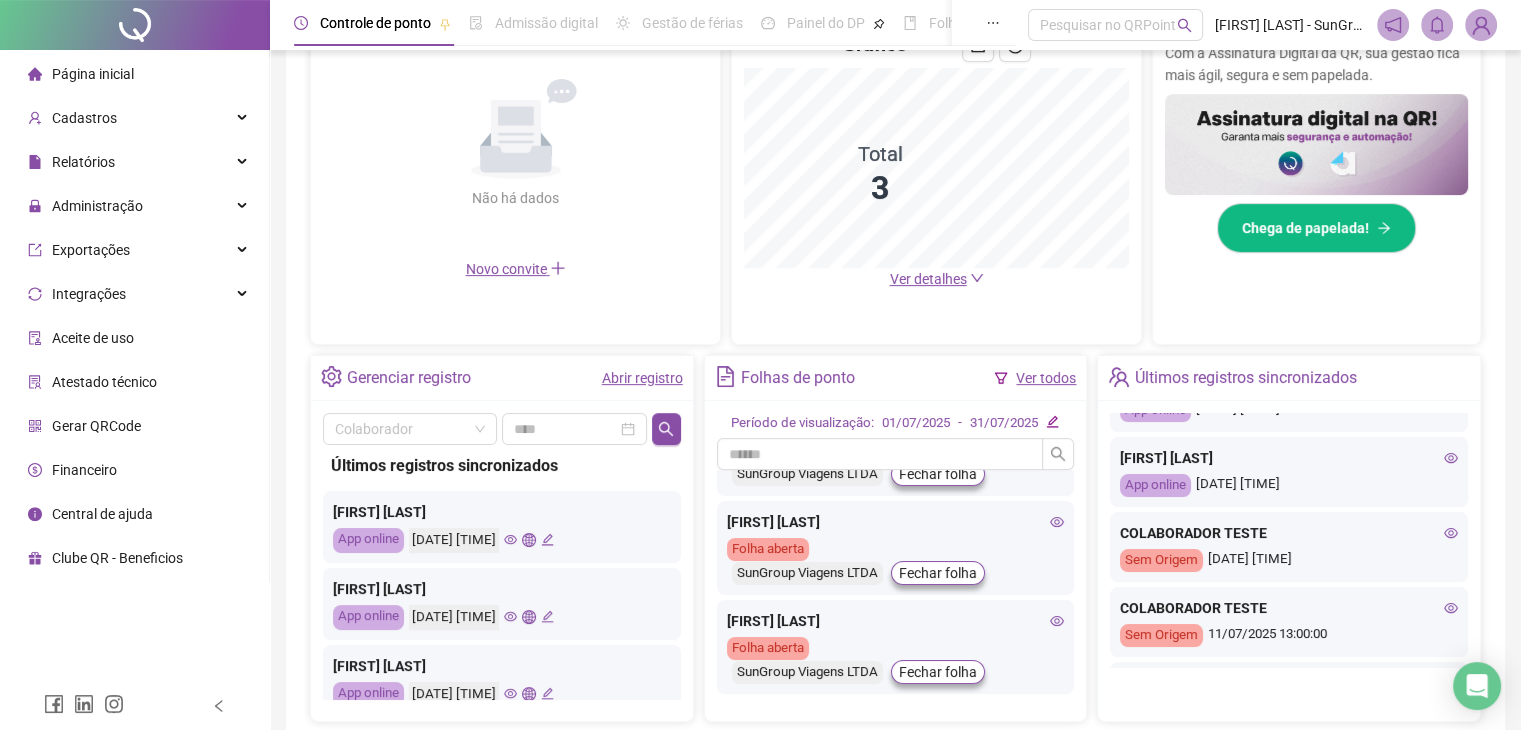 click on "Atestado técnico" at bounding box center (104, 382) 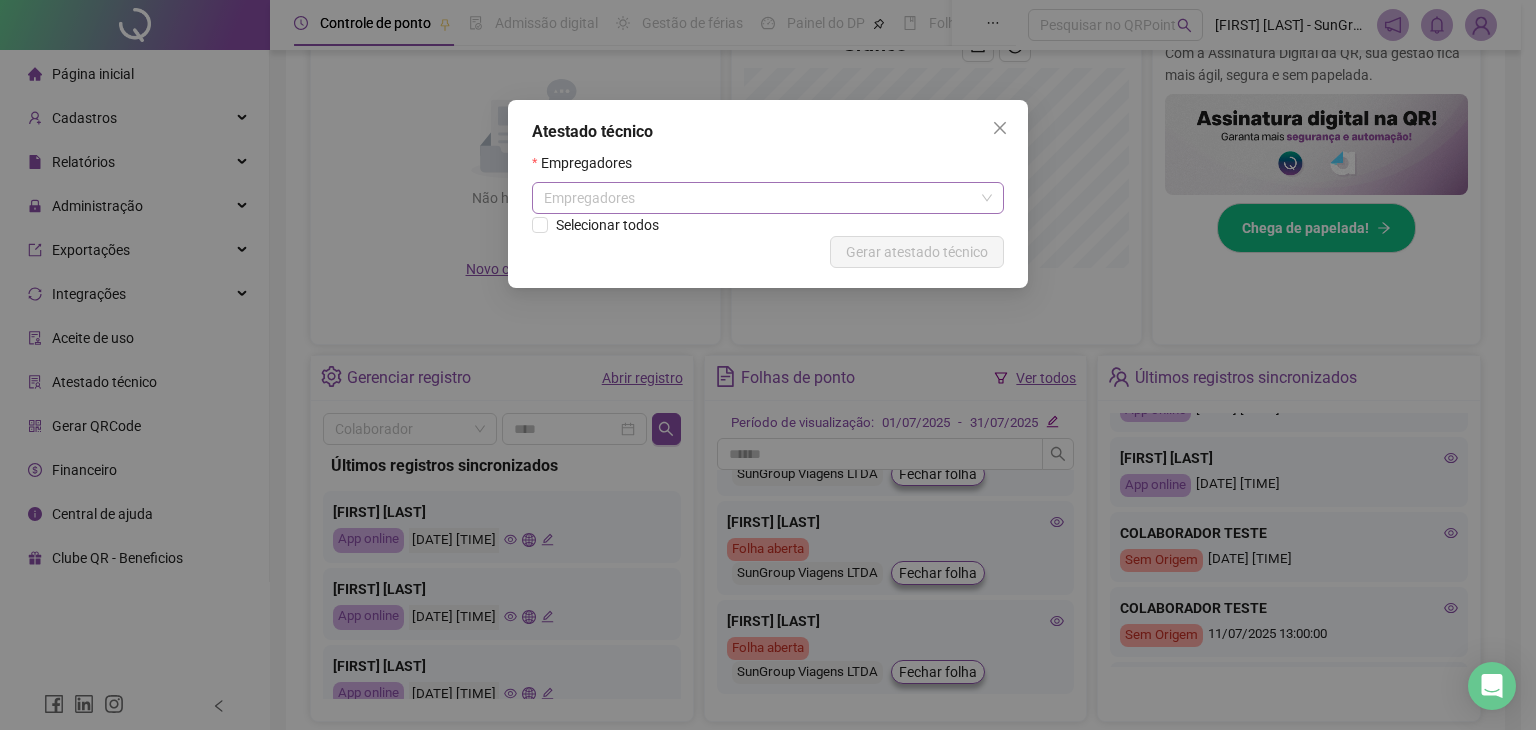 click on "Empregadores" at bounding box center (768, 198) 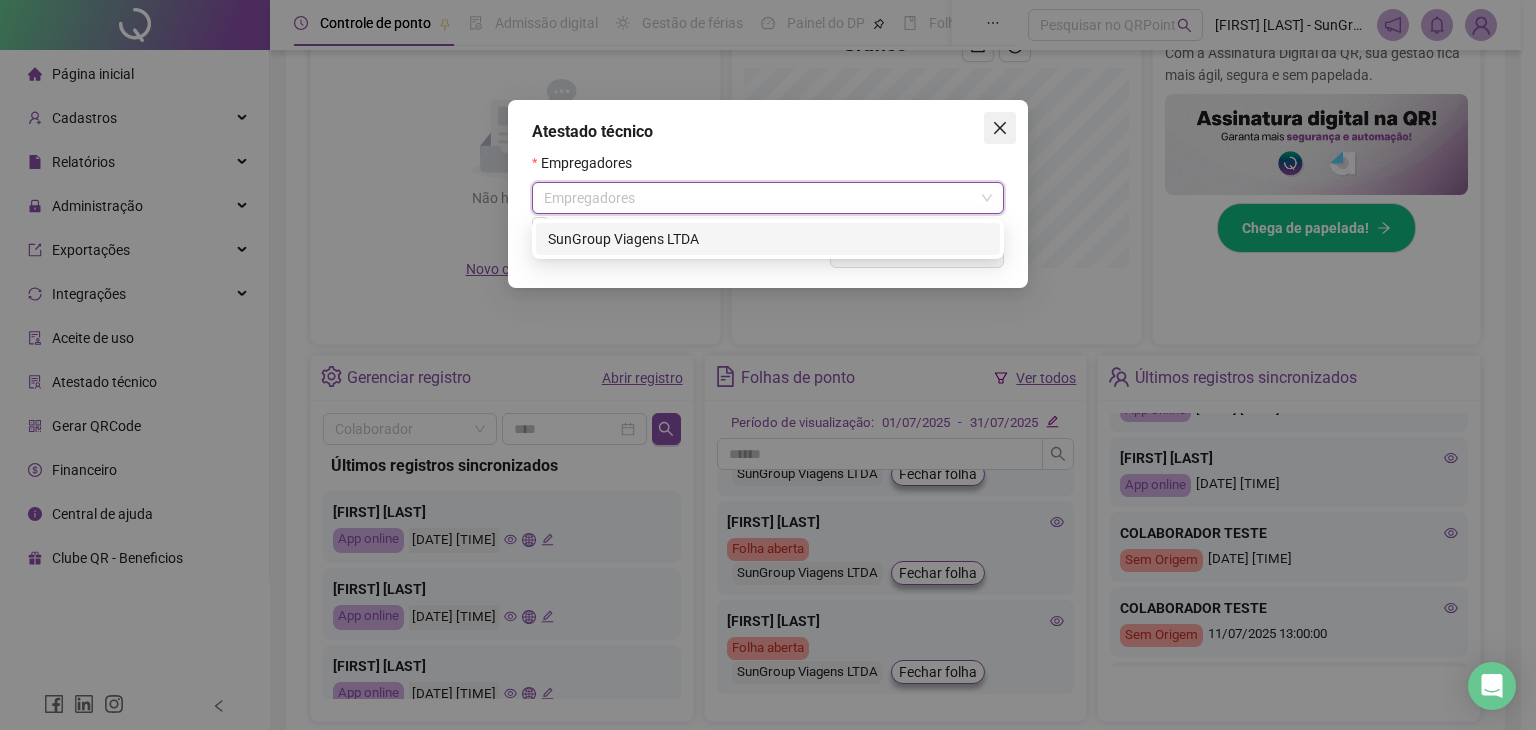 click 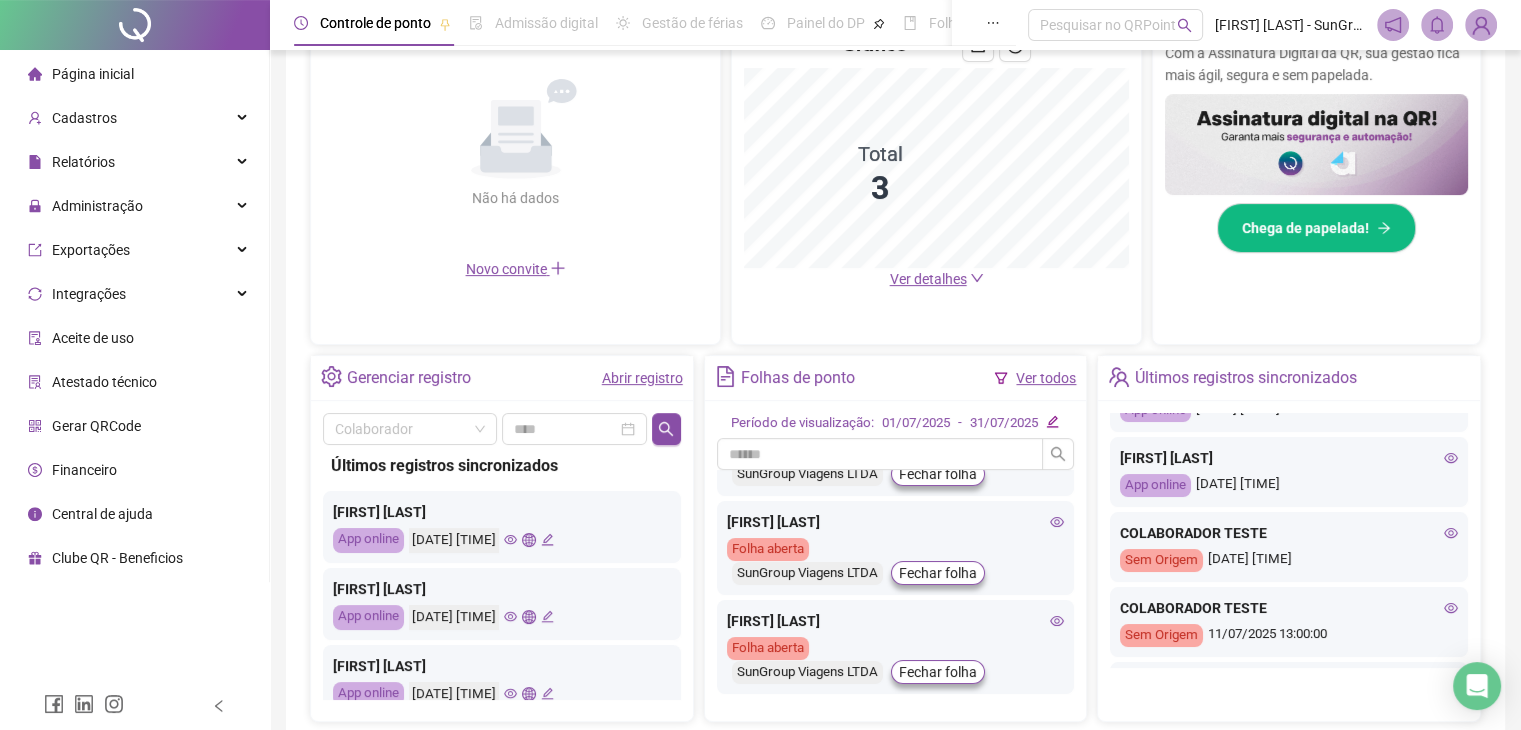 click on "Últimos registros sincronizados" at bounding box center (1246, 378) 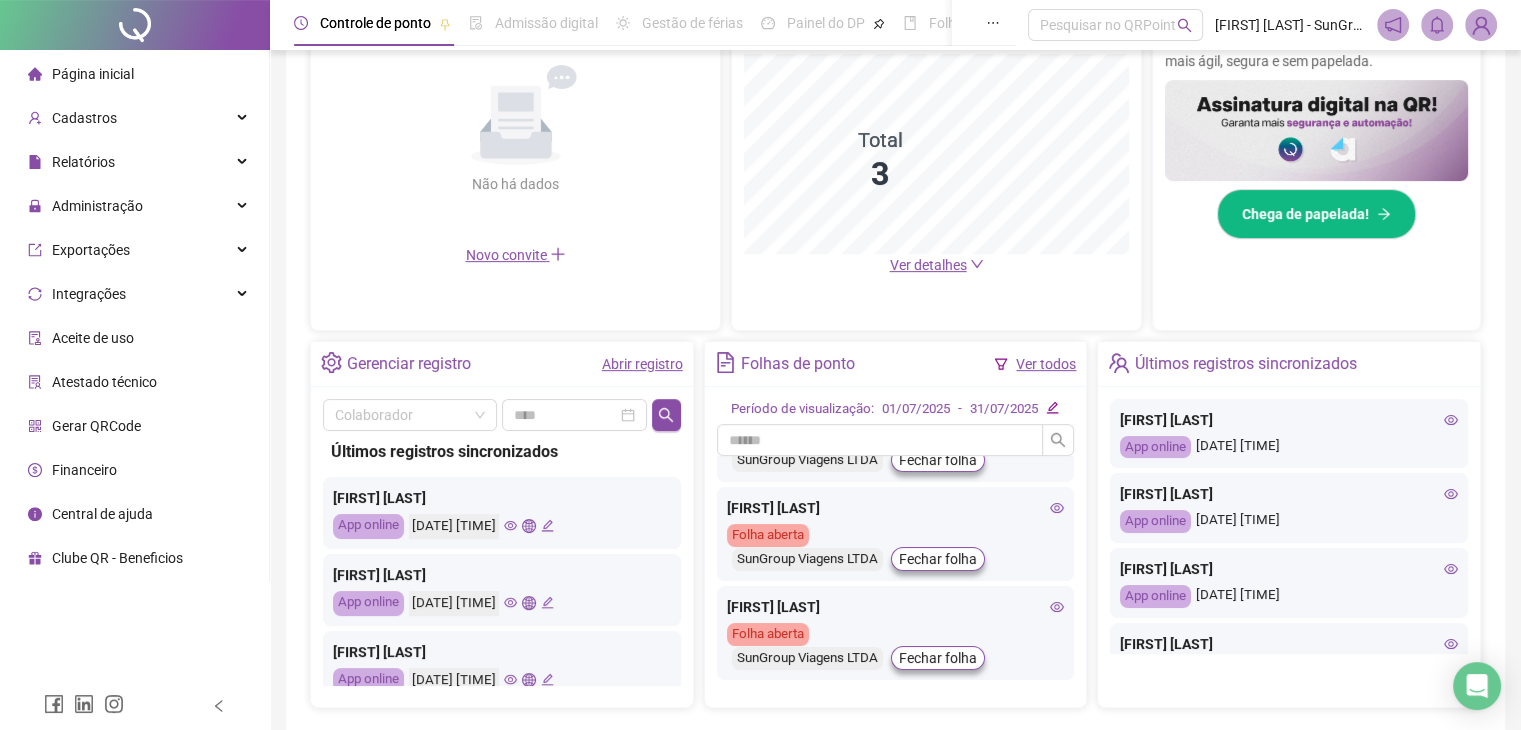 scroll, scrollTop: 570, scrollLeft: 0, axis: vertical 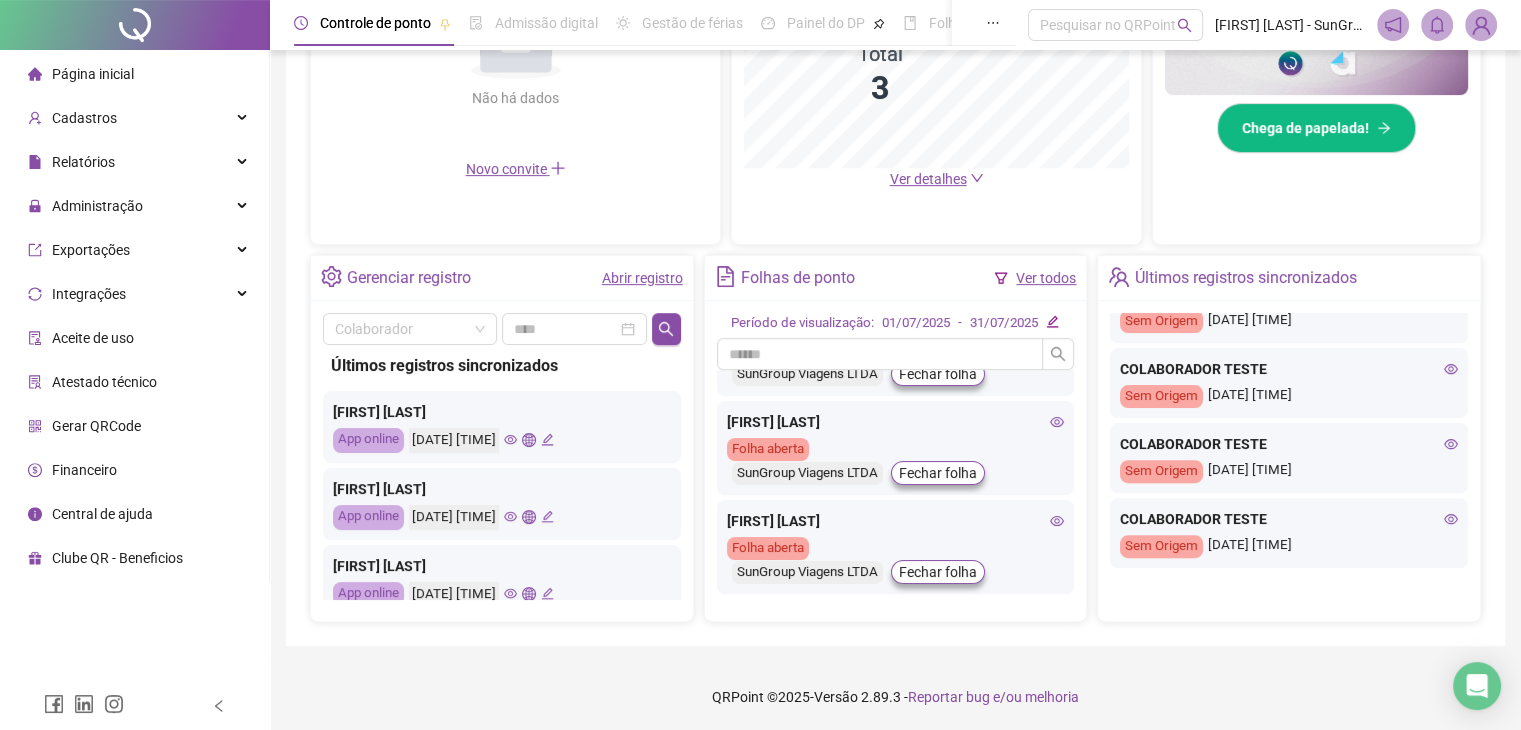 click on "Abrir registro" at bounding box center (642, 278) 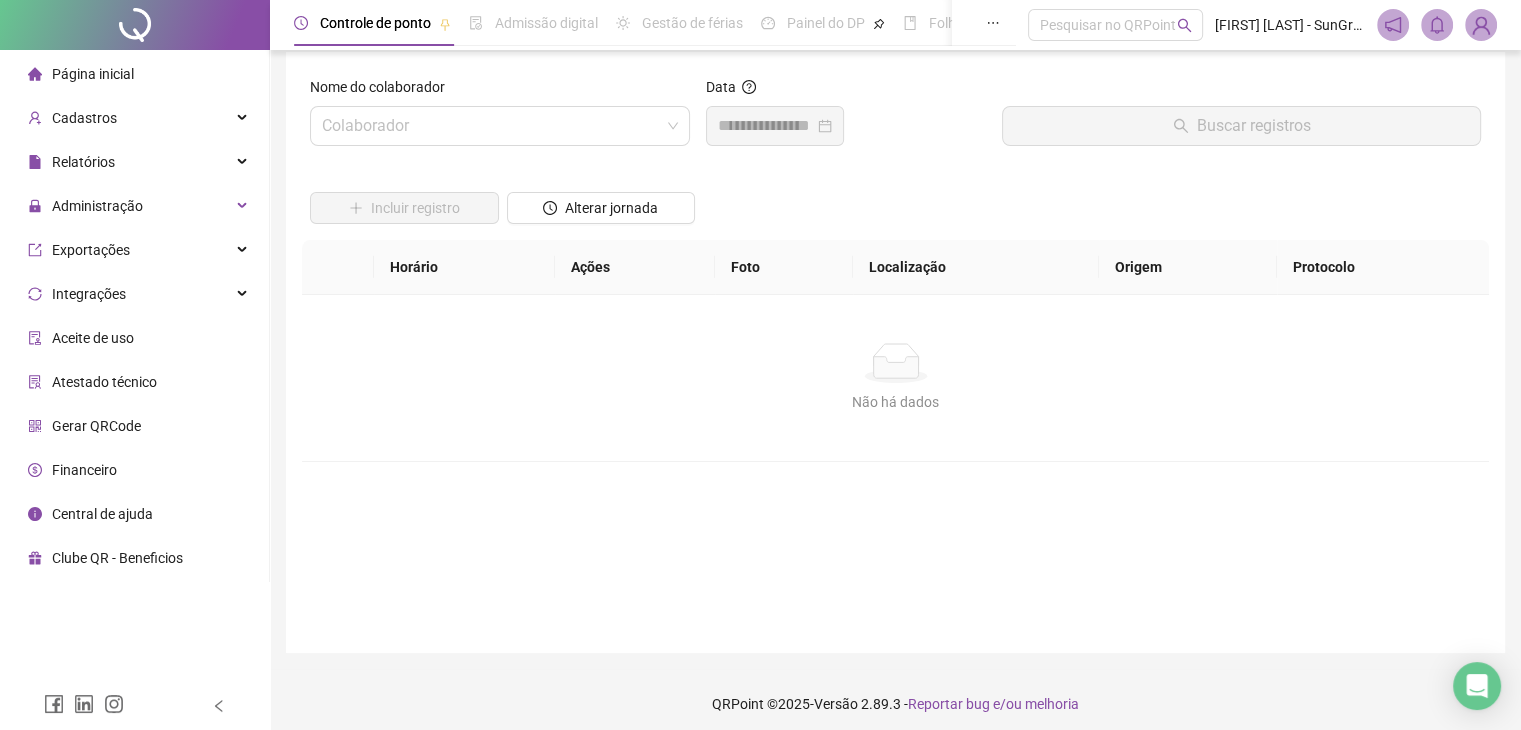 scroll, scrollTop: 0, scrollLeft: 0, axis: both 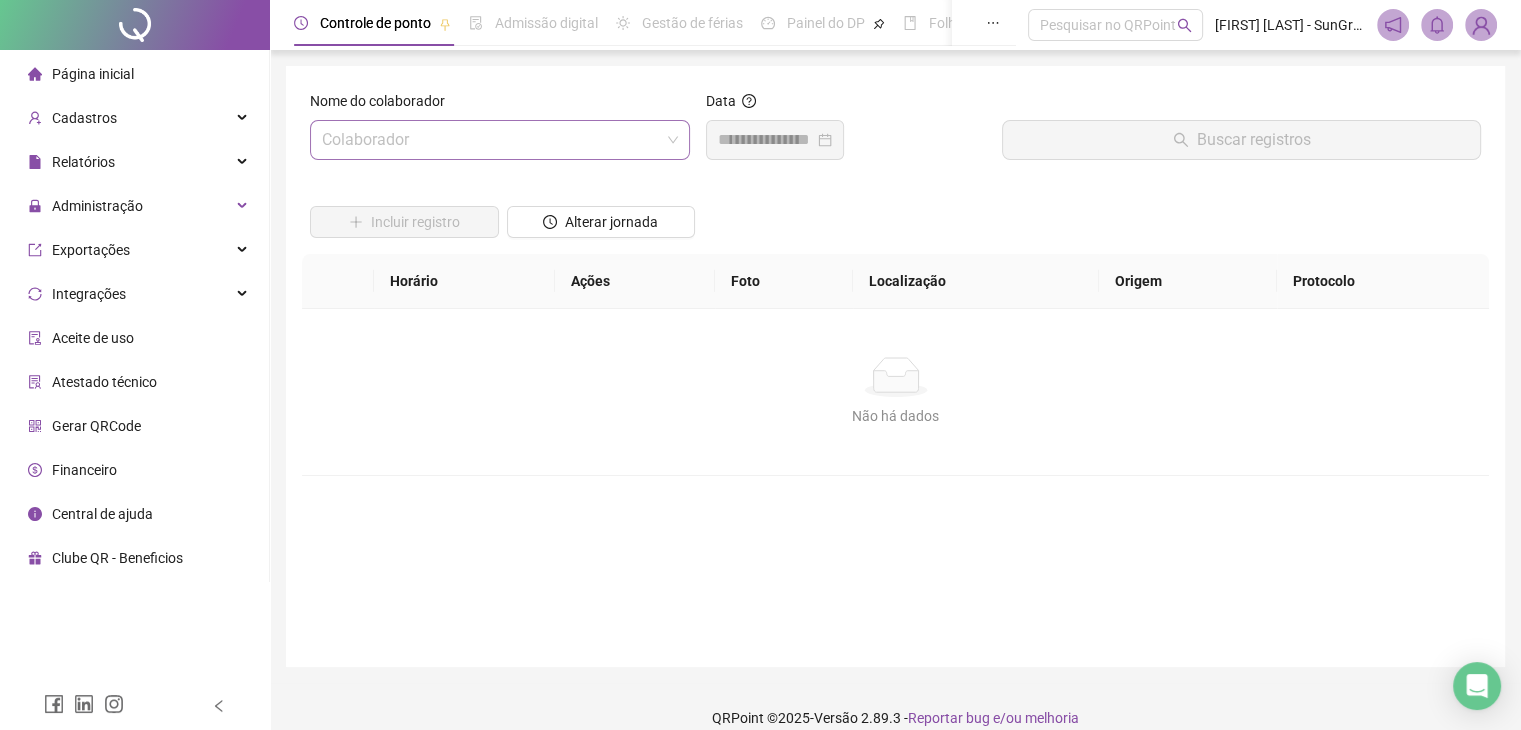 click at bounding box center (491, 140) 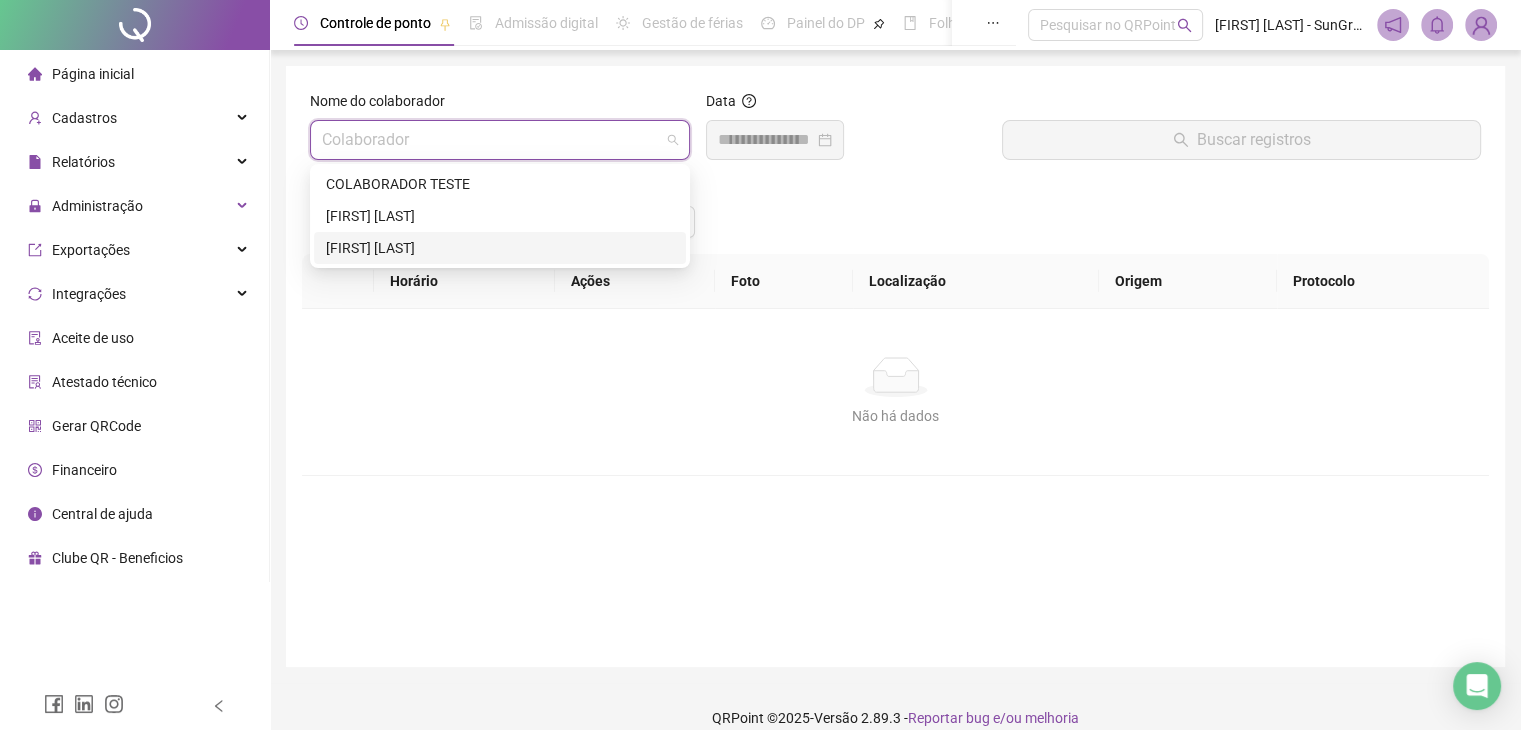 click on "[FIRST] [LAST] [LAST]" at bounding box center [500, 248] 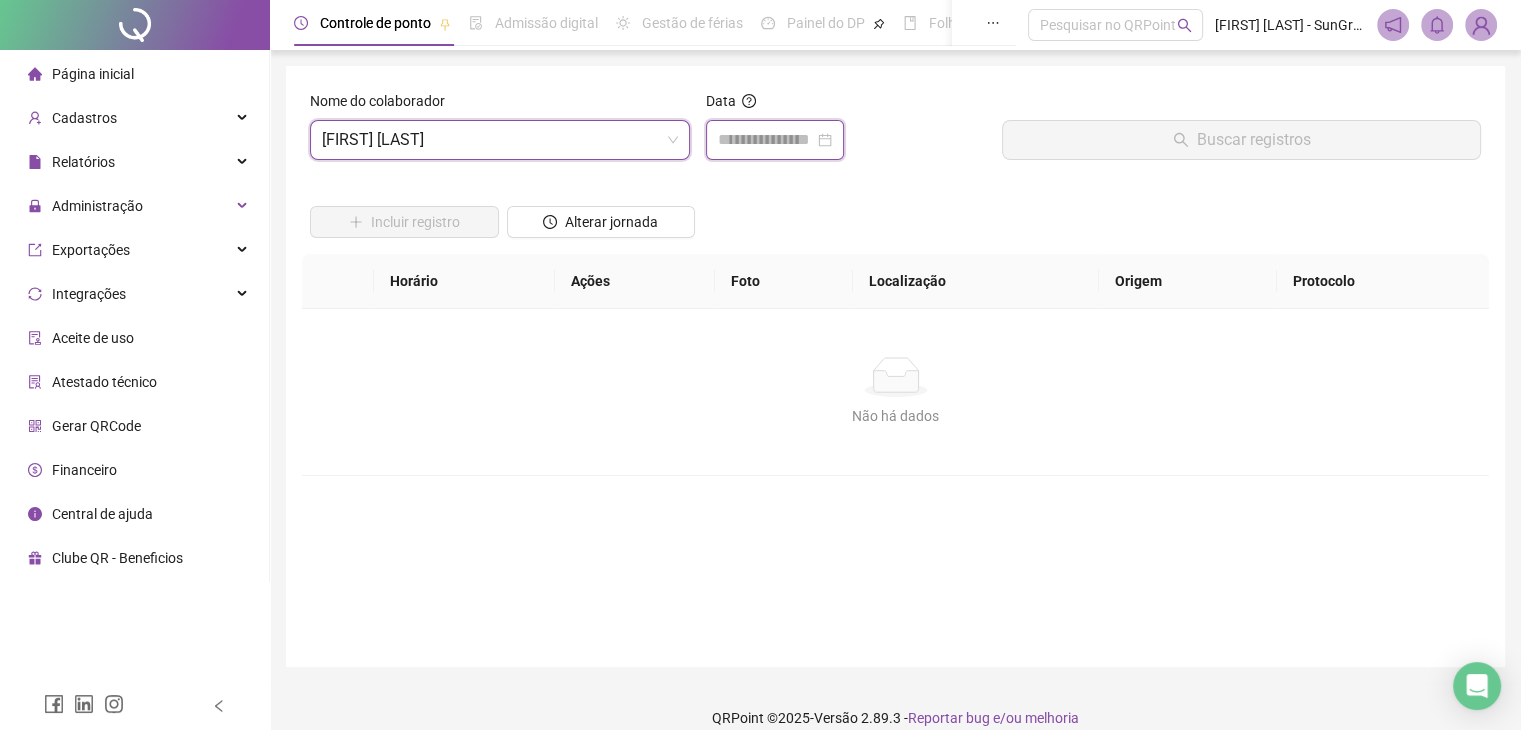 click at bounding box center (766, 140) 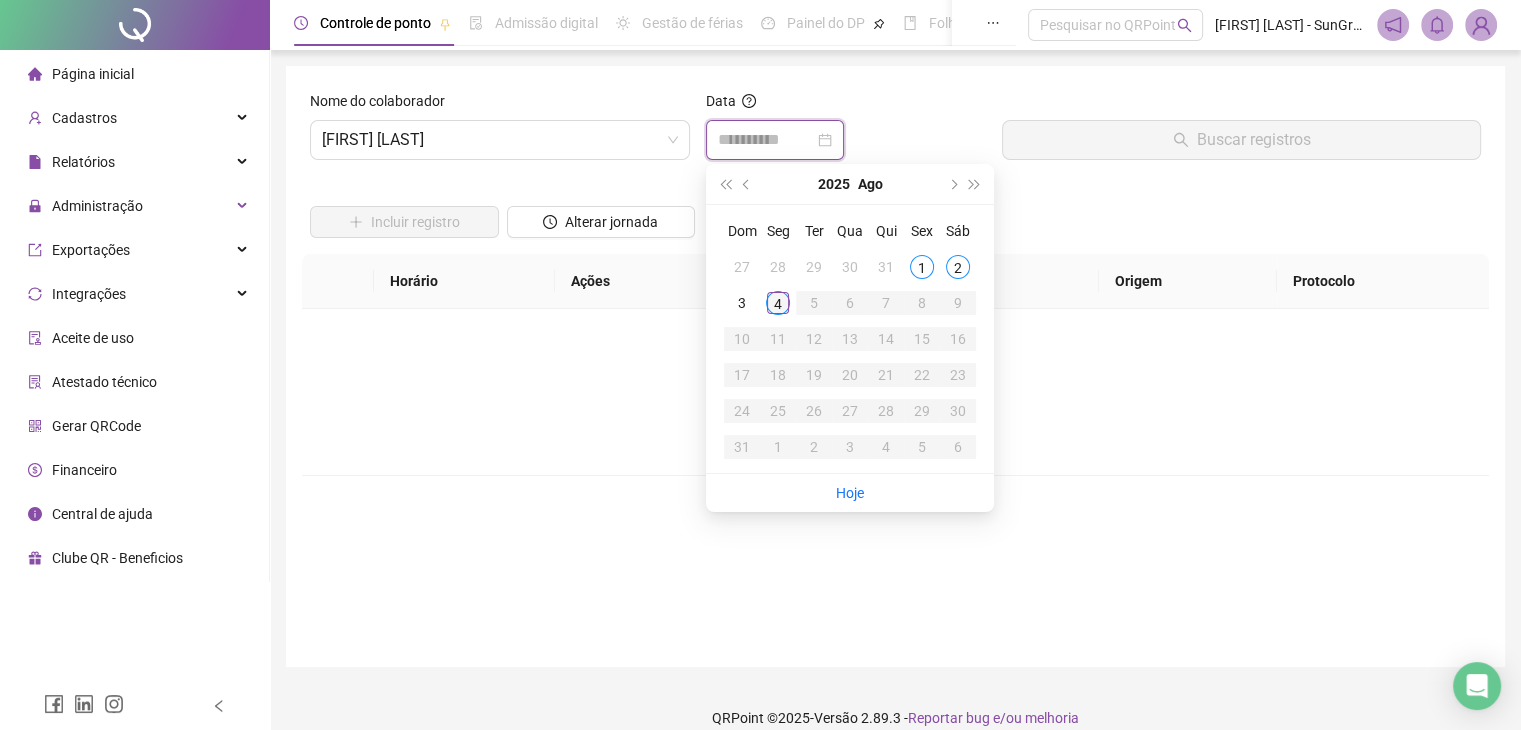 type on "**********" 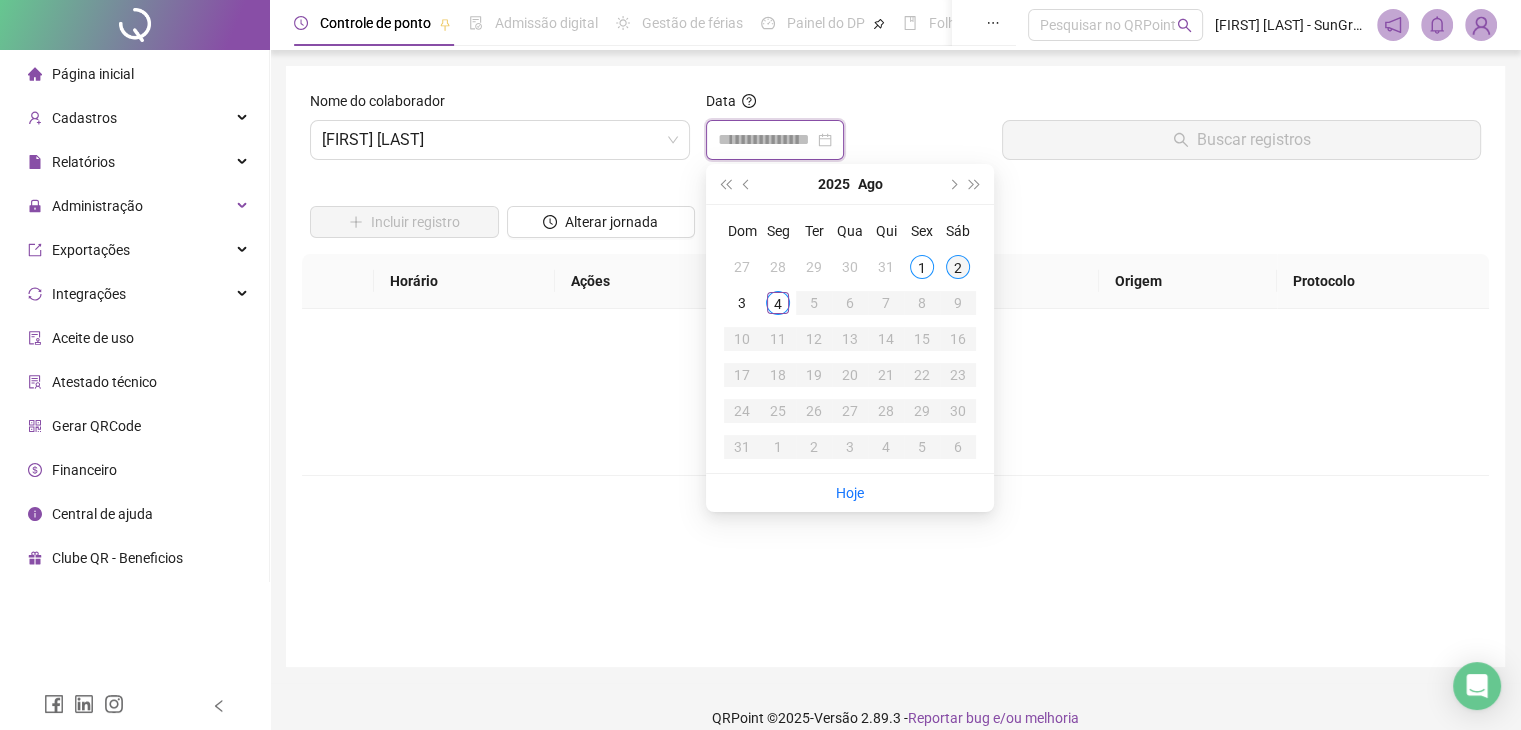 type on "**********" 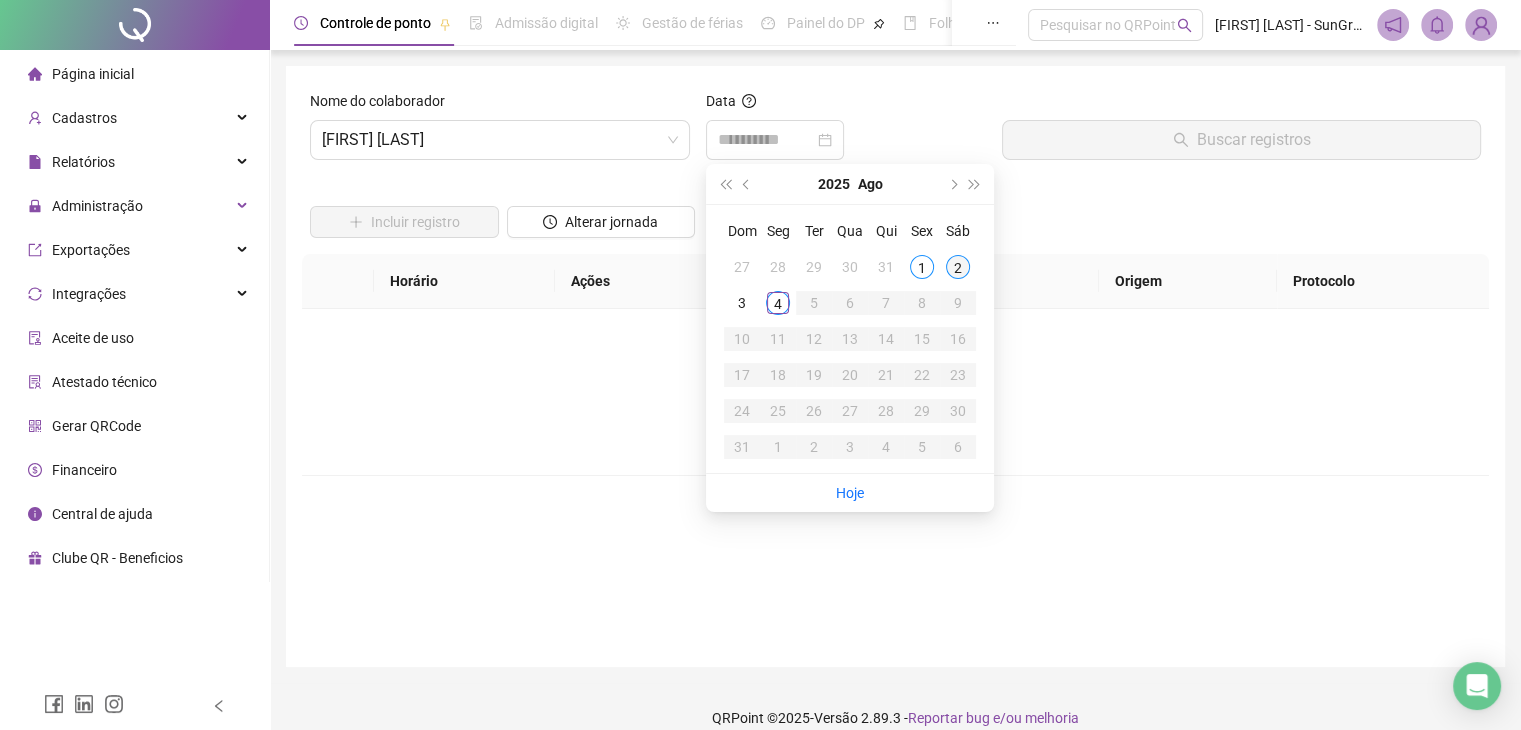 click on "2" at bounding box center (958, 267) 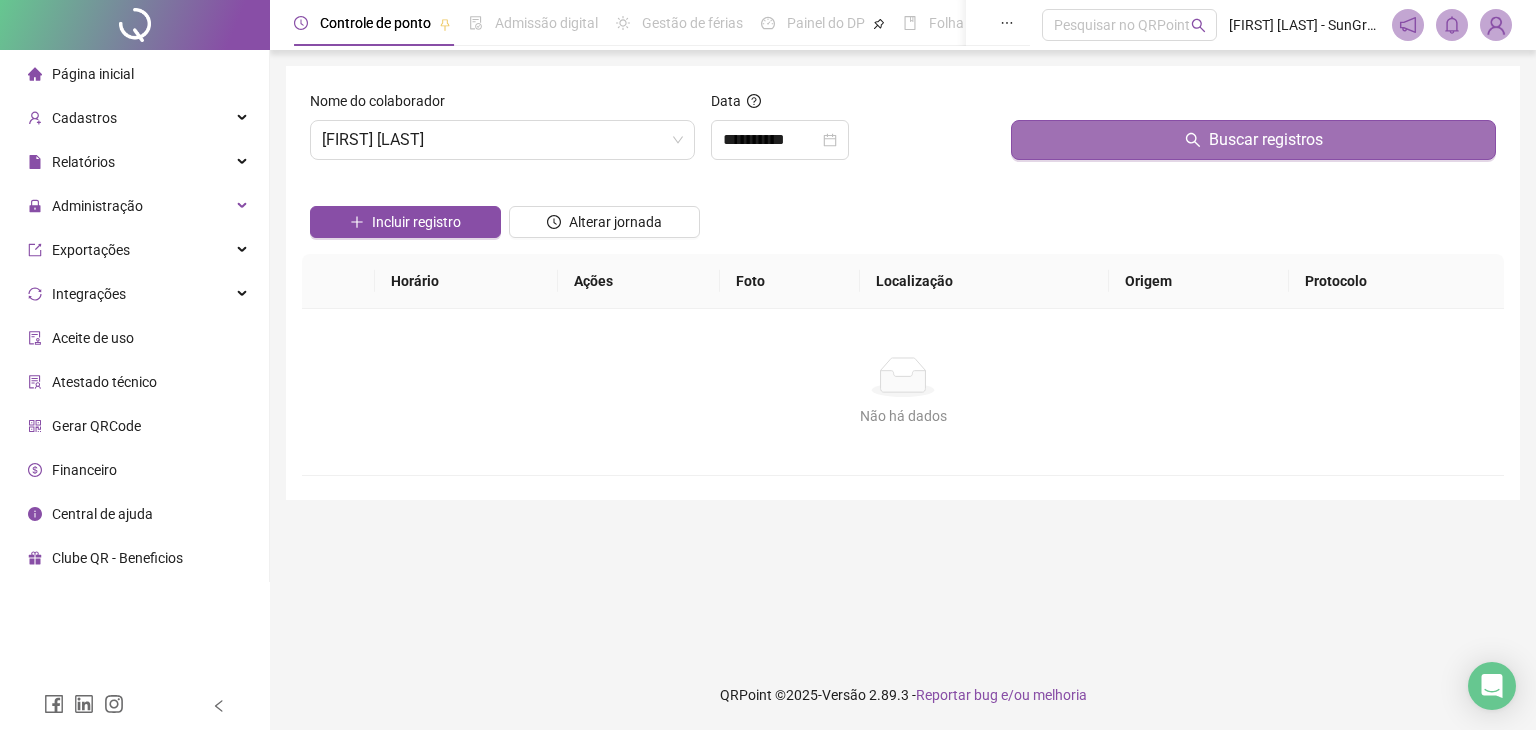 click on "Buscar registros" at bounding box center [1253, 140] 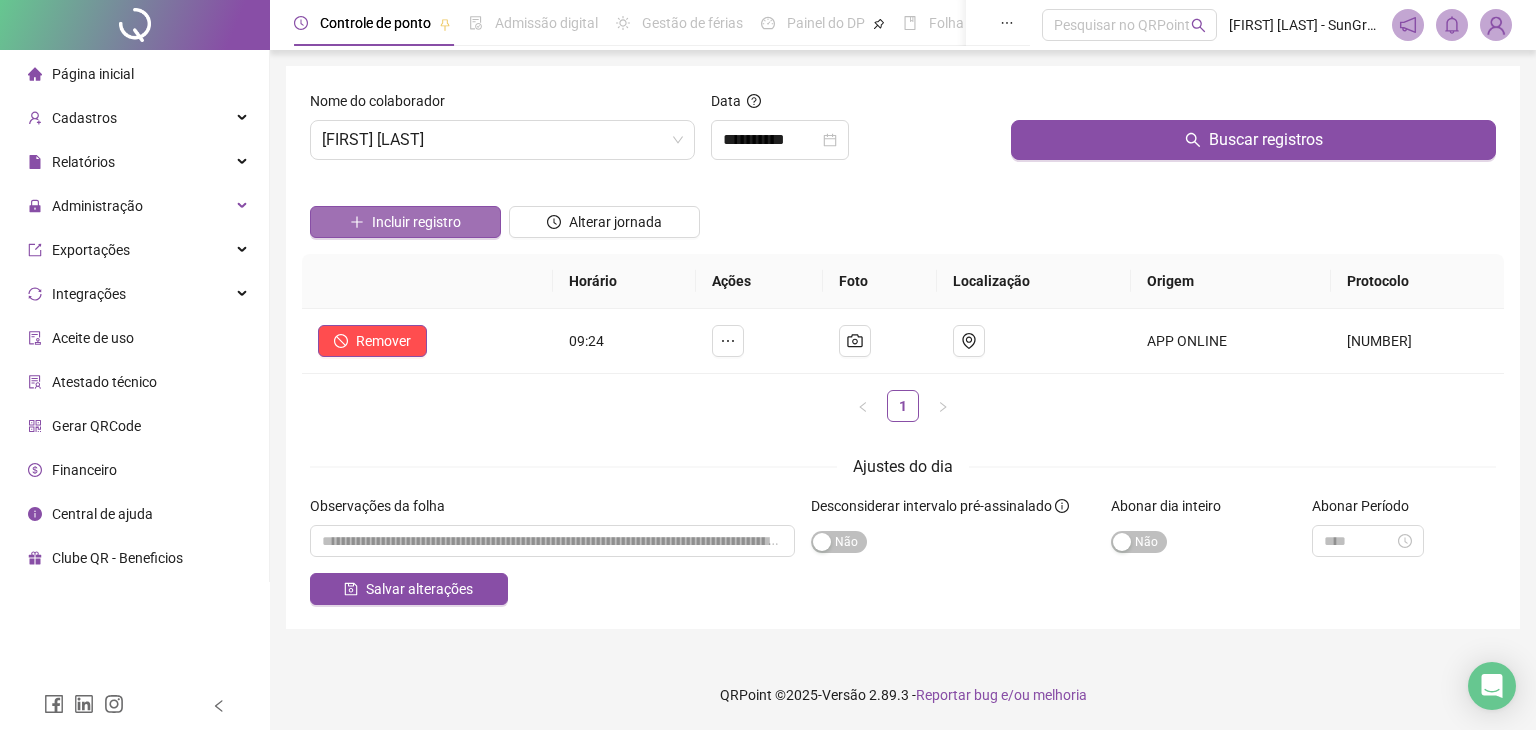 click on "Incluir registro" at bounding box center (416, 222) 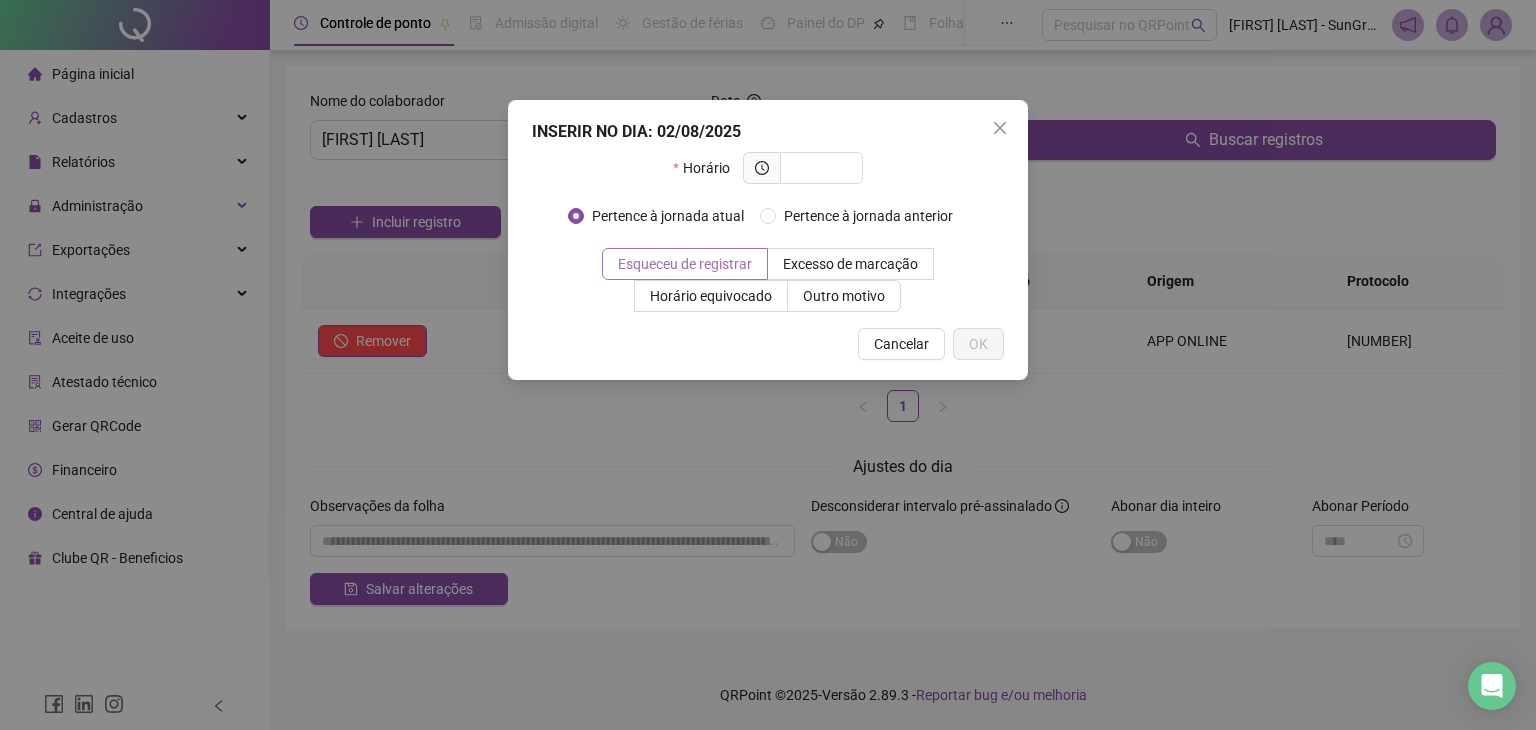 click on "Esqueceu de registrar" at bounding box center (685, 264) 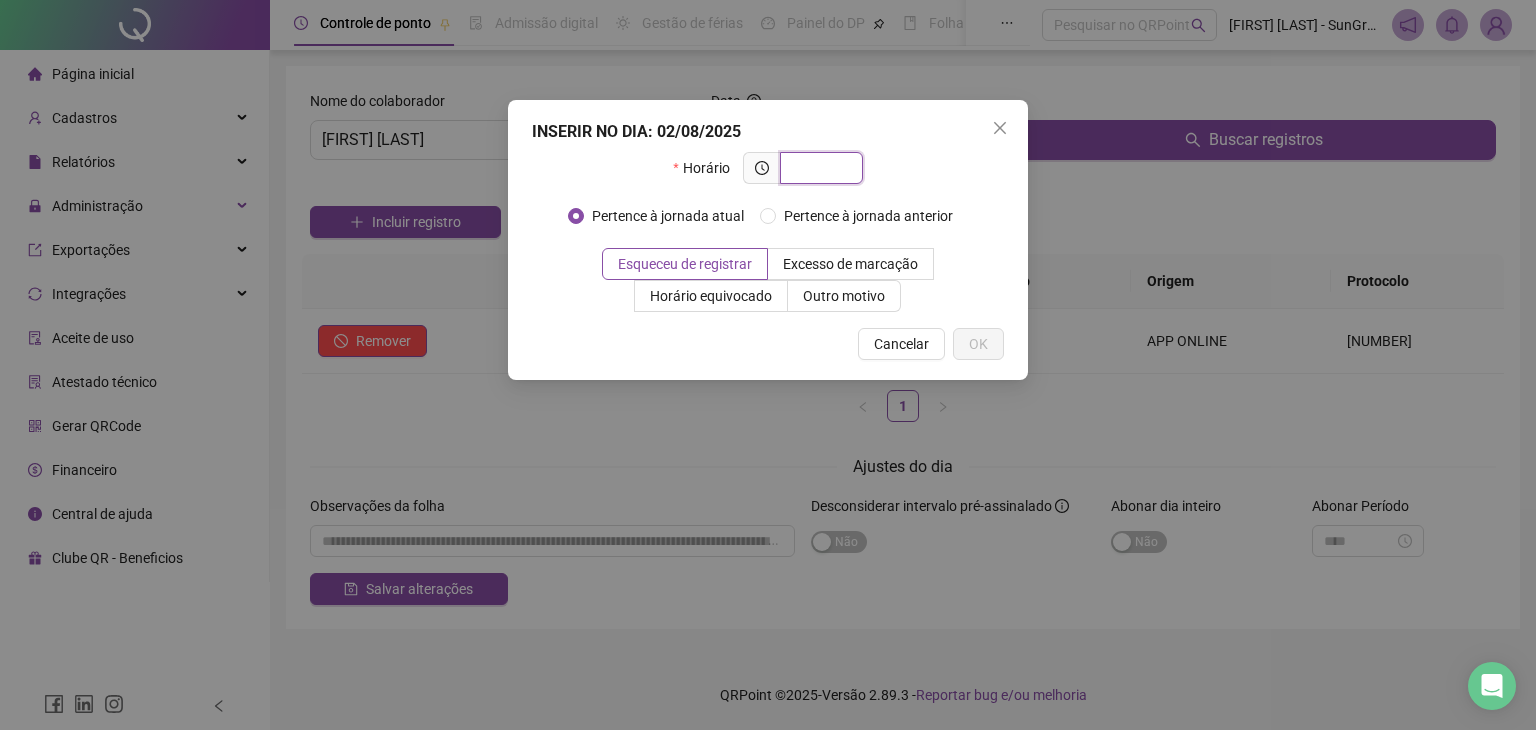 click at bounding box center [819, 168] 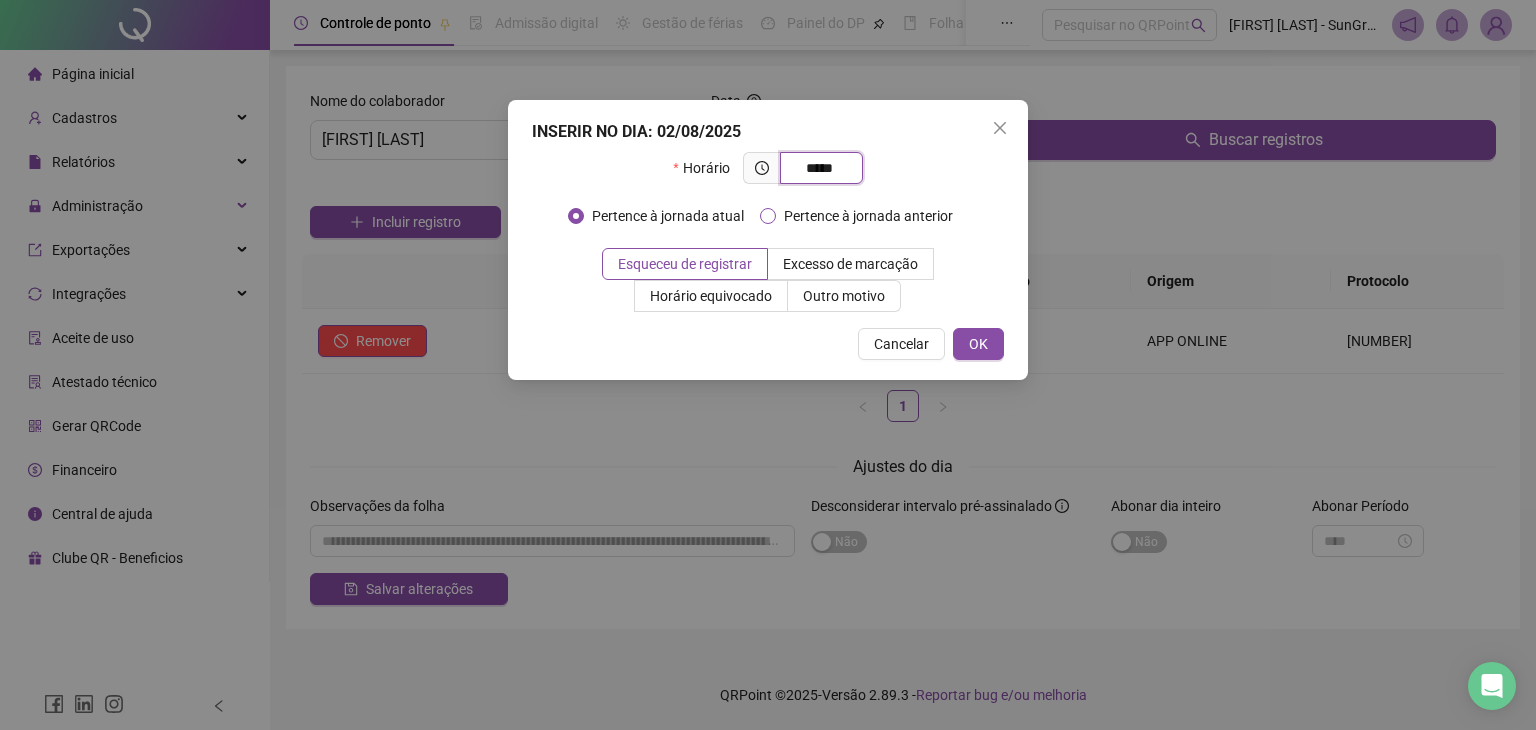 type on "*****" 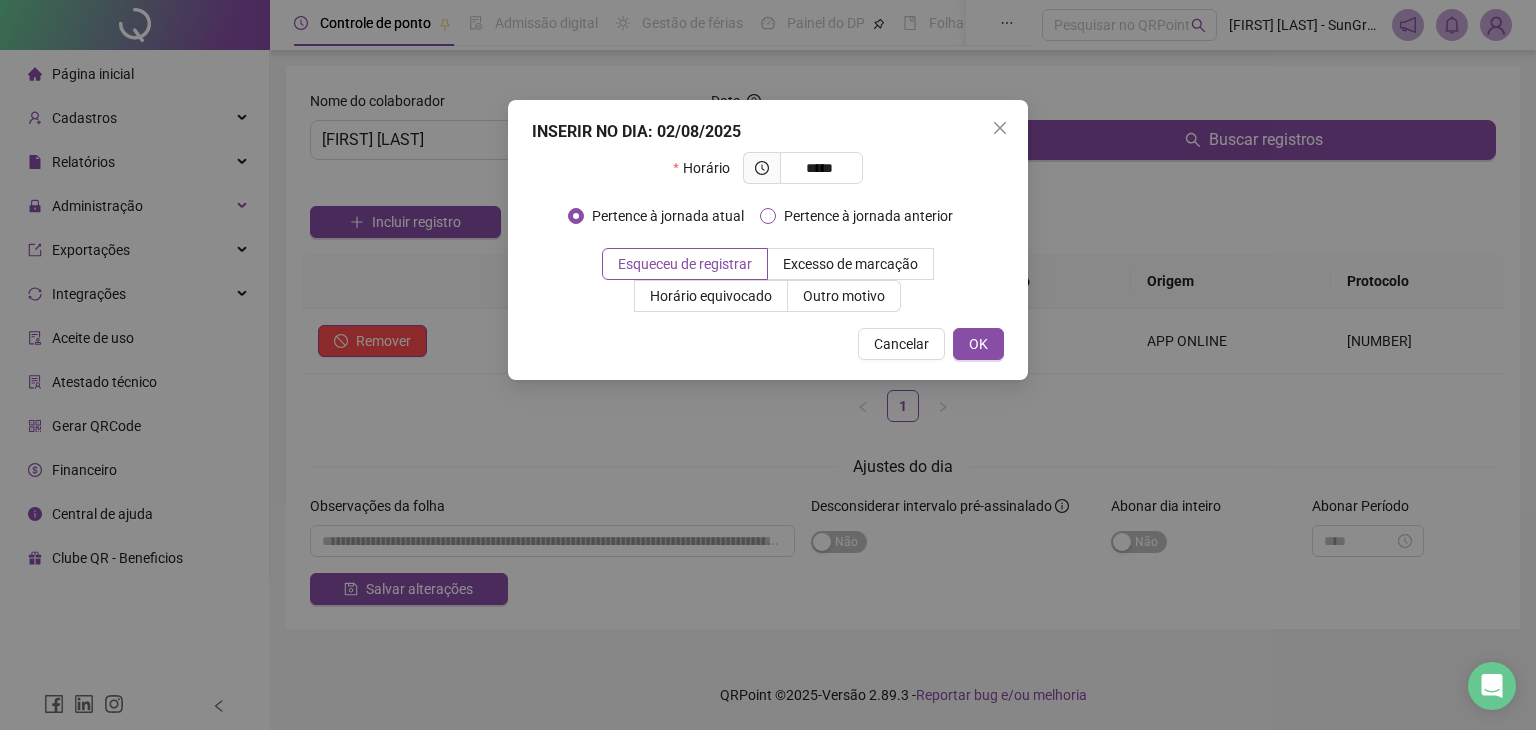 click on "Pertence à jornada anterior" at bounding box center (868, 216) 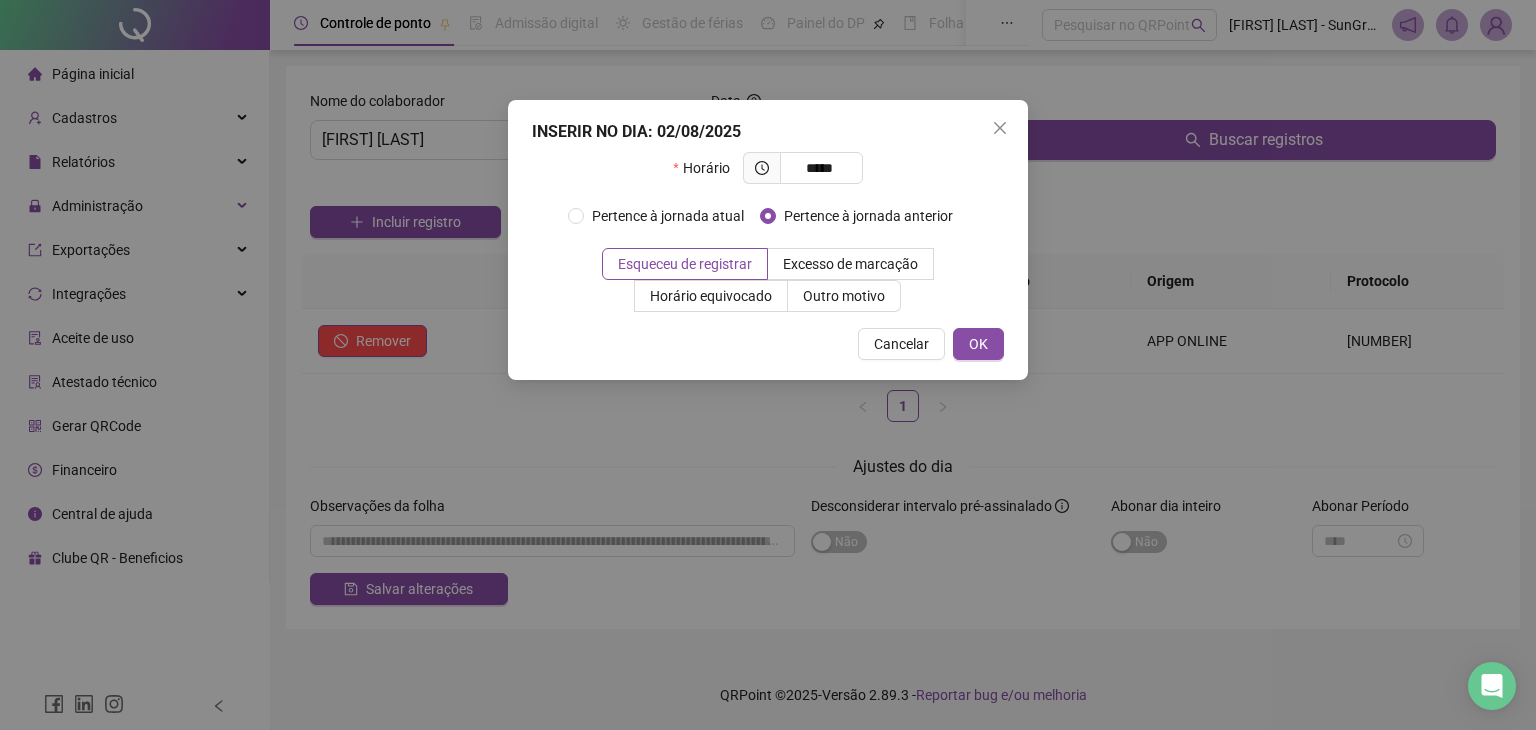 click on "Horário *****" at bounding box center [768, 176] 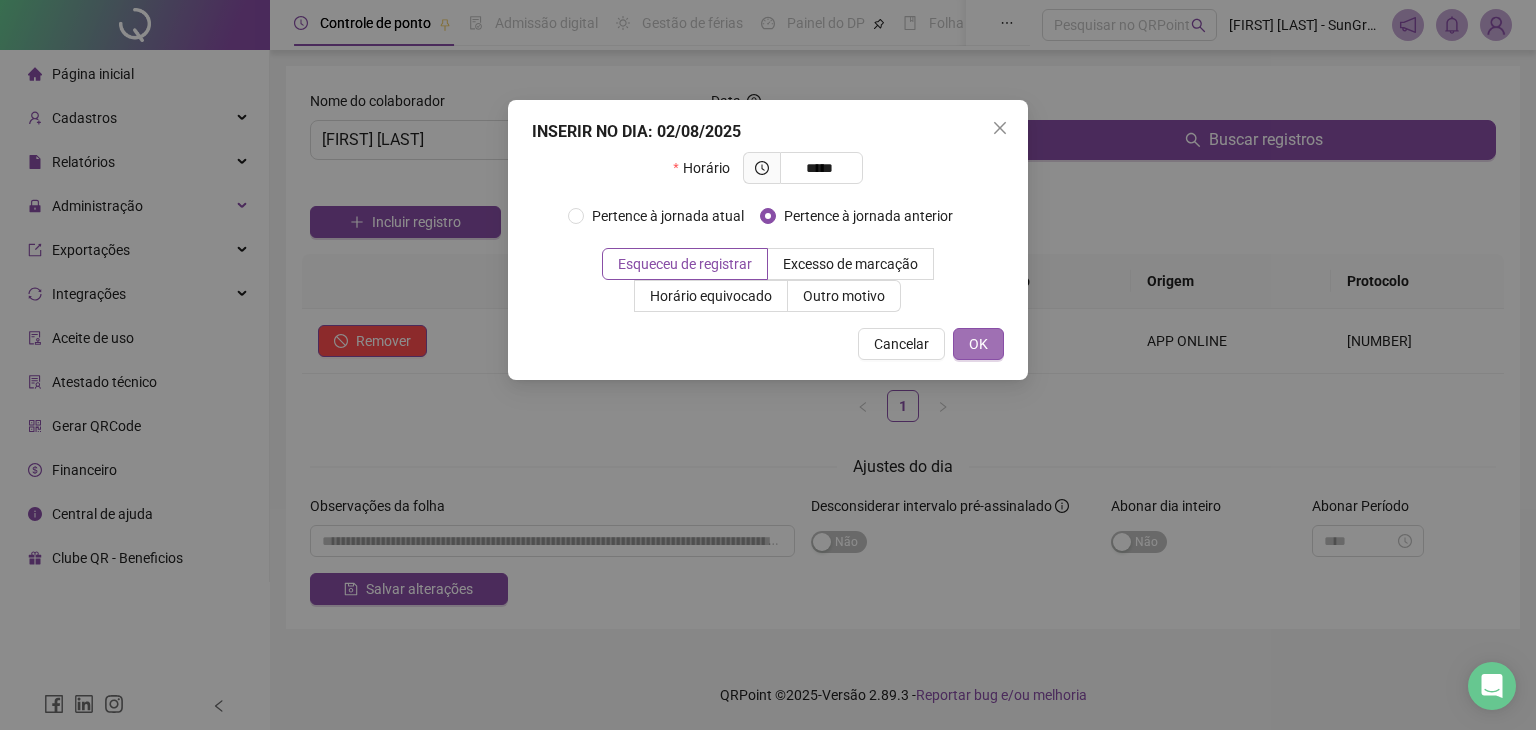 click on "OK" at bounding box center (978, 344) 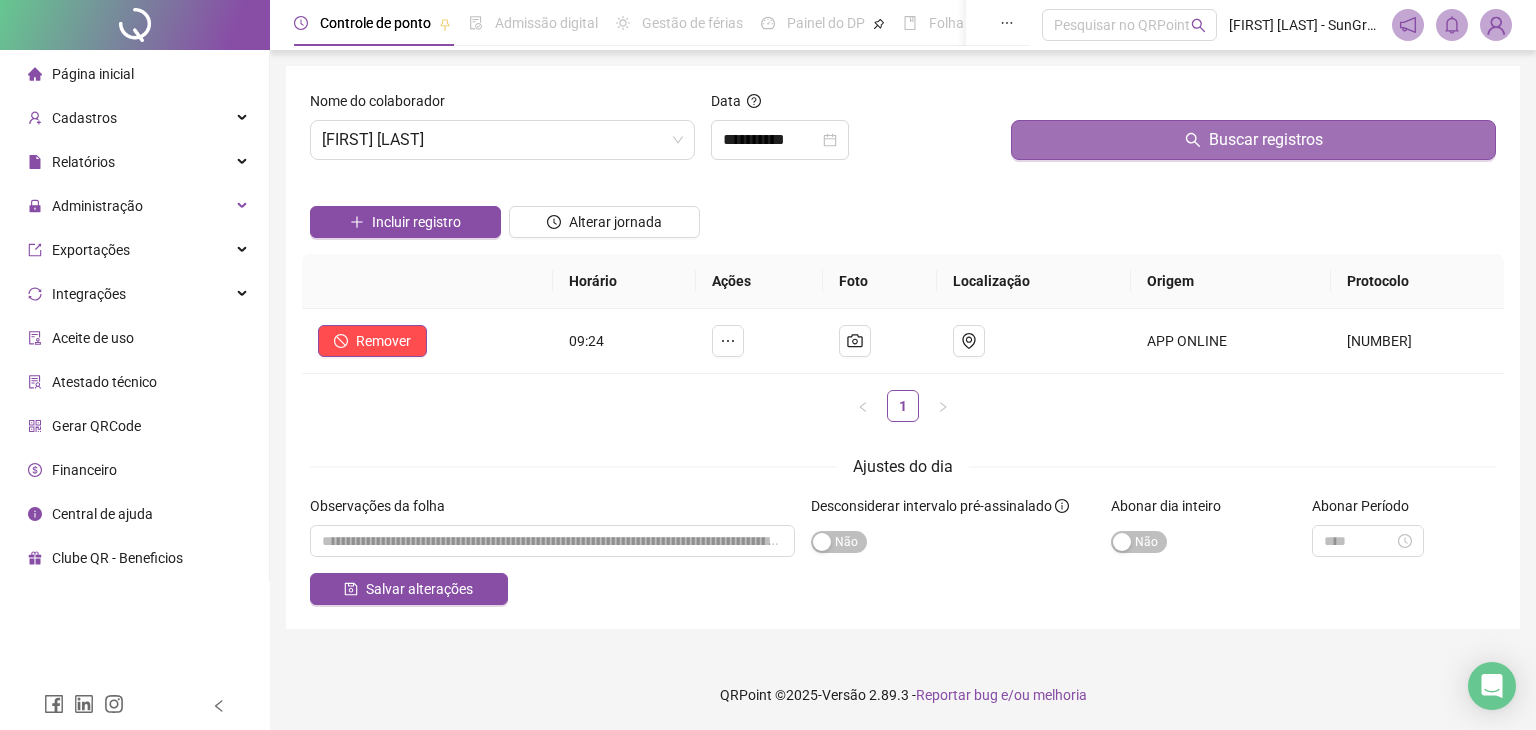 click on "Buscar registros" at bounding box center [1253, 140] 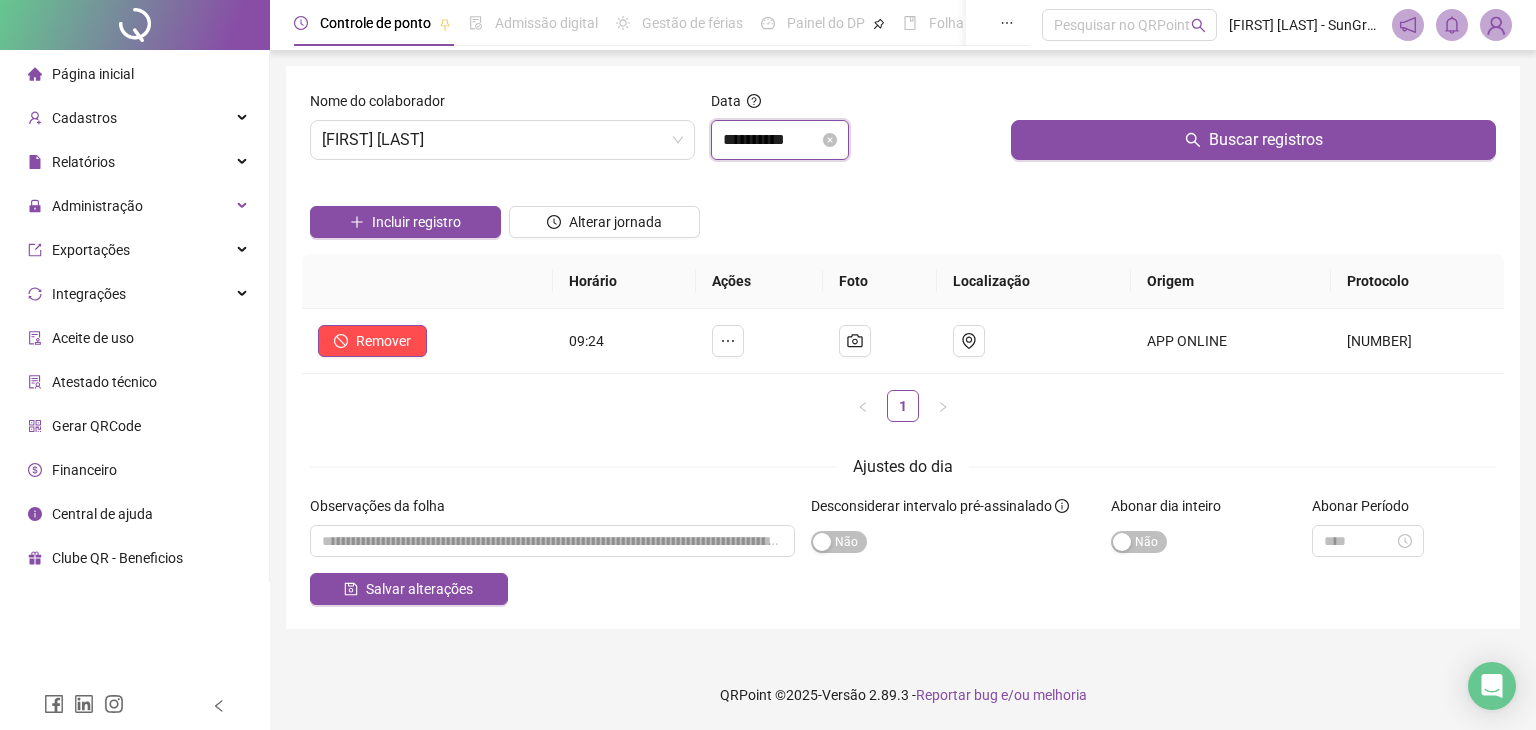 click on "**********" at bounding box center [771, 140] 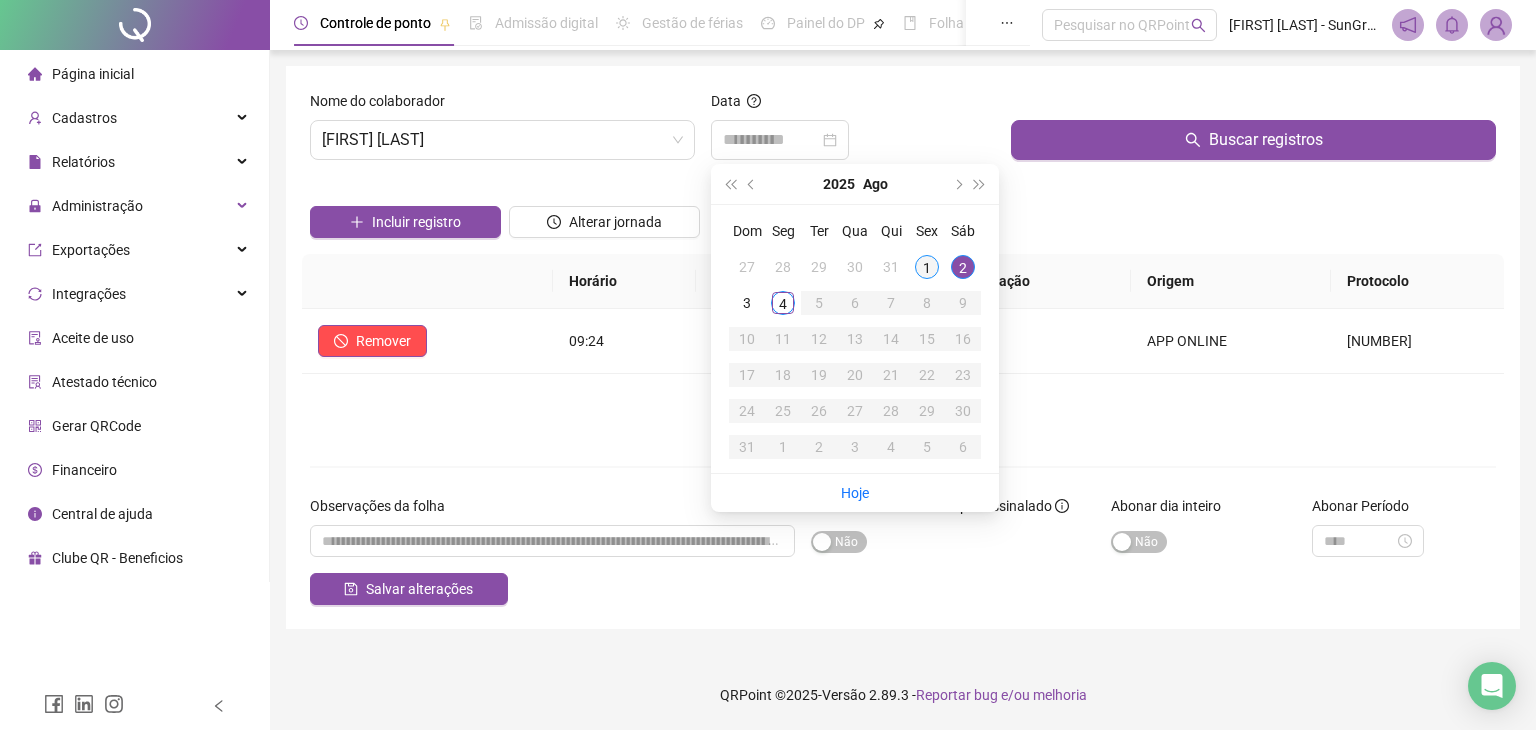 click on "1" at bounding box center (927, 267) 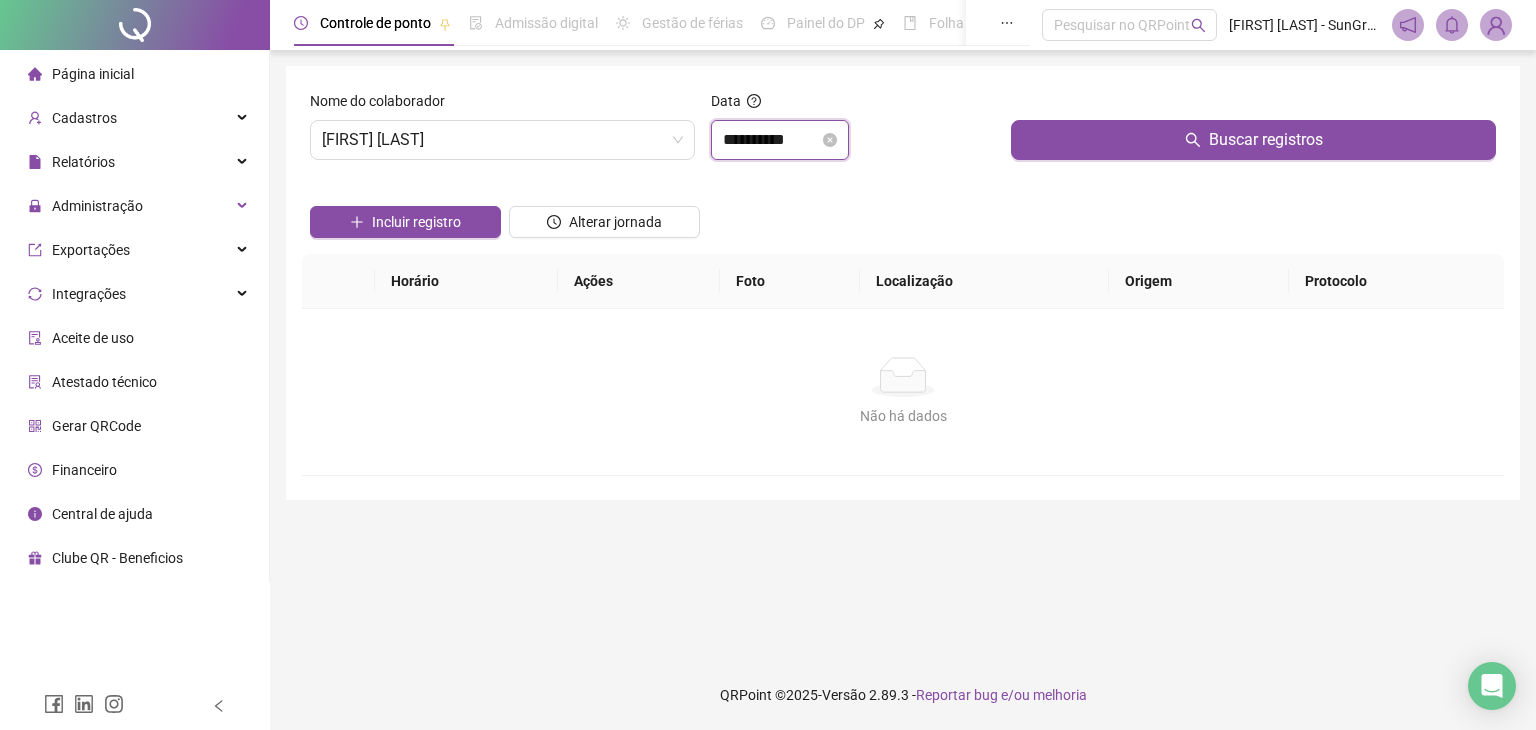 click on "**********" at bounding box center [771, 140] 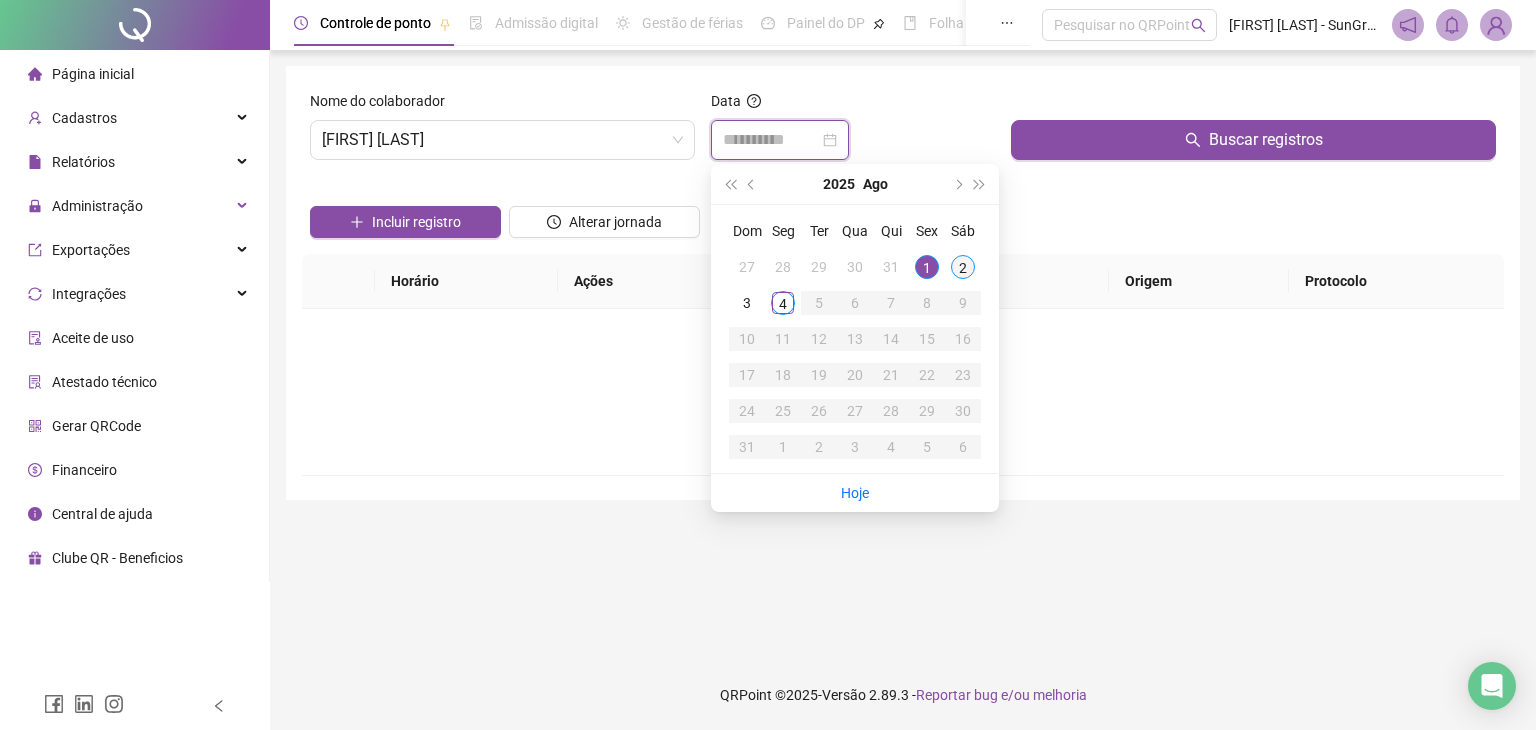 type on "**********" 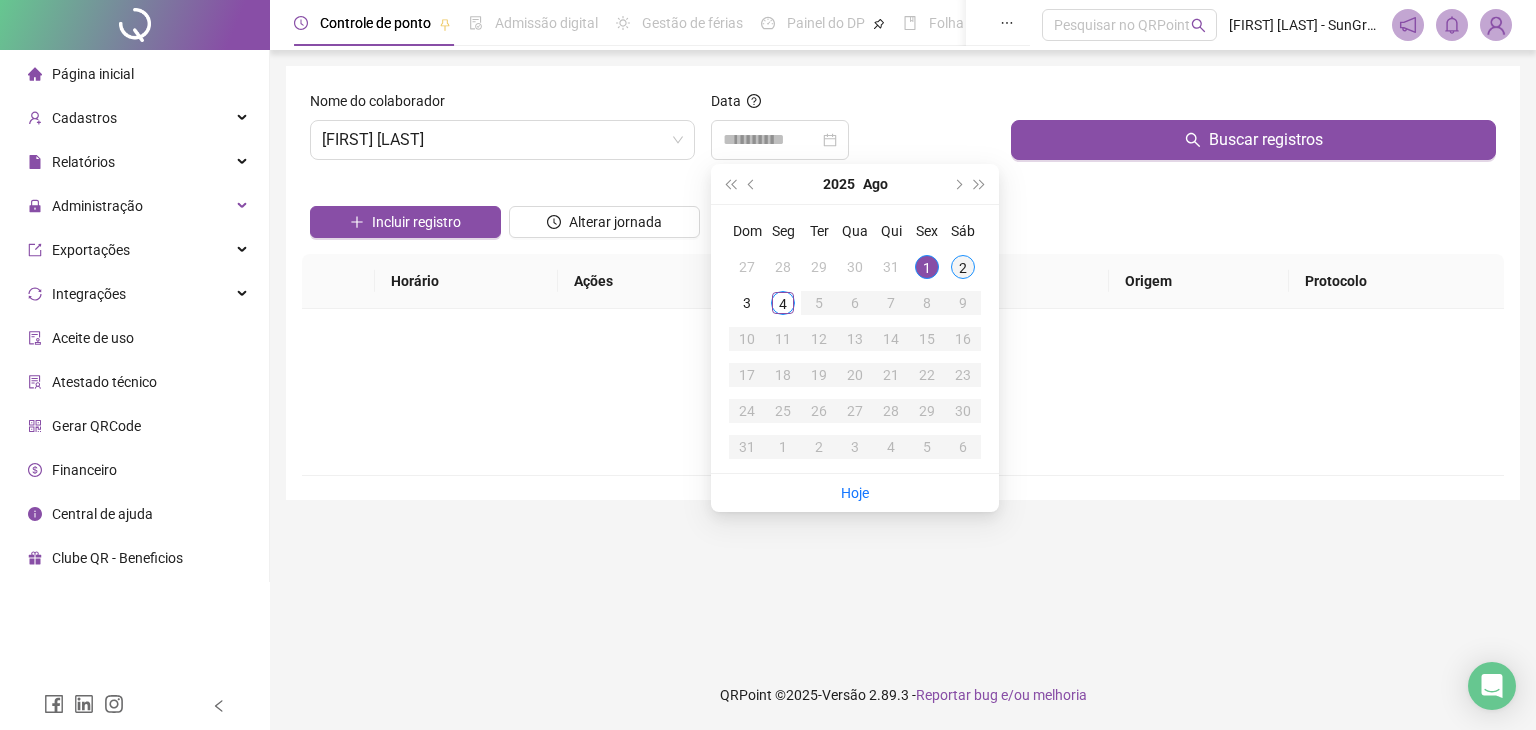 click on "2" at bounding box center [963, 267] 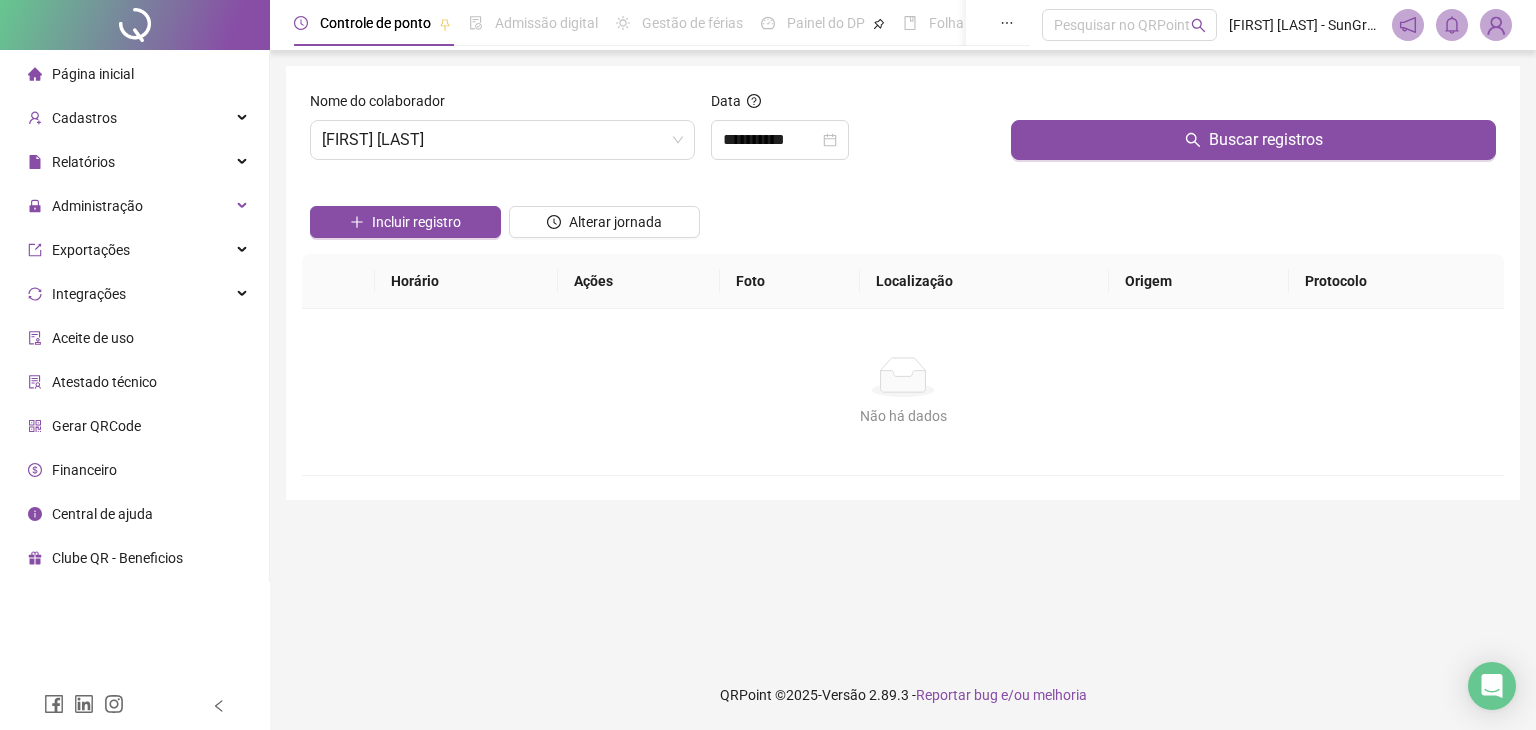 click on "Buscar registros" at bounding box center [1253, 133] 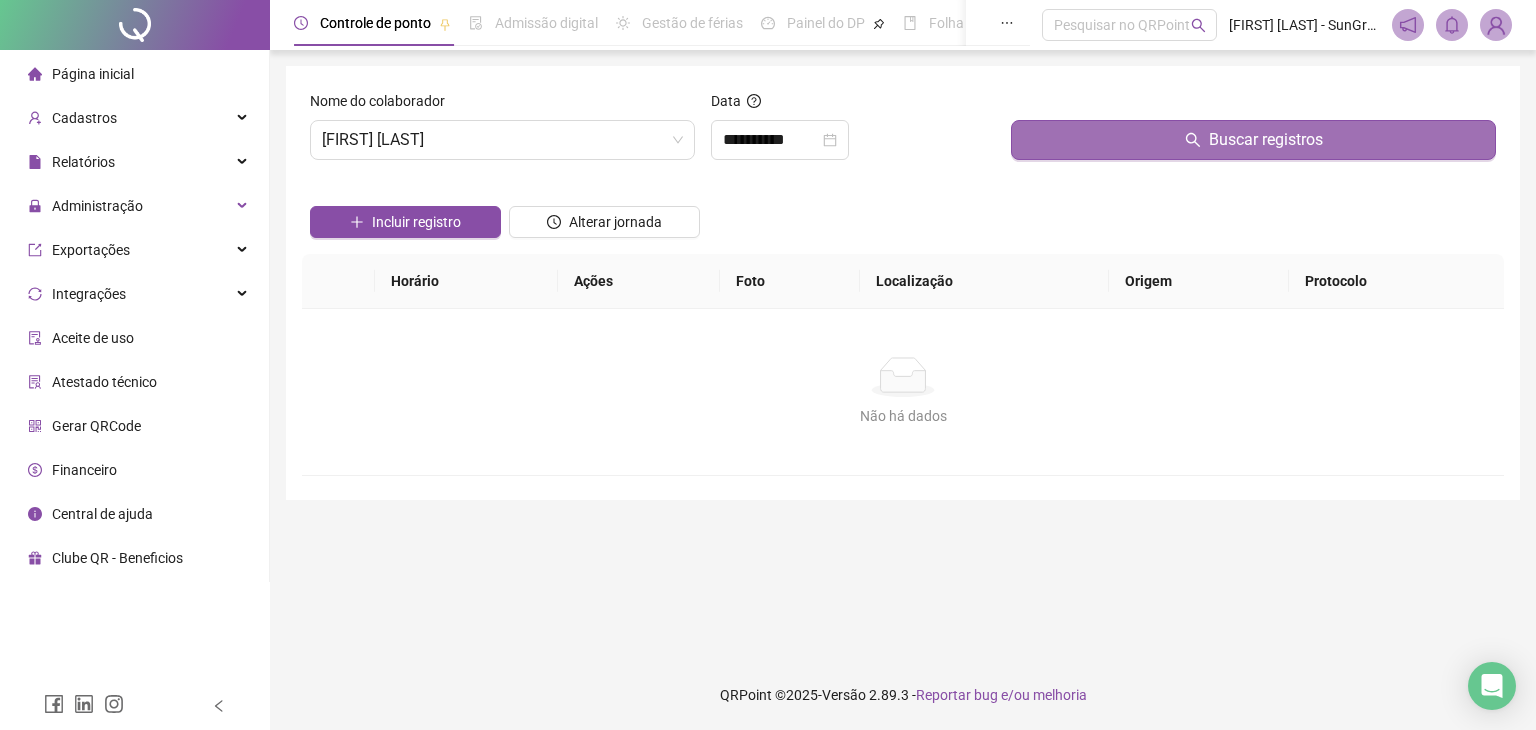 click on "Buscar registros" at bounding box center (1253, 140) 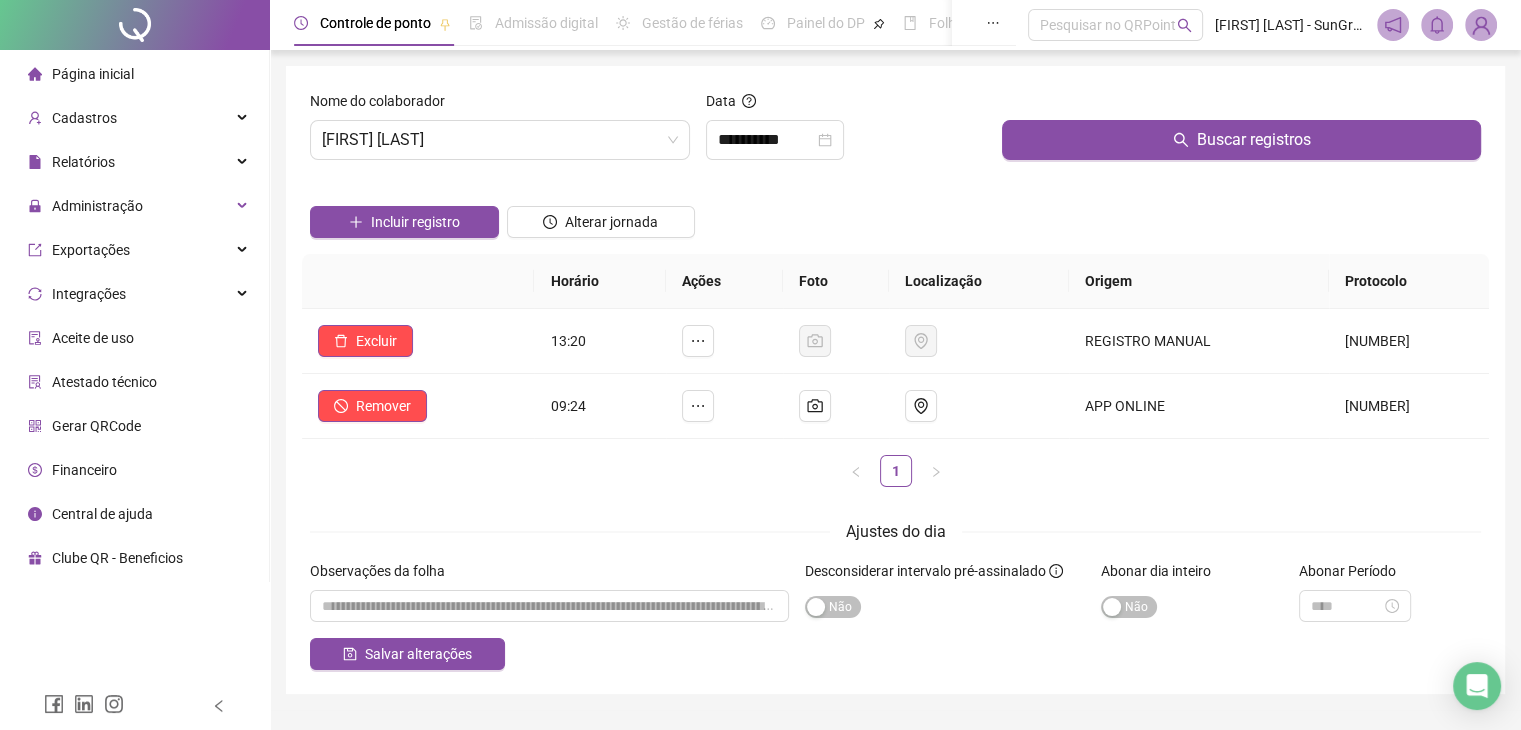 click on "Página inicial" at bounding box center (93, 74) 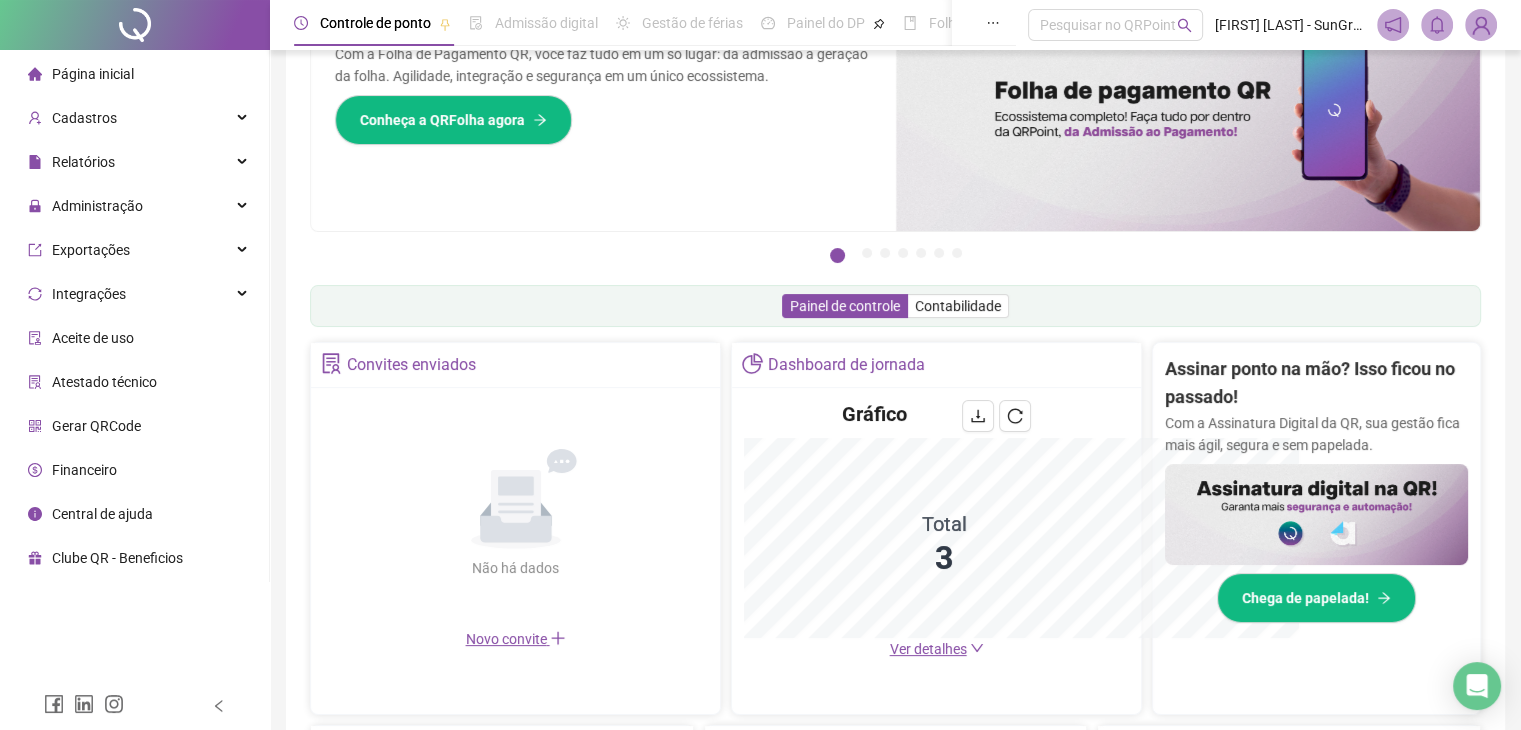 scroll, scrollTop: 394, scrollLeft: 0, axis: vertical 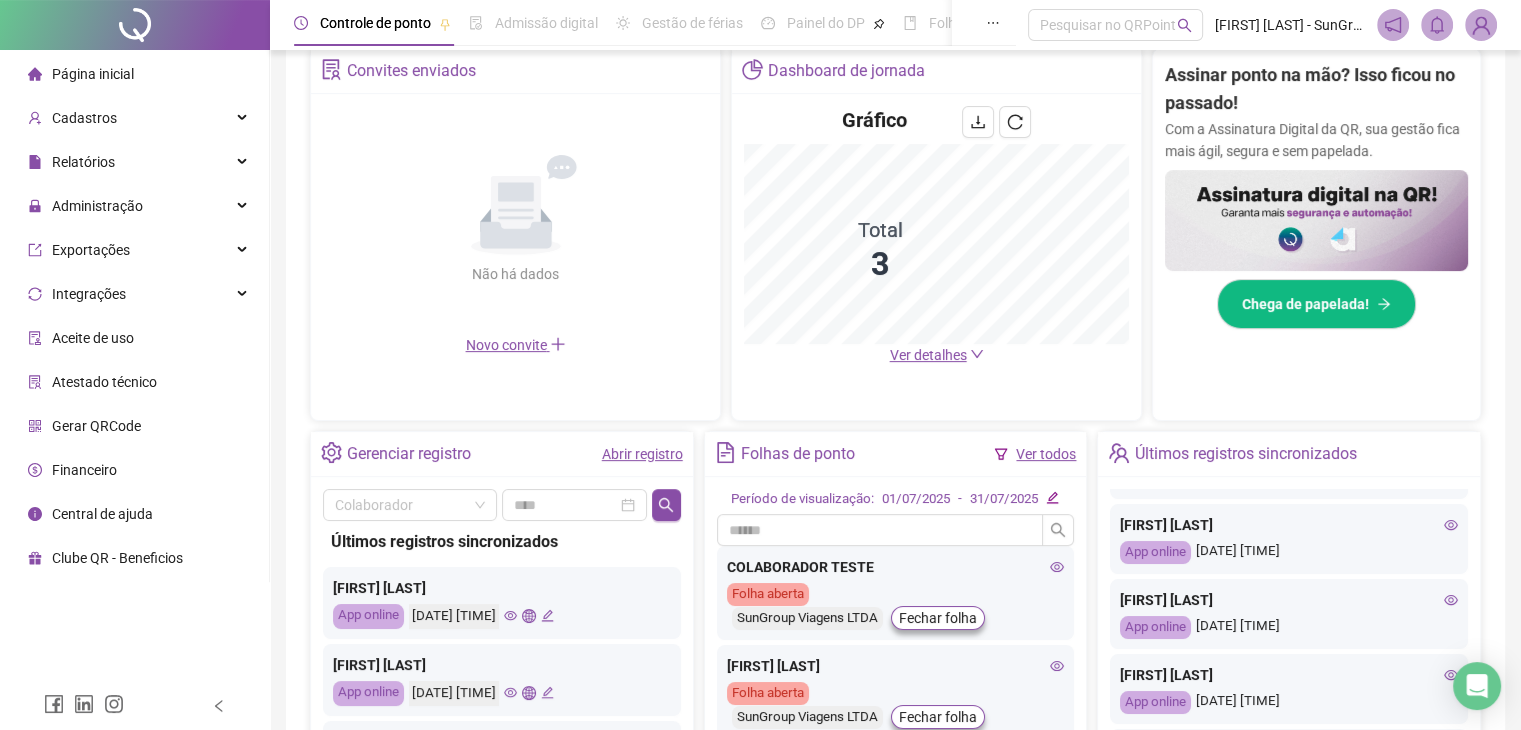 click 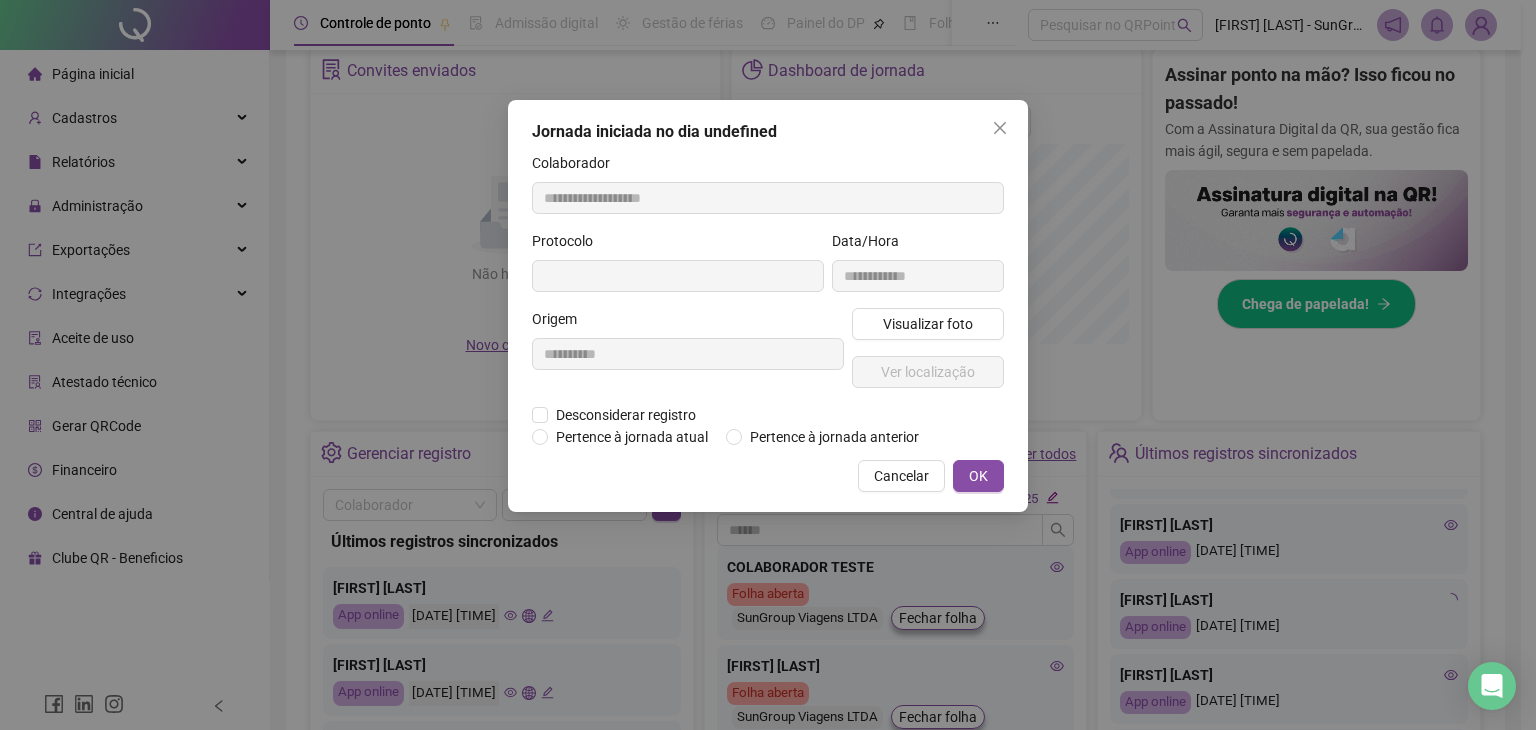 type on "**********" 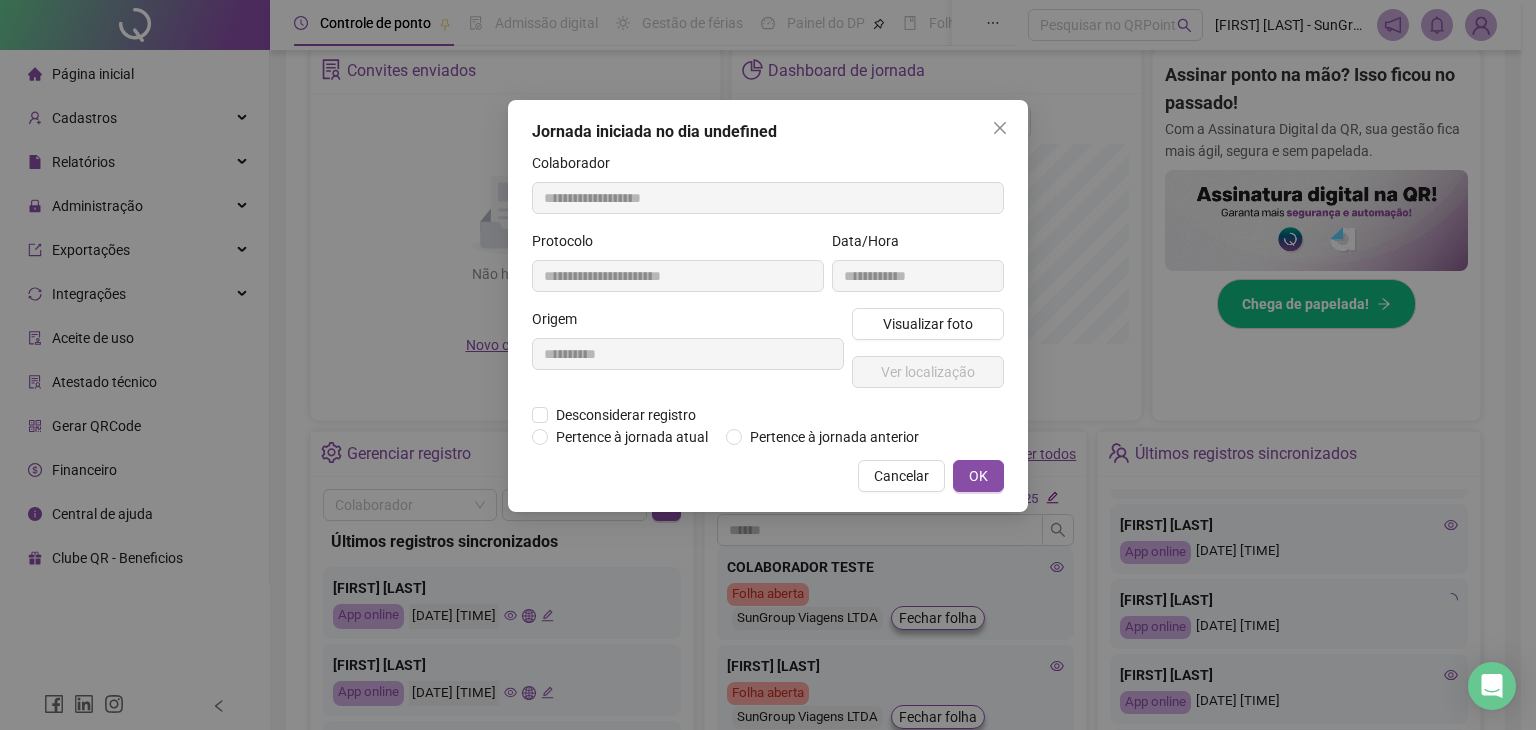type on "**********" 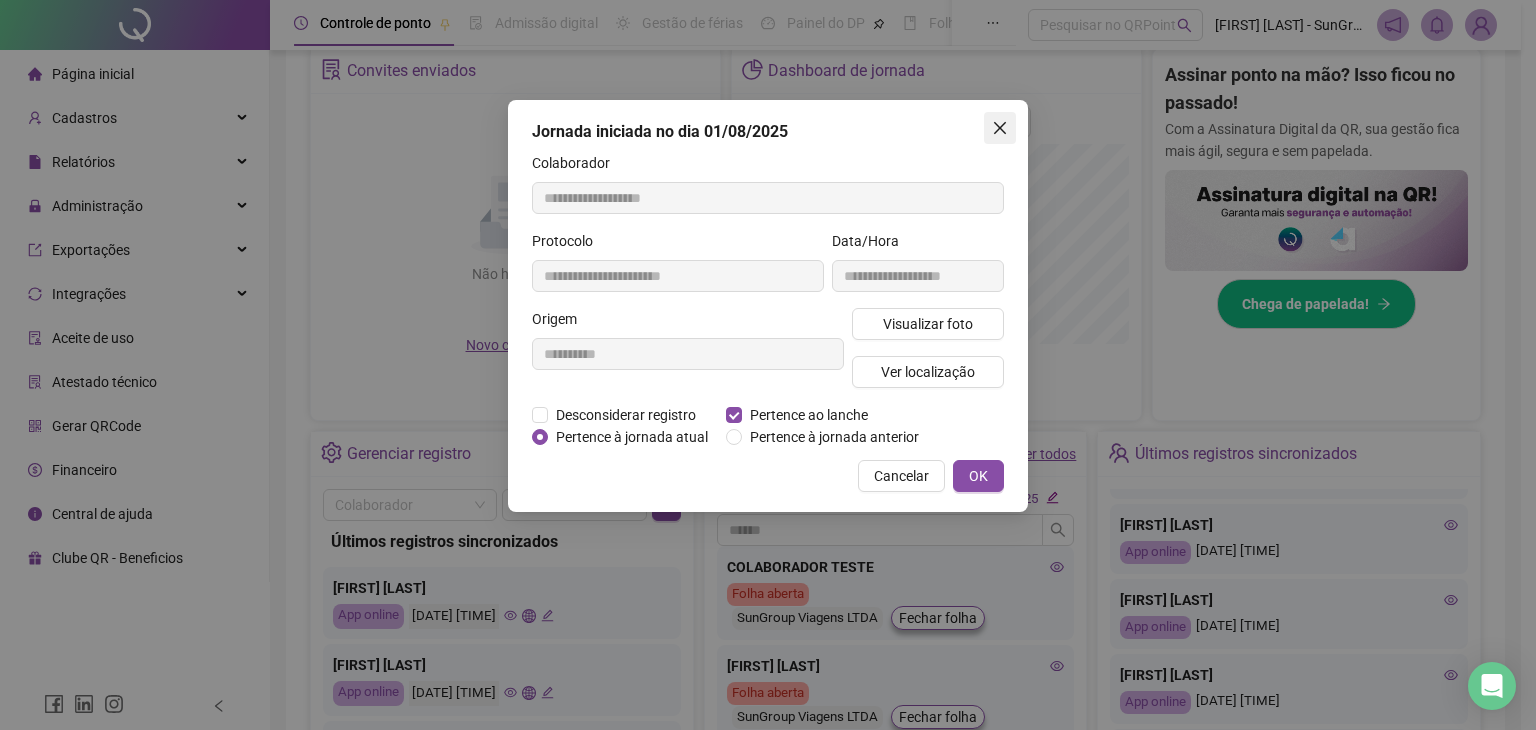 click at bounding box center [1000, 128] 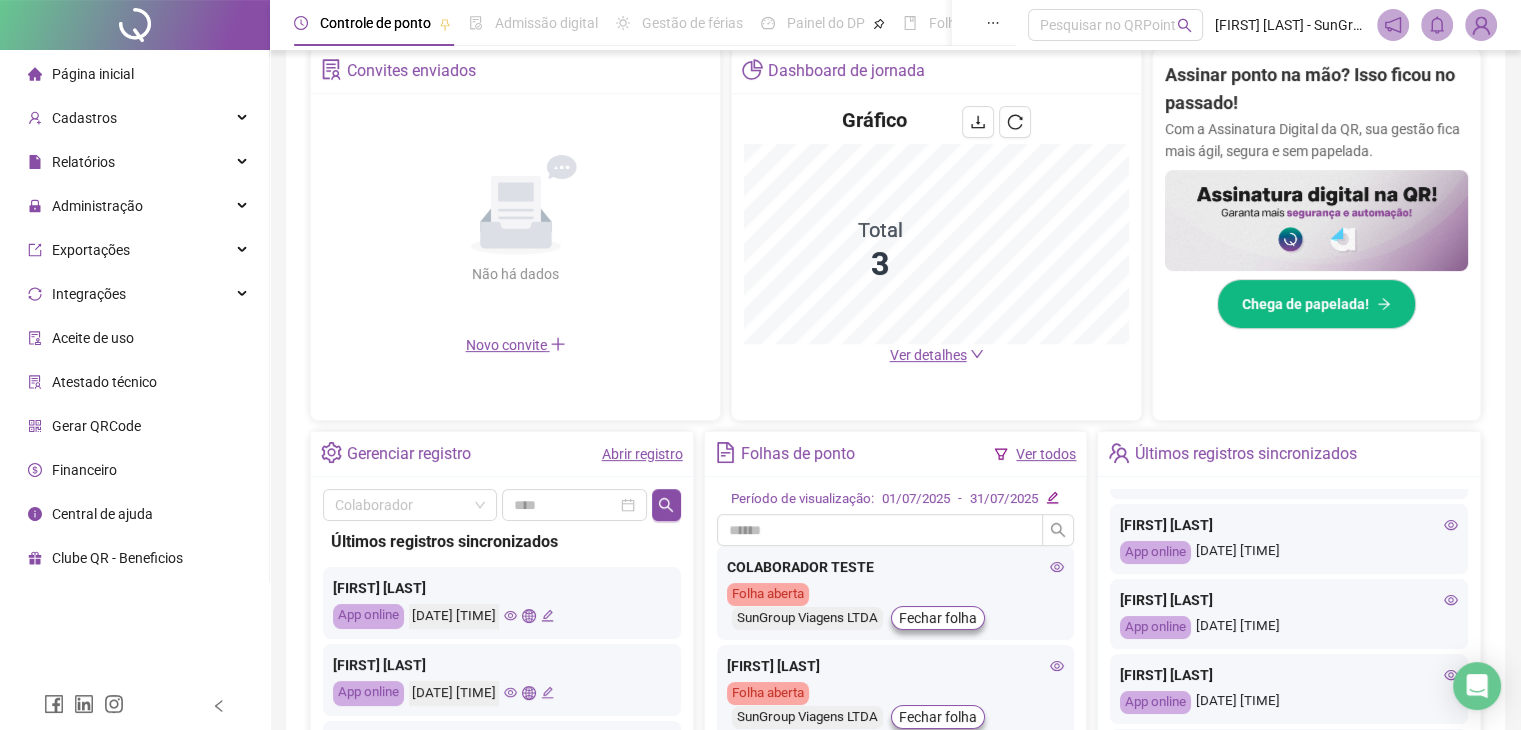 click on "[FIRST] [LAST] [LAST]" at bounding box center [1289, 600] 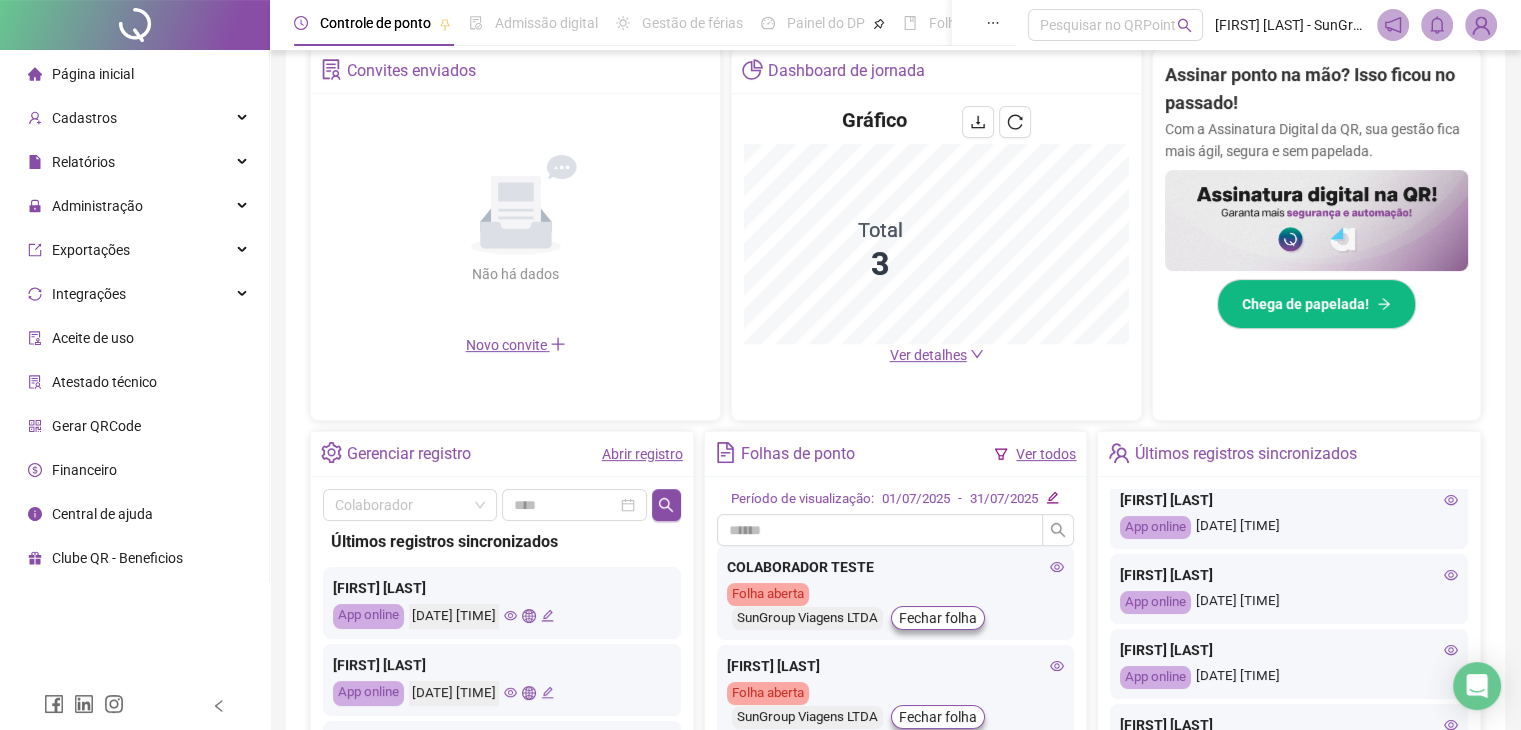 scroll, scrollTop: 484, scrollLeft: 0, axis: vertical 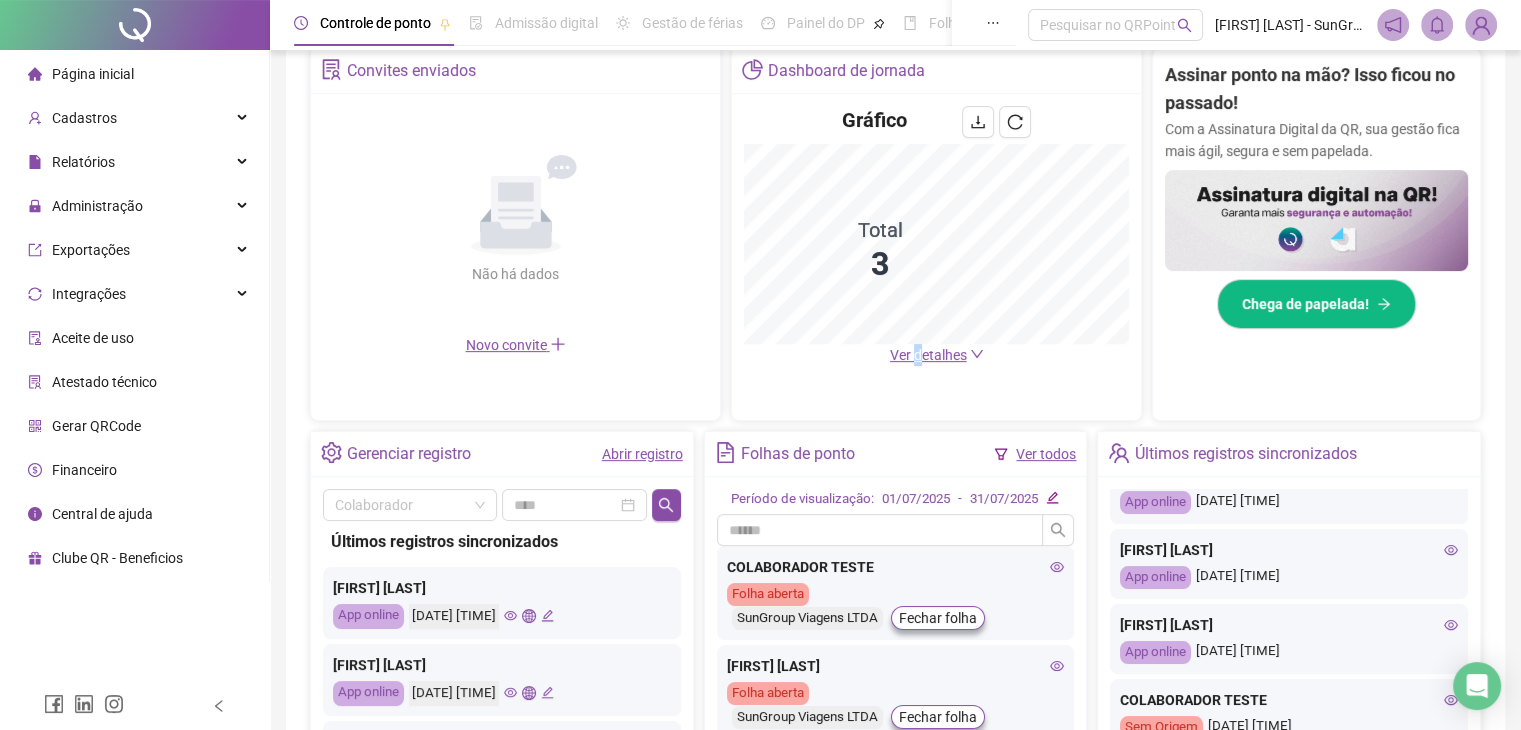click on "Ver detalhes" at bounding box center (937, 355) 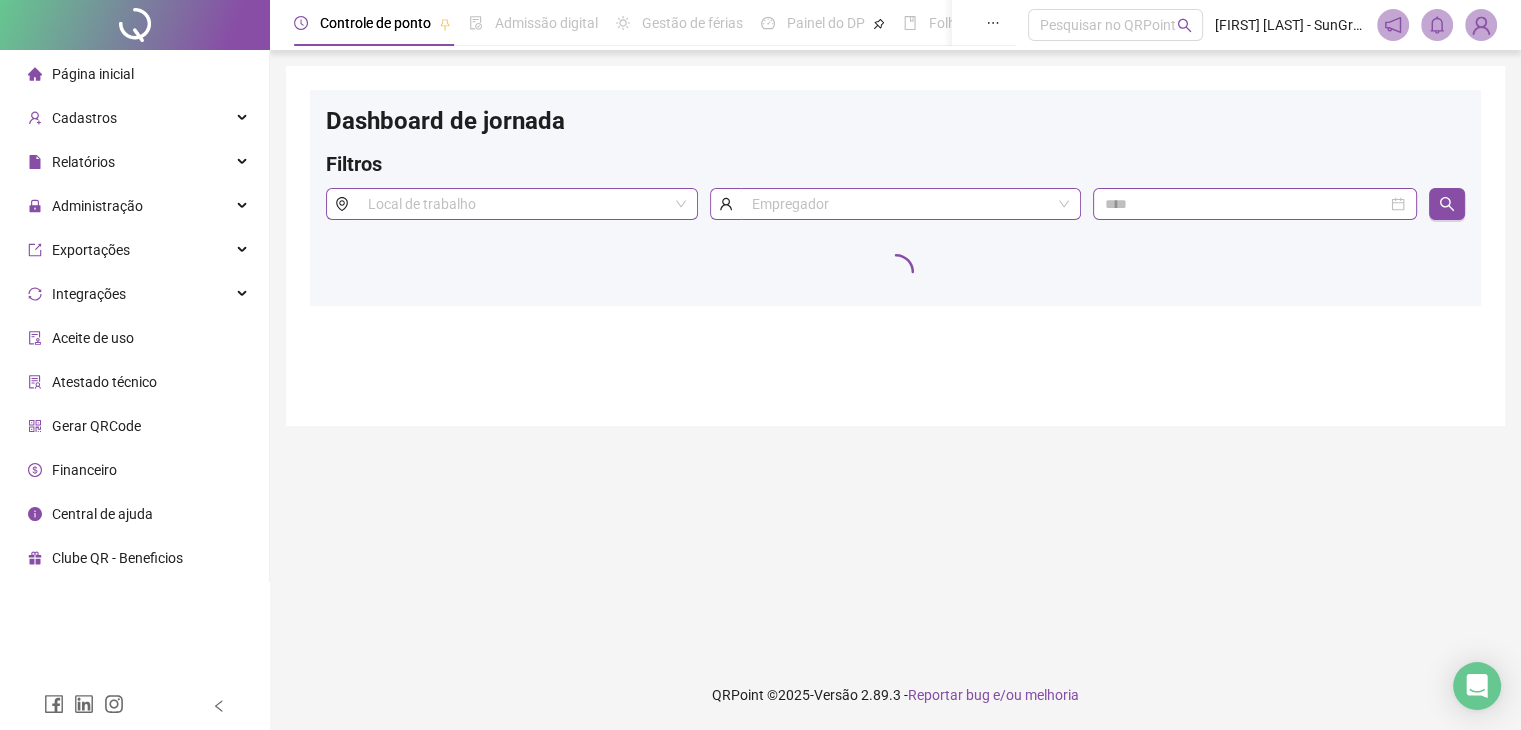 scroll, scrollTop: 0, scrollLeft: 0, axis: both 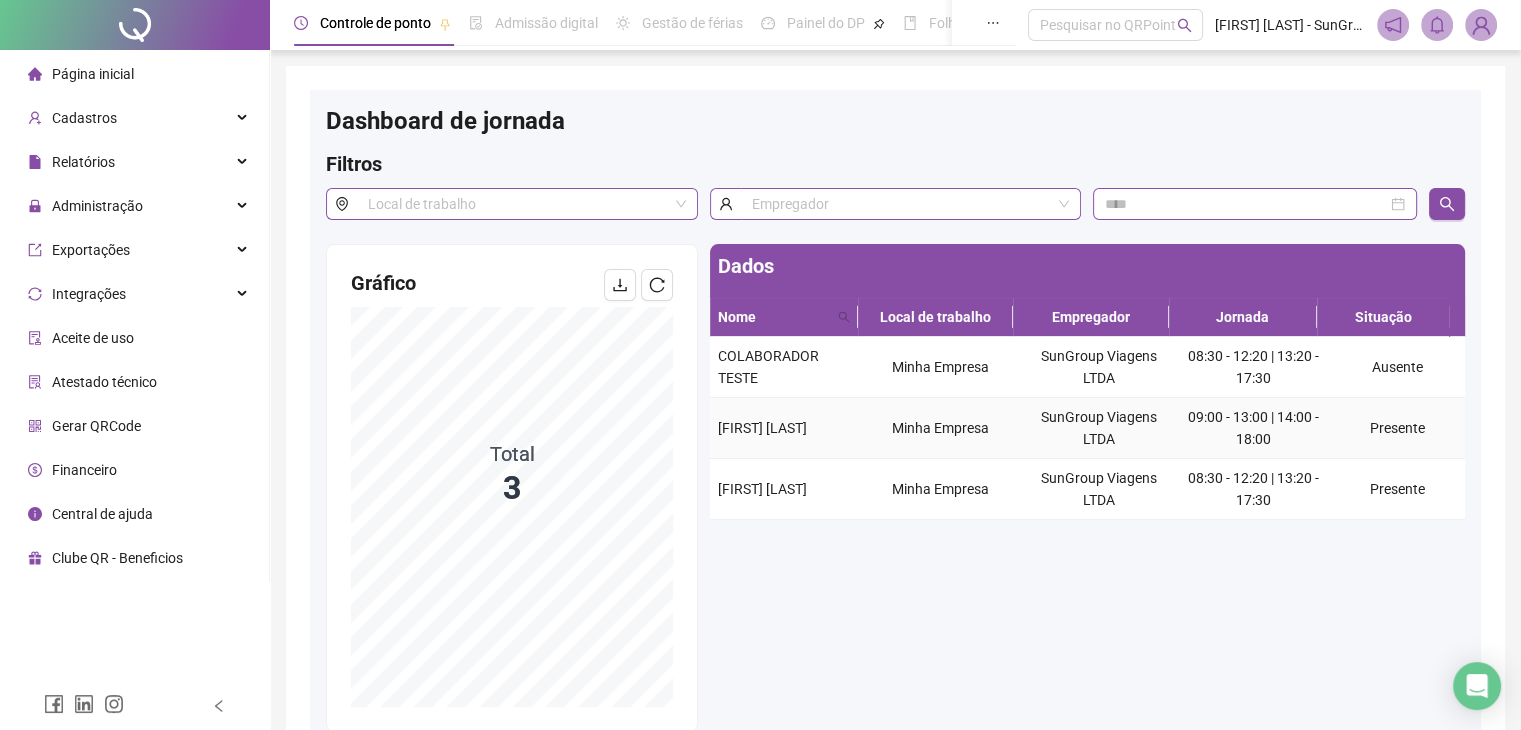click on "[FIRST] [LAST] [LAST]" at bounding box center (762, 428) 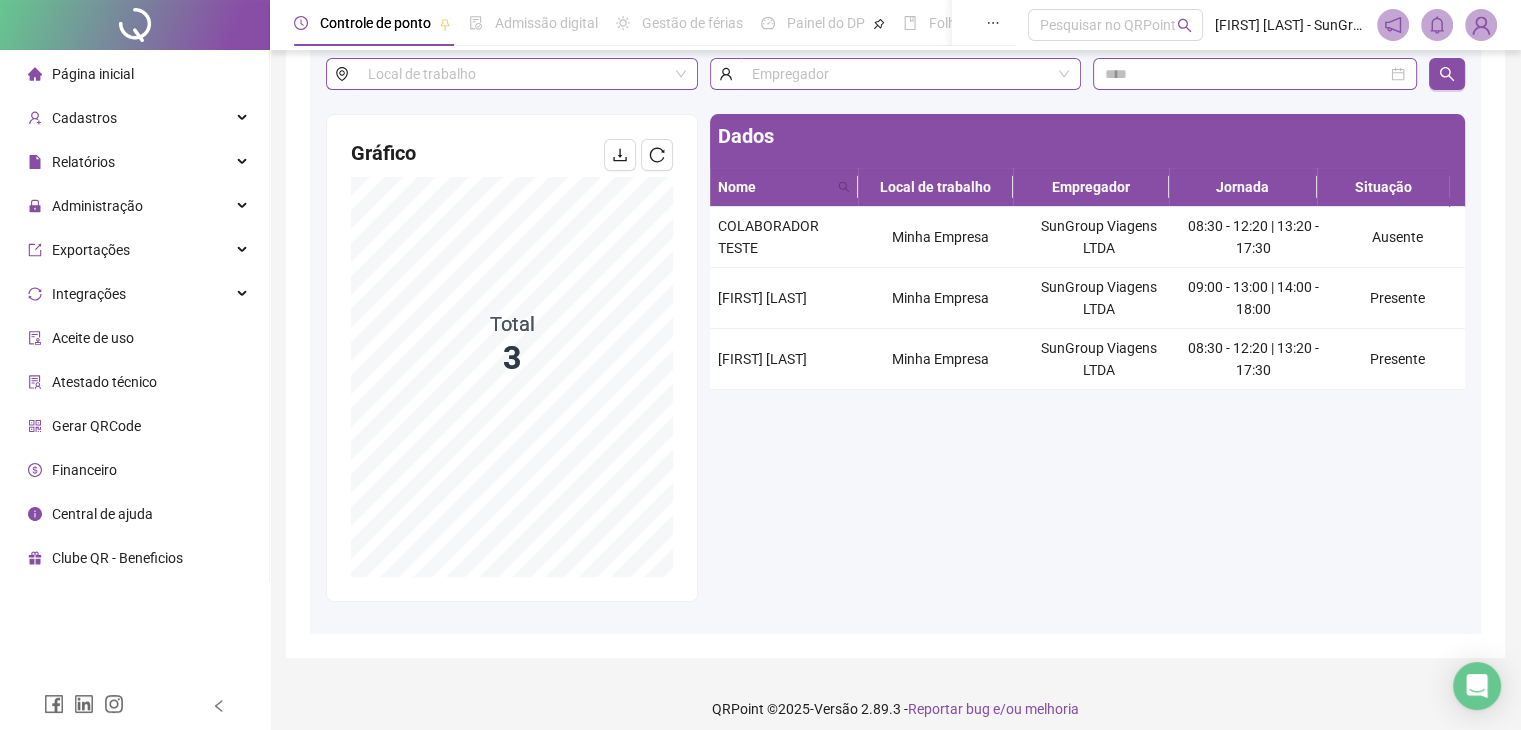 scroll, scrollTop: 0, scrollLeft: 0, axis: both 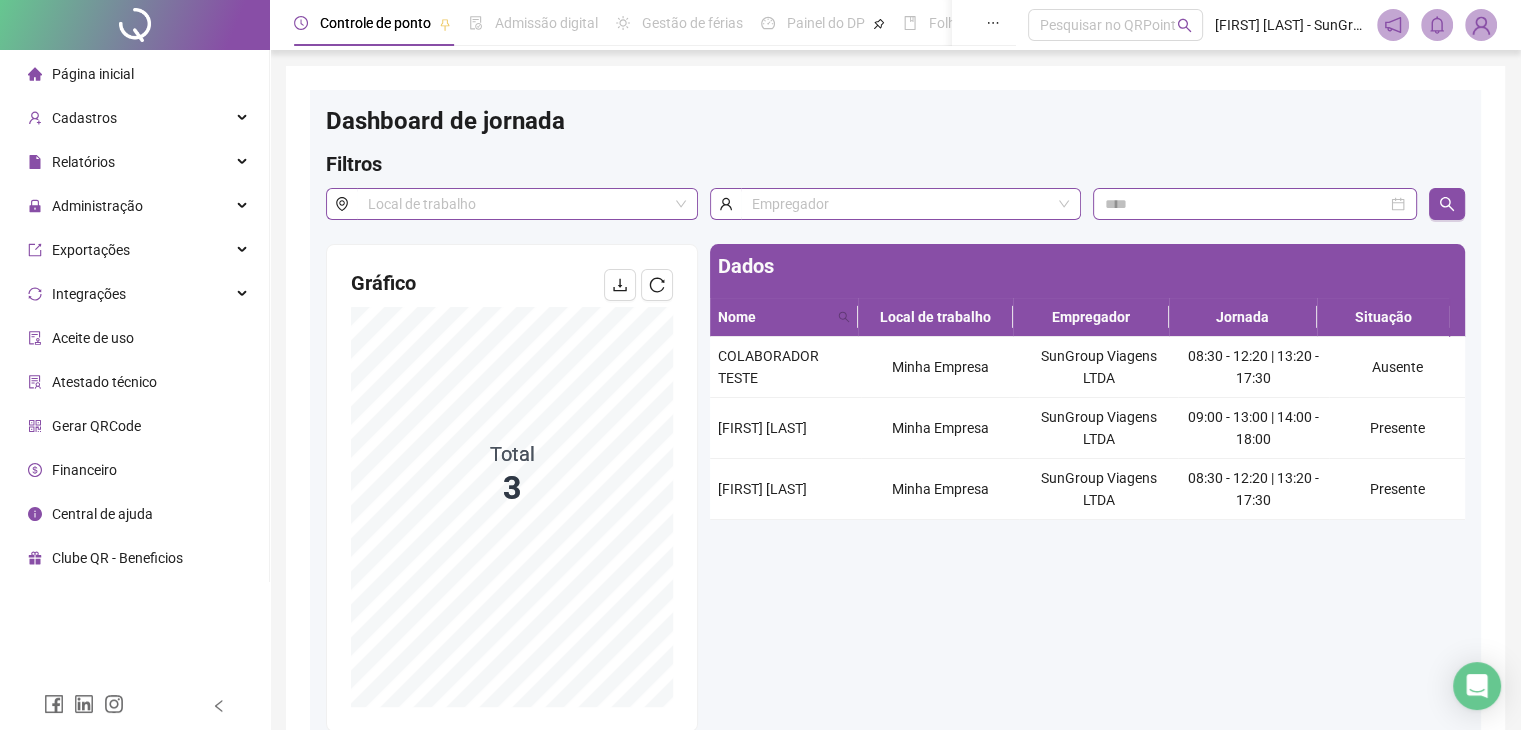 click on "Página inicial" at bounding box center [81, 74] 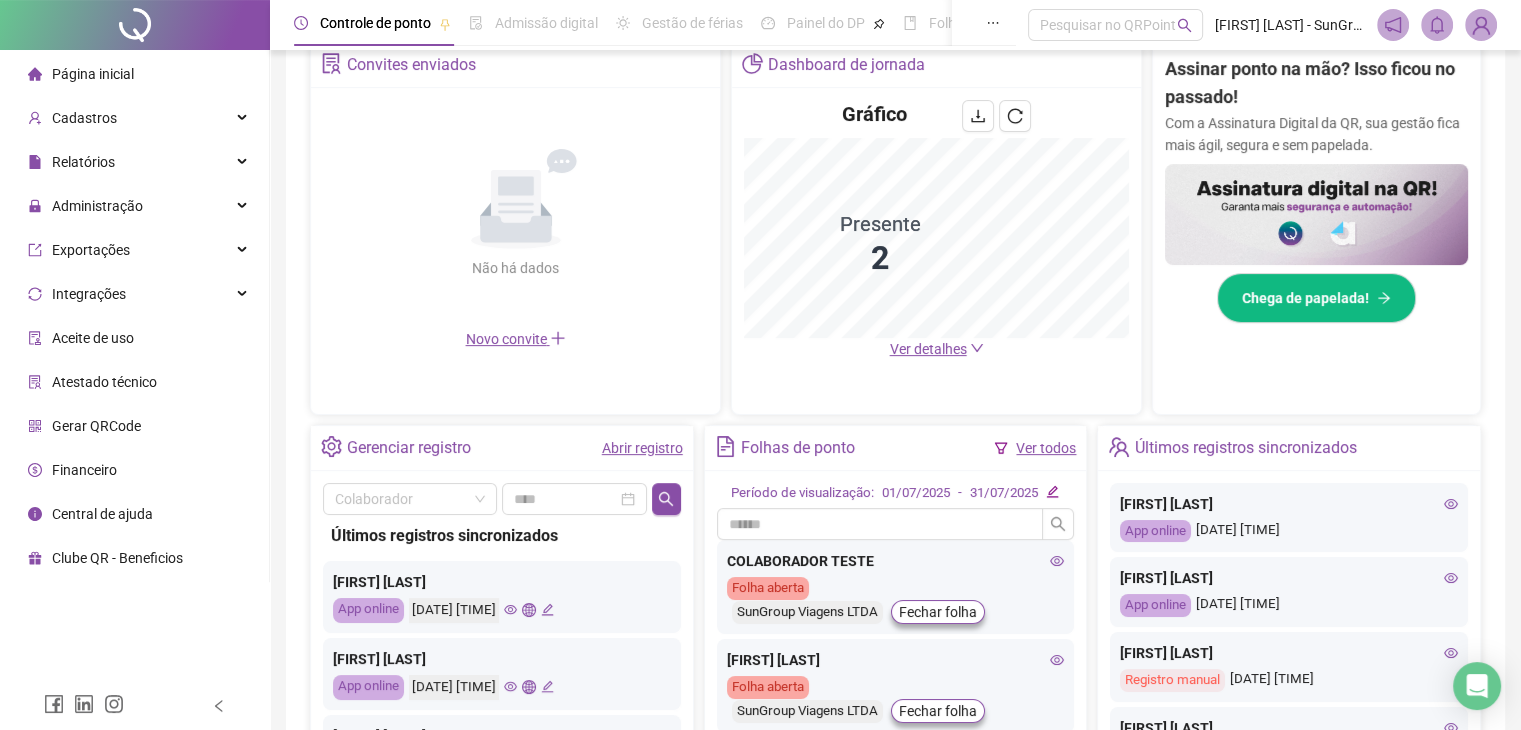 scroll, scrollTop: 570, scrollLeft: 0, axis: vertical 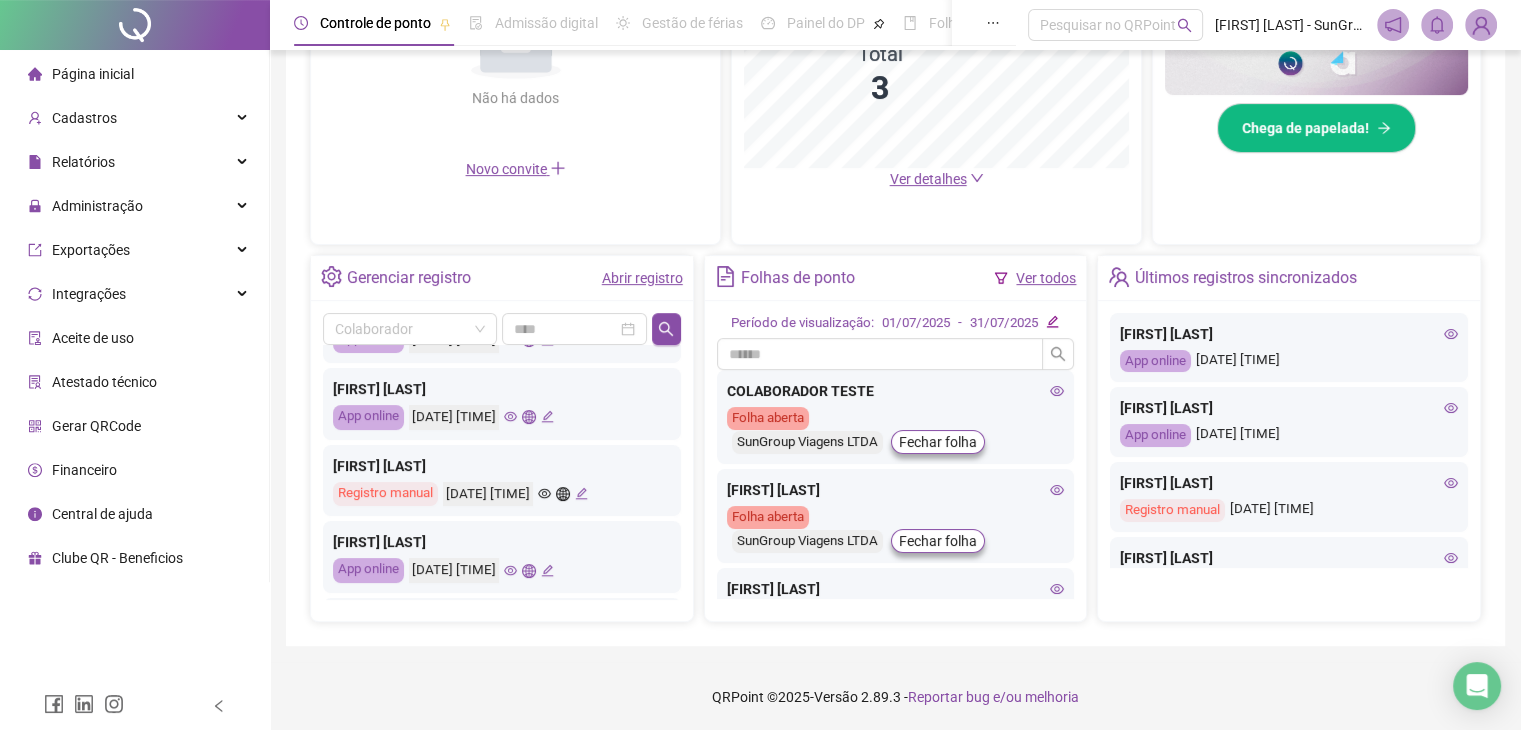 click 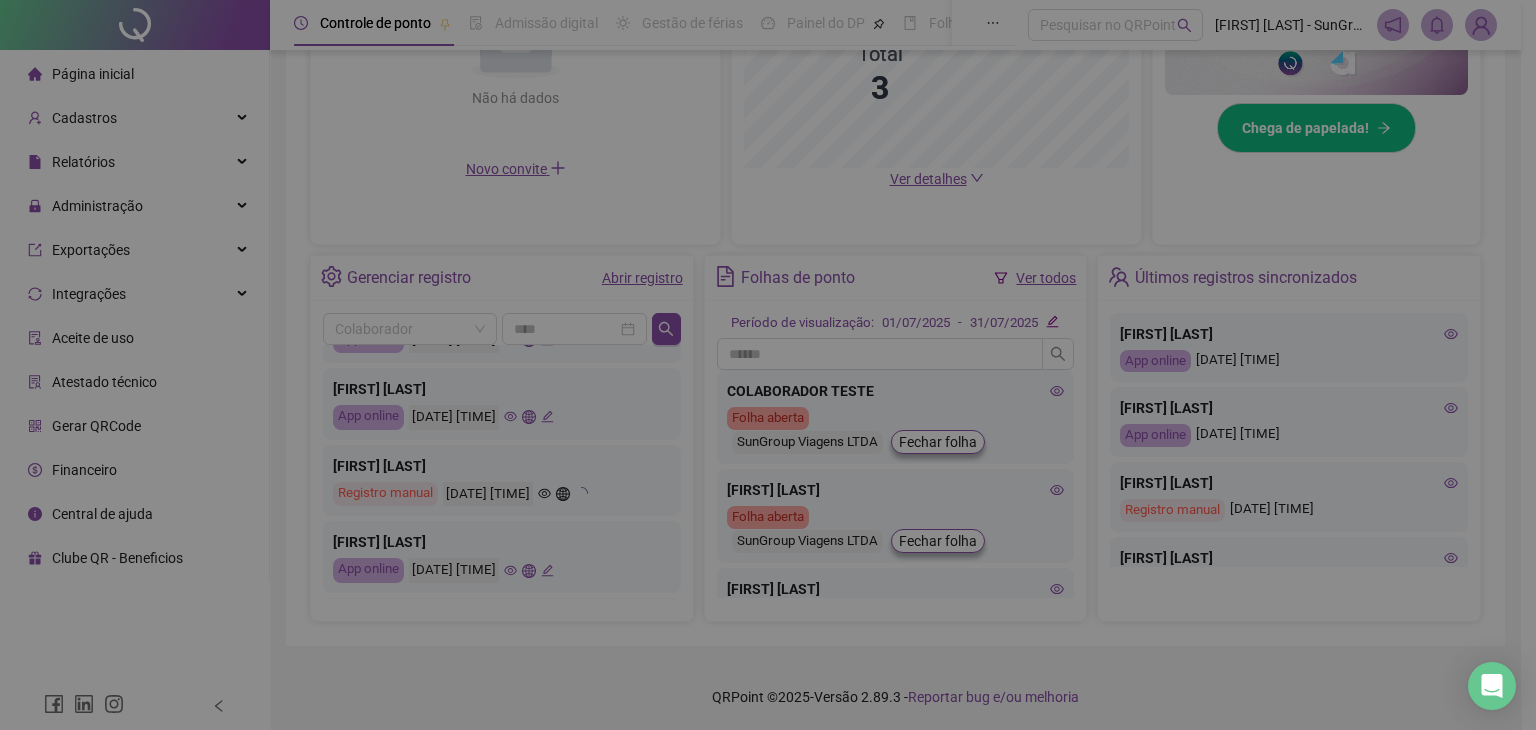 type on "**********" 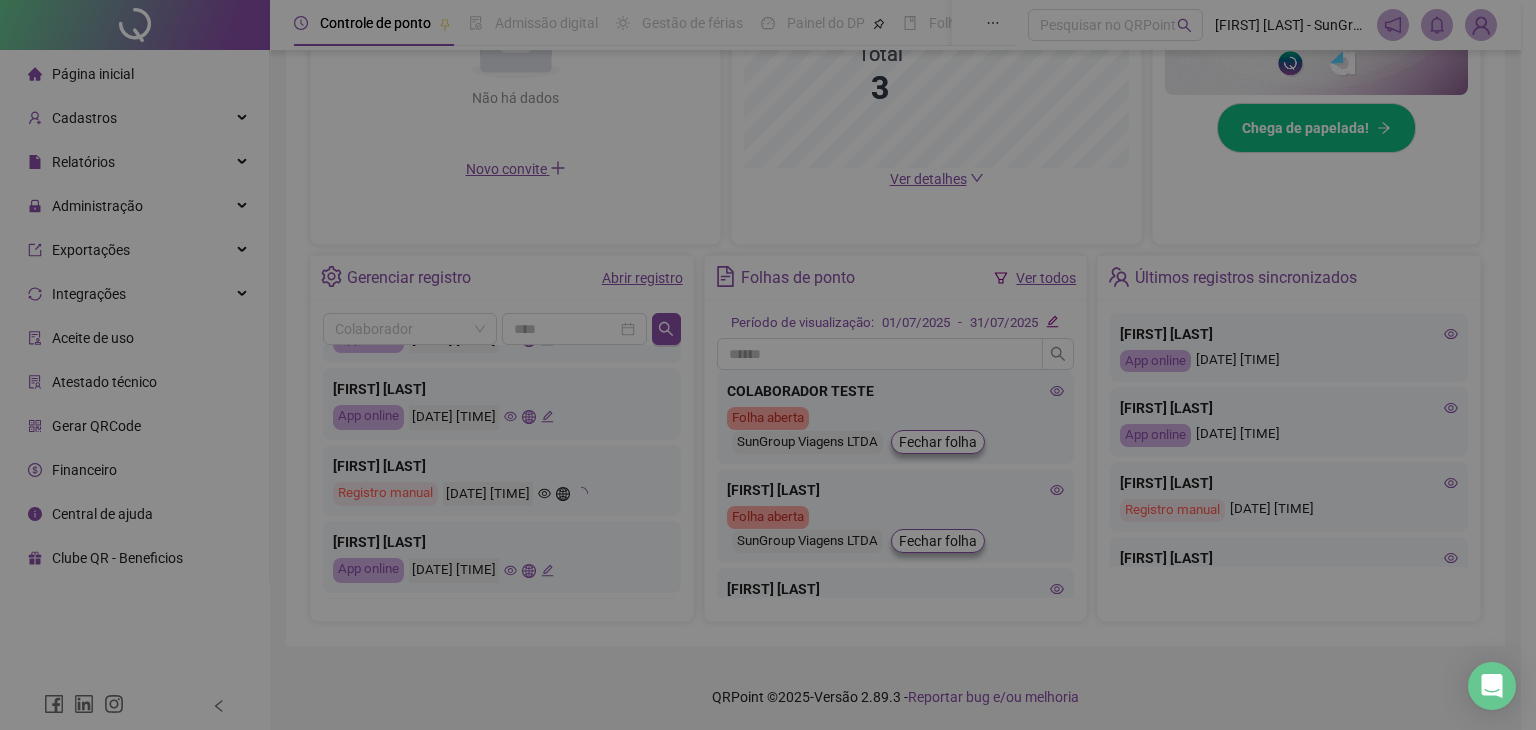 type on "**********" 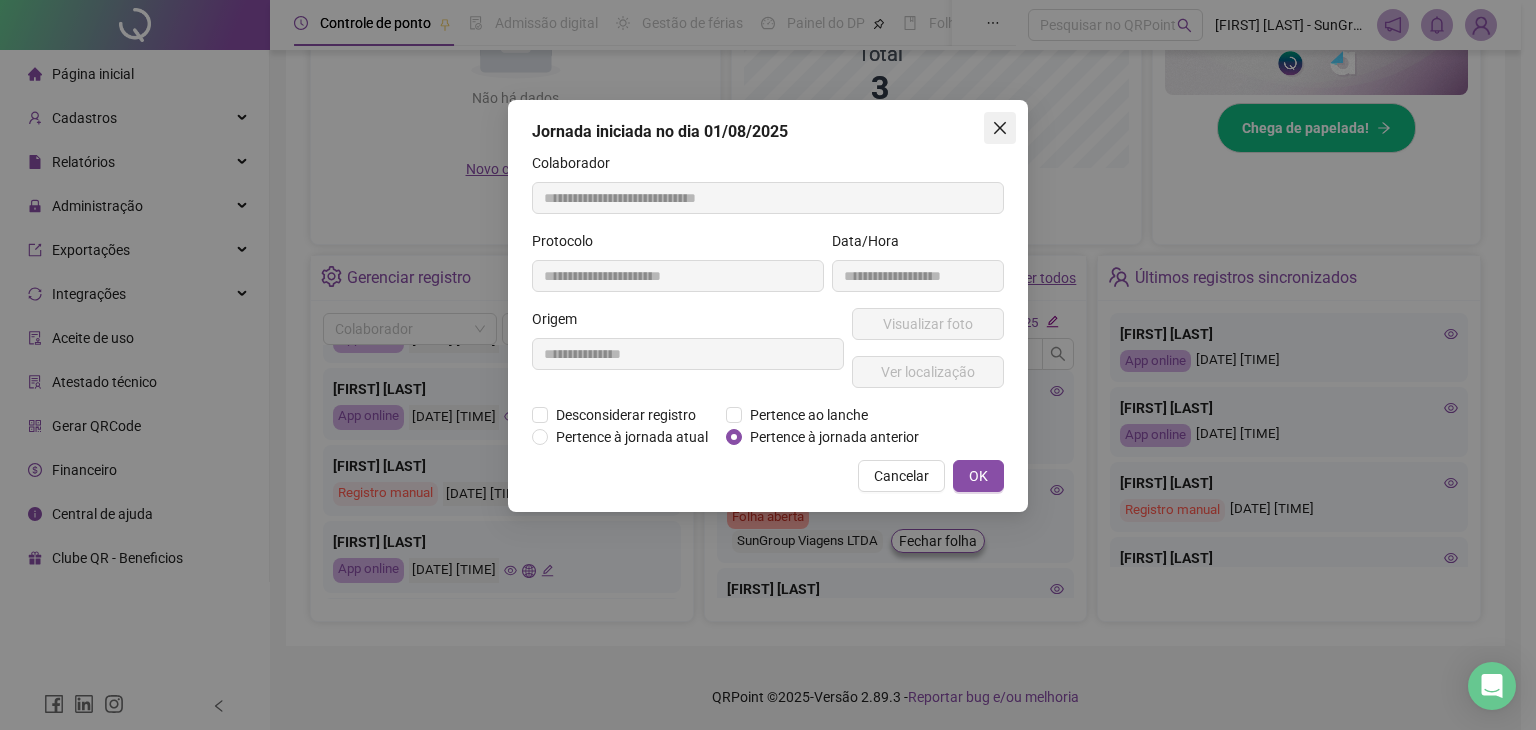 click 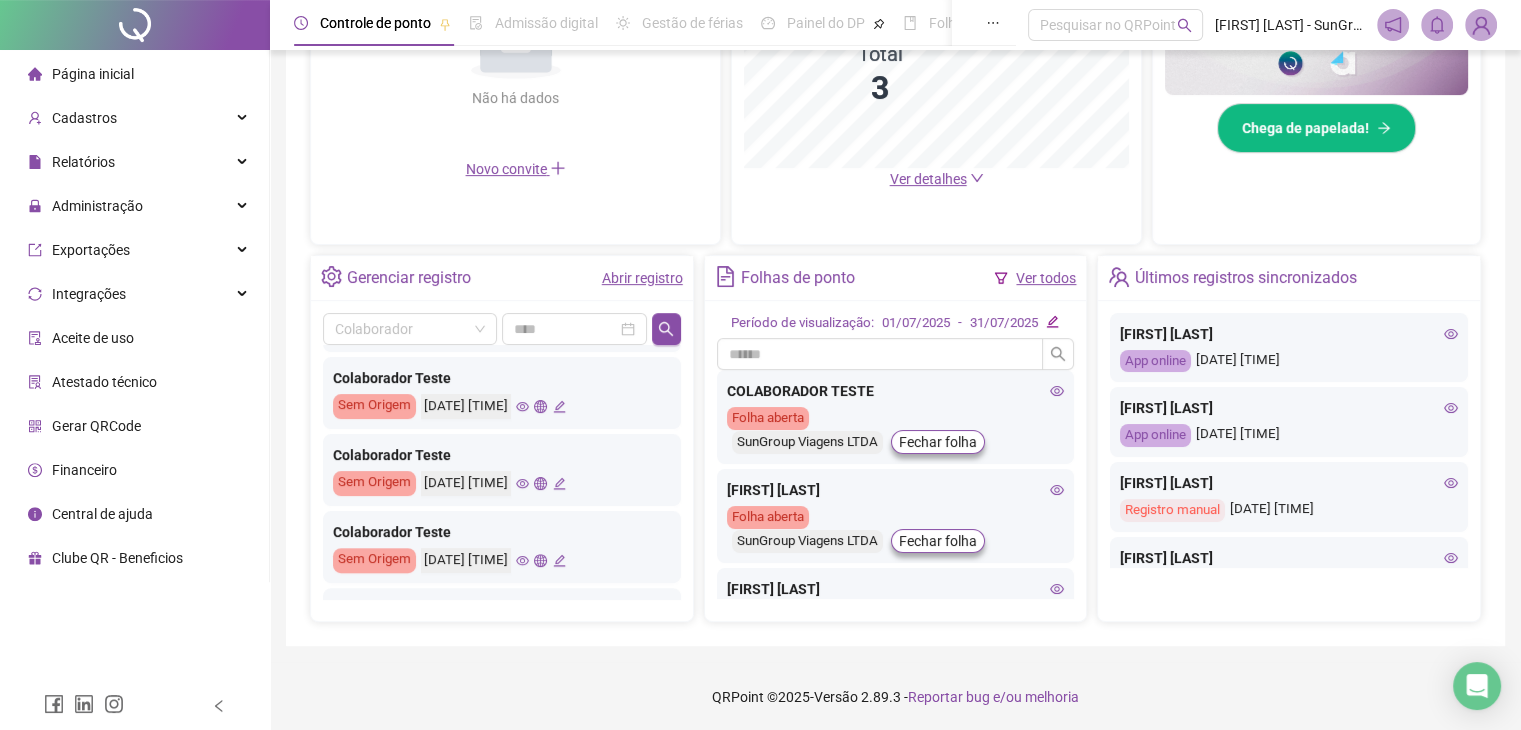 scroll, scrollTop: 940, scrollLeft: 0, axis: vertical 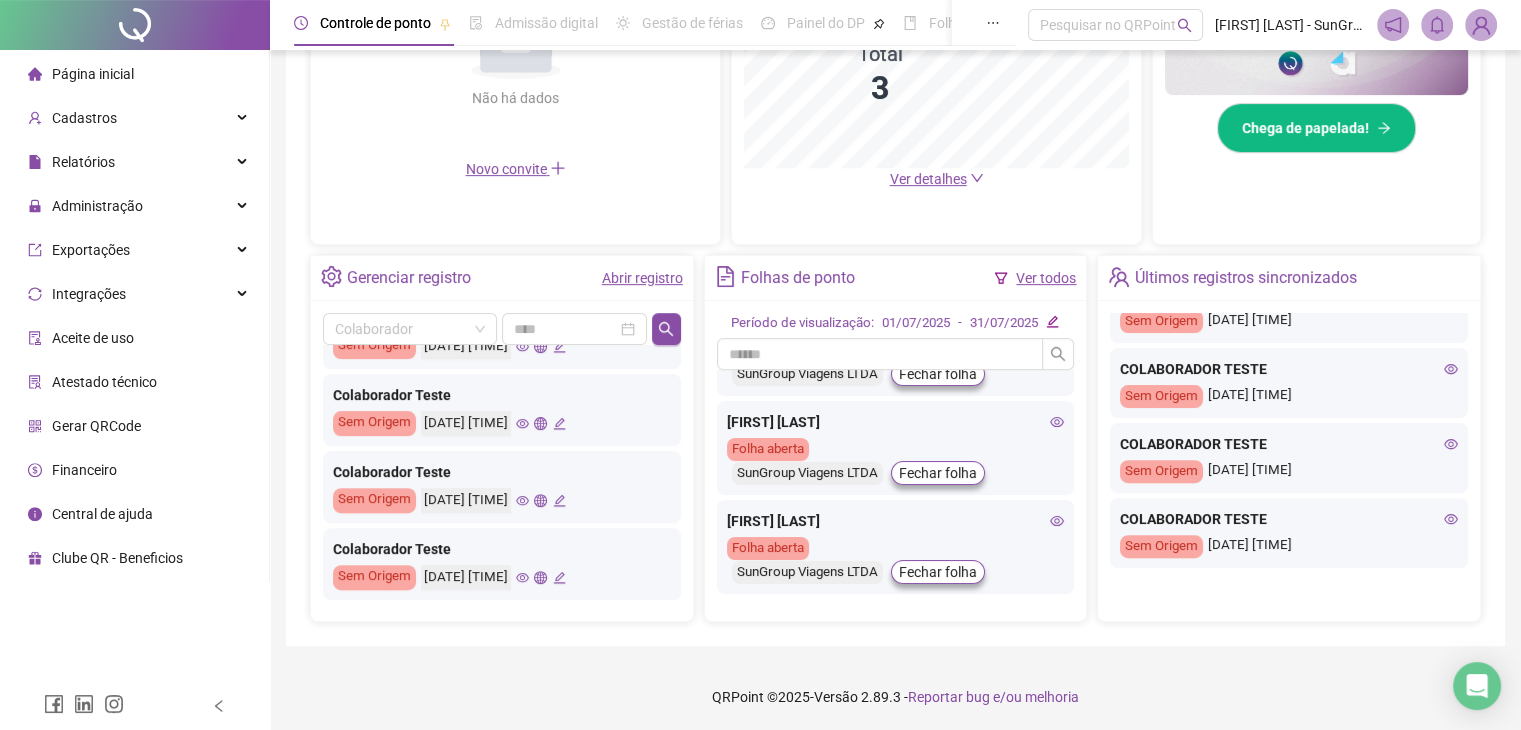 click on "Atestado técnico" at bounding box center [104, 382] 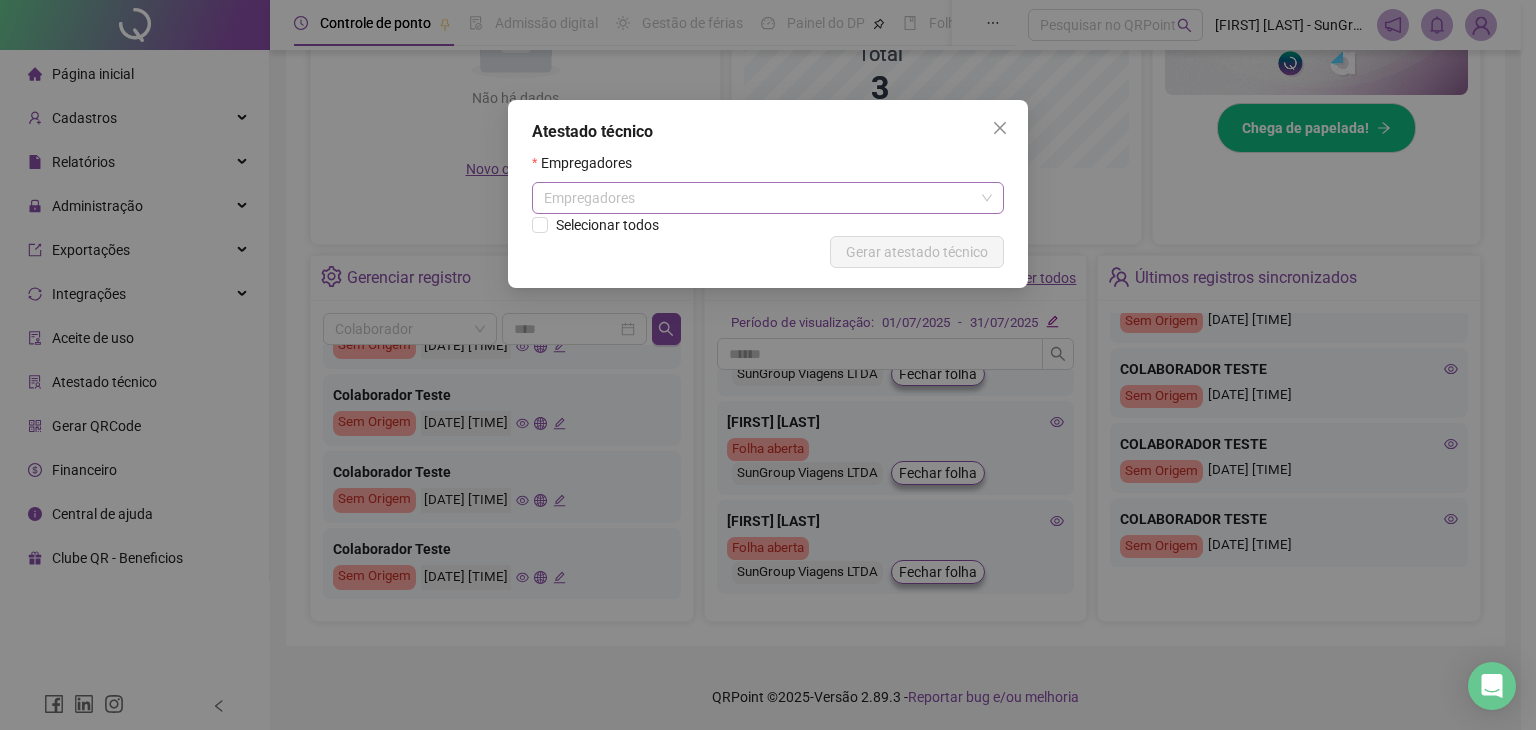 click on "Empregadores" at bounding box center [768, 198] 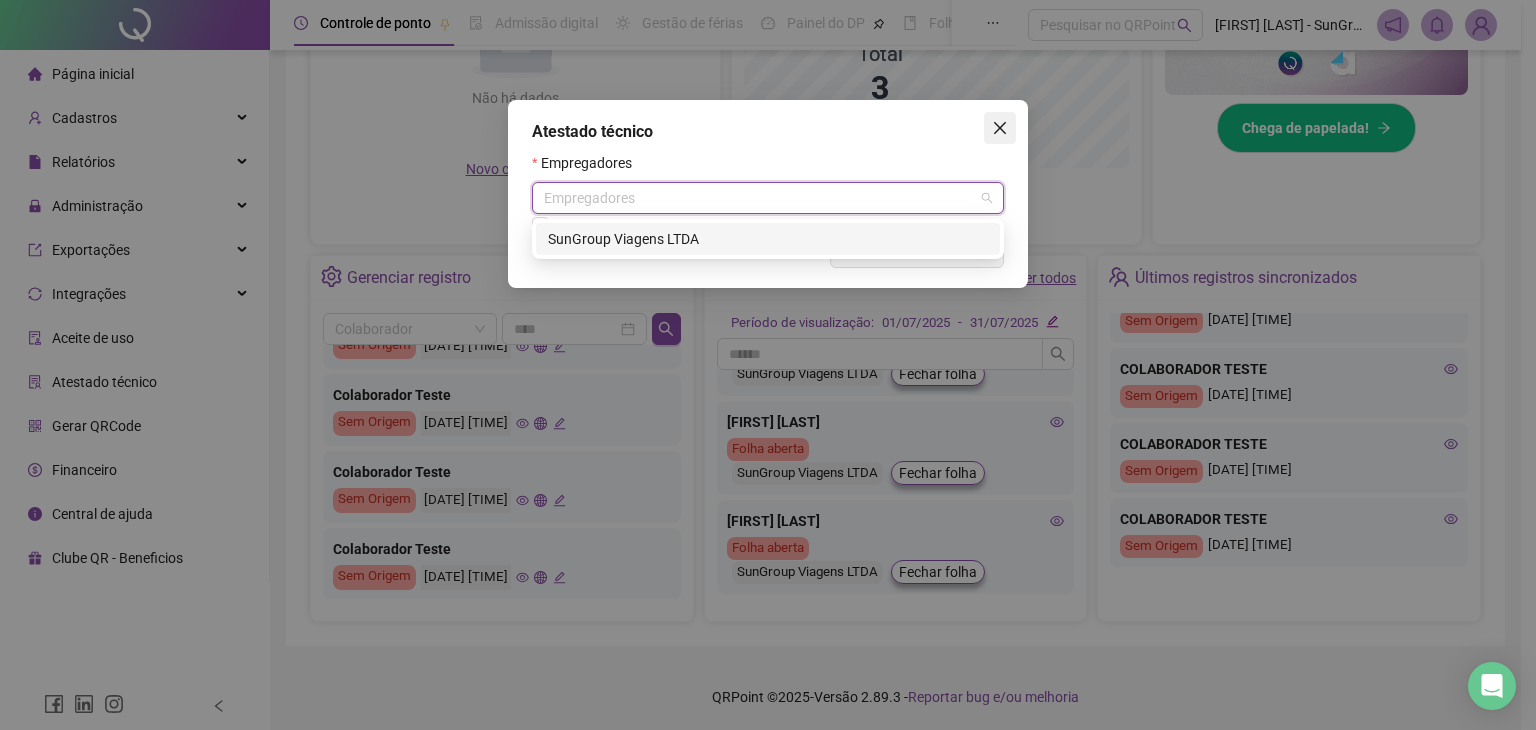 click at bounding box center [1000, 128] 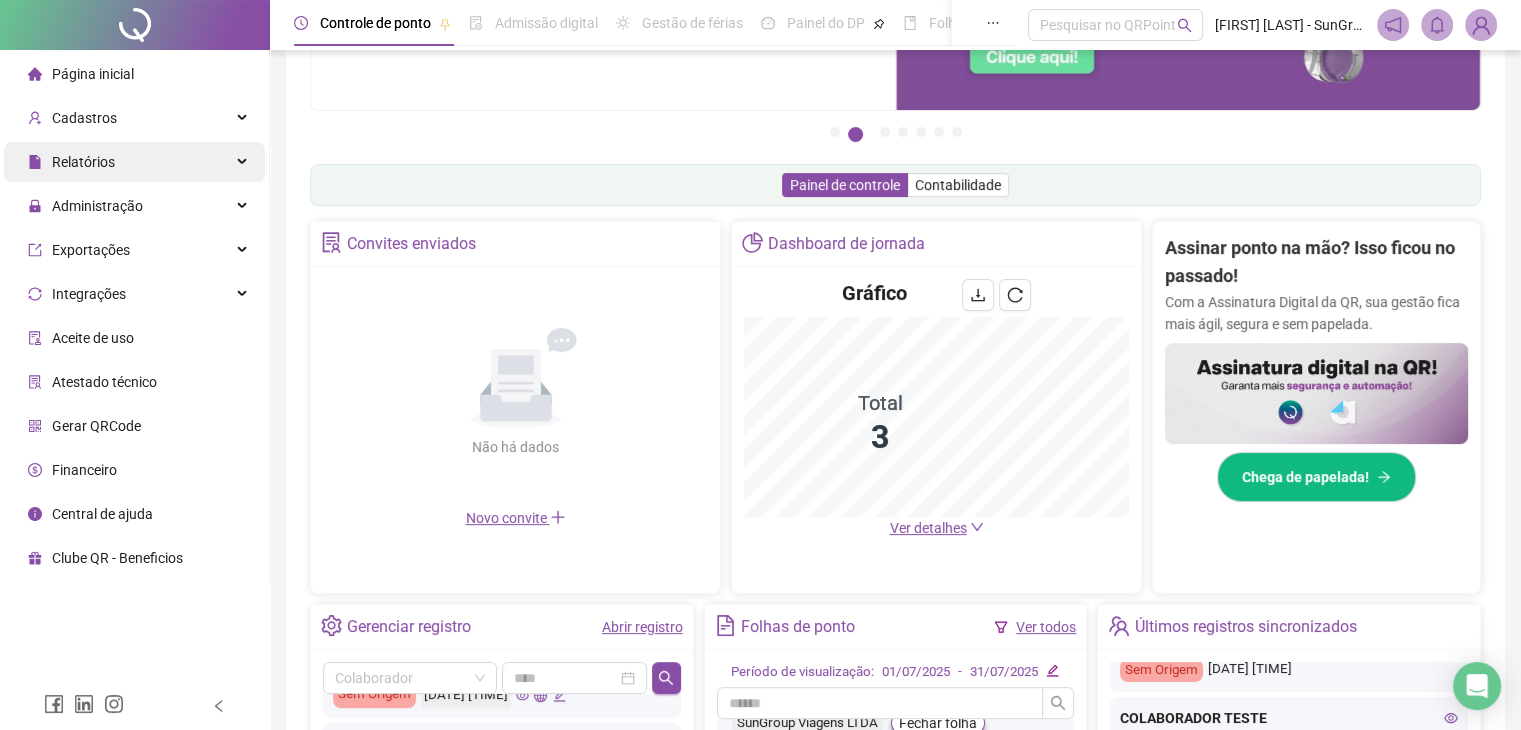 click on "Relatórios" at bounding box center [71, 162] 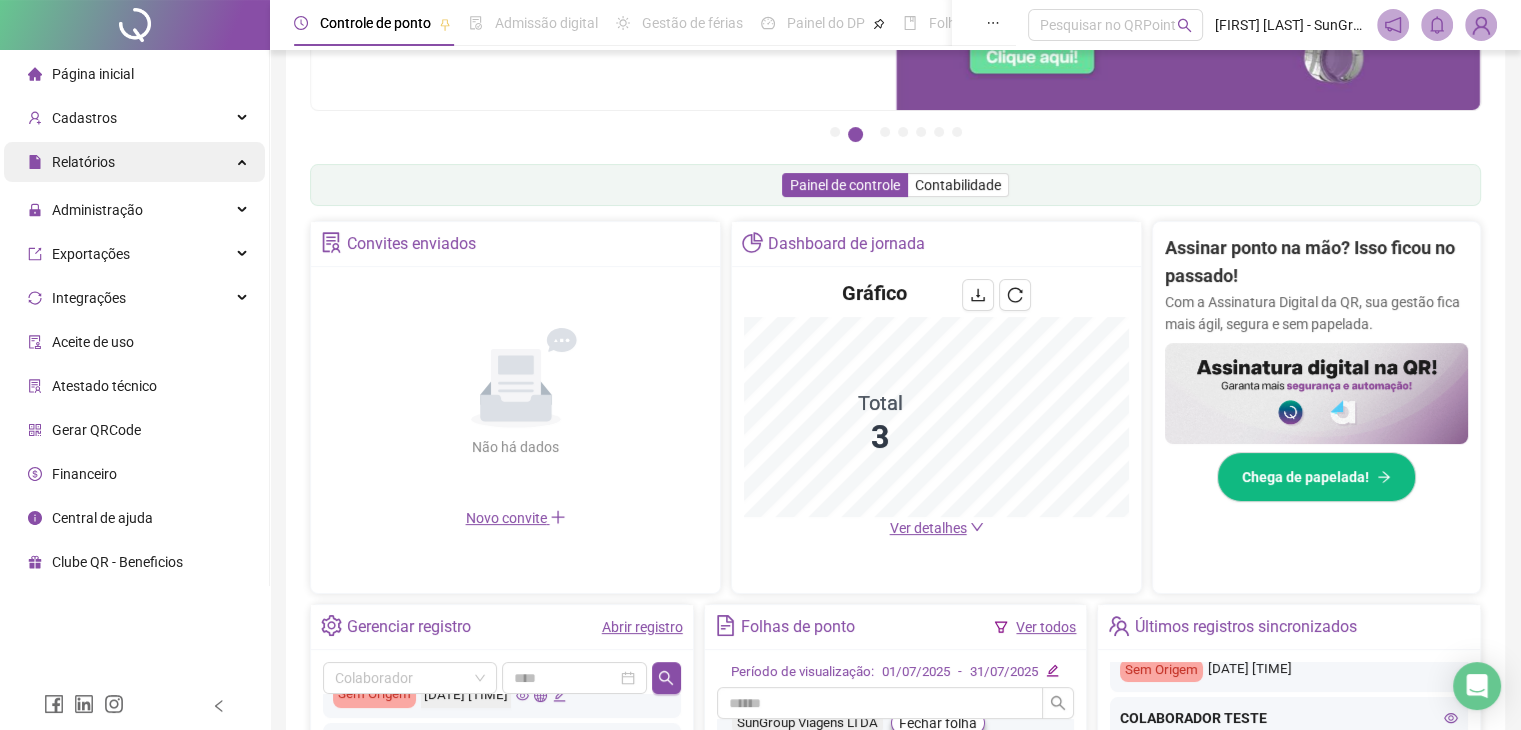 scroll, scrollTop: 270, scrollLeft: 0, axis: vertical 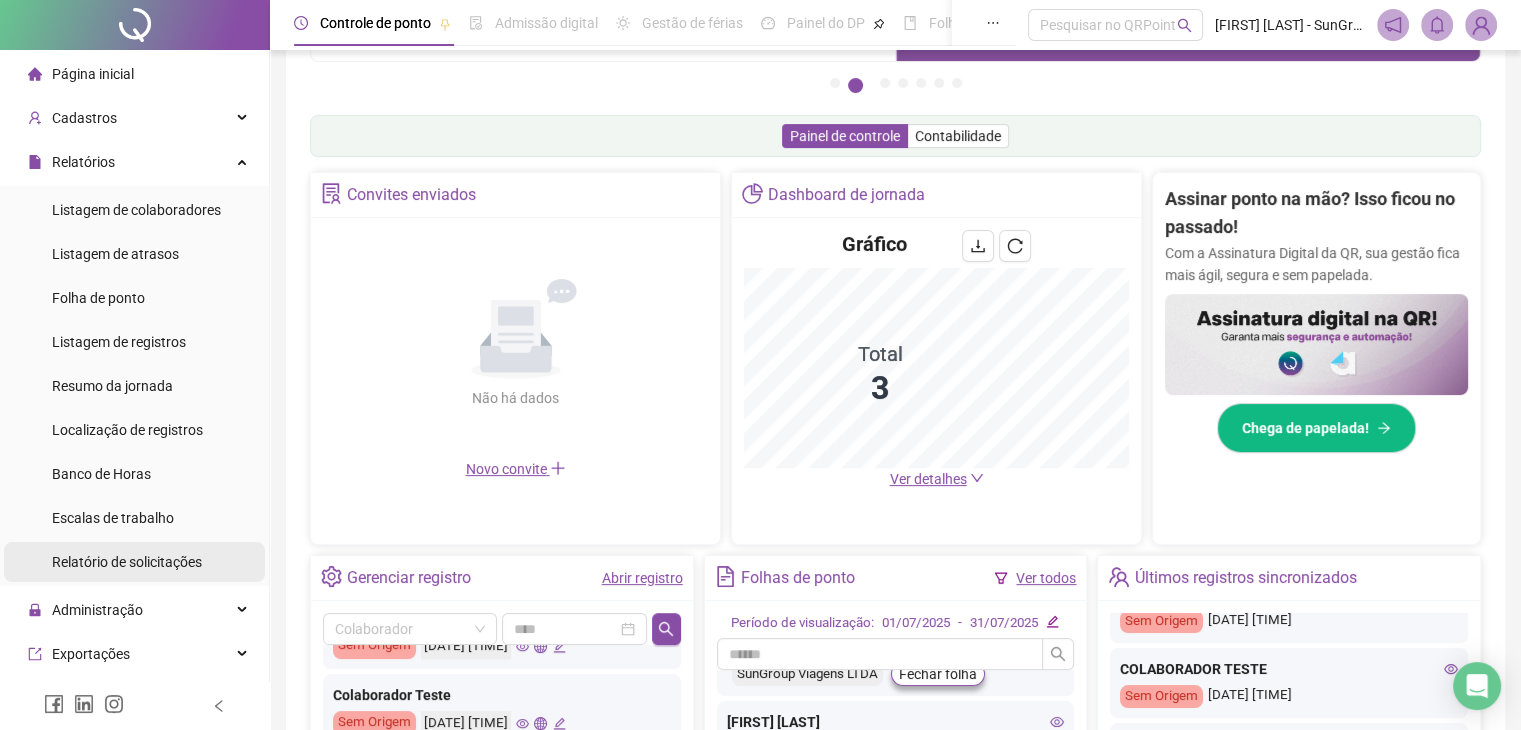 click on "Relatório de solicitações" at bounding box center [127, 562] 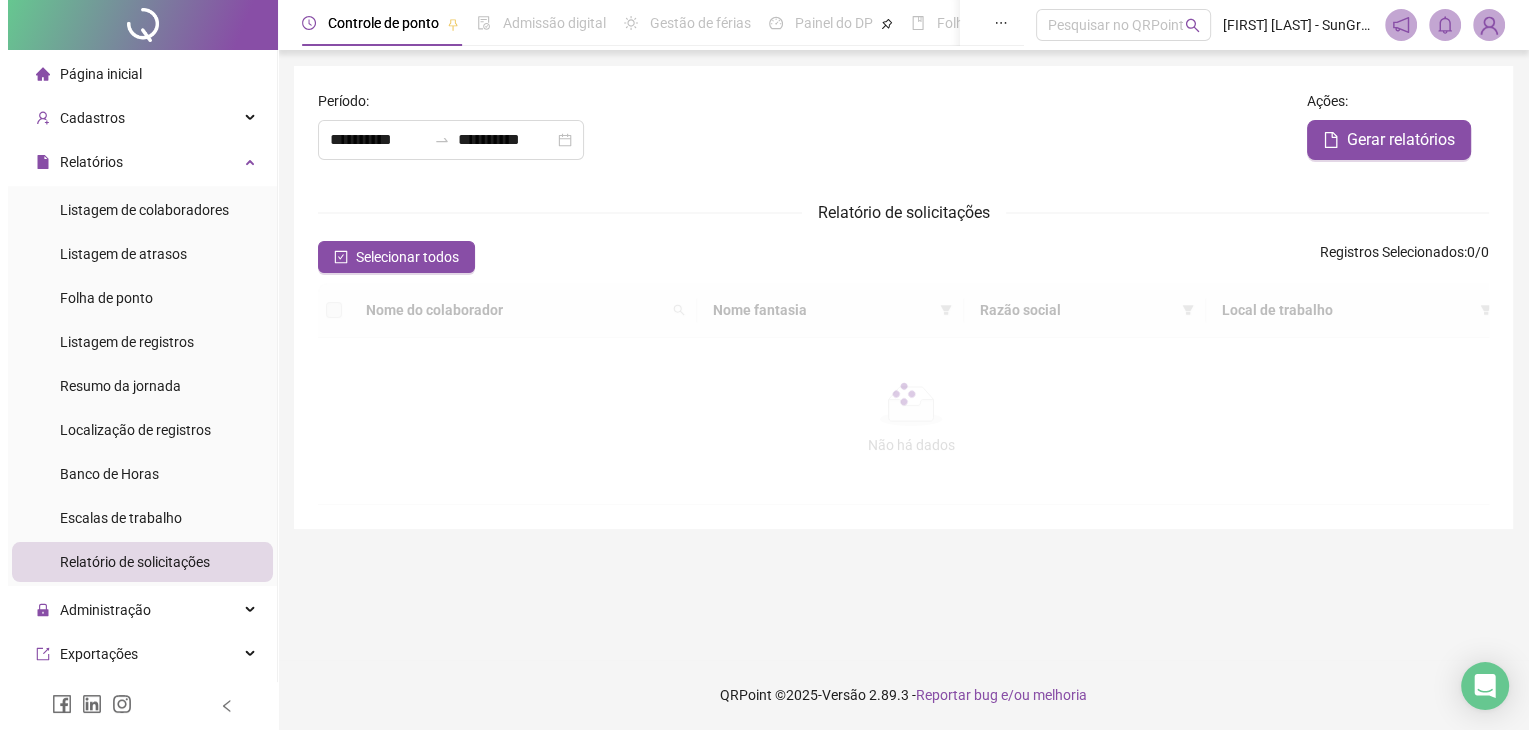 scroll, scrollTop: 0, scrollLeft: 0, axis: both 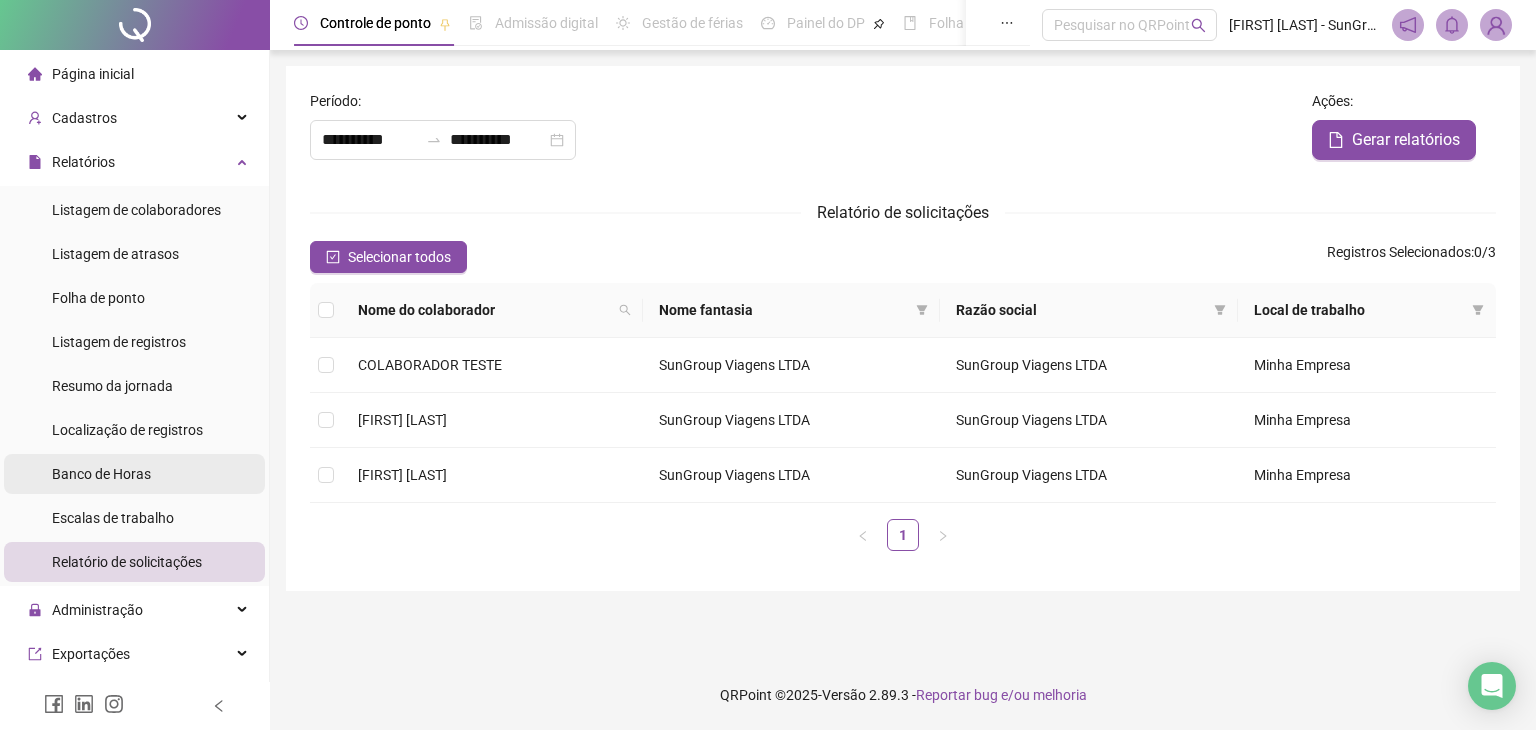 click on "Banco de Horas" at bounding box center [101, 474] 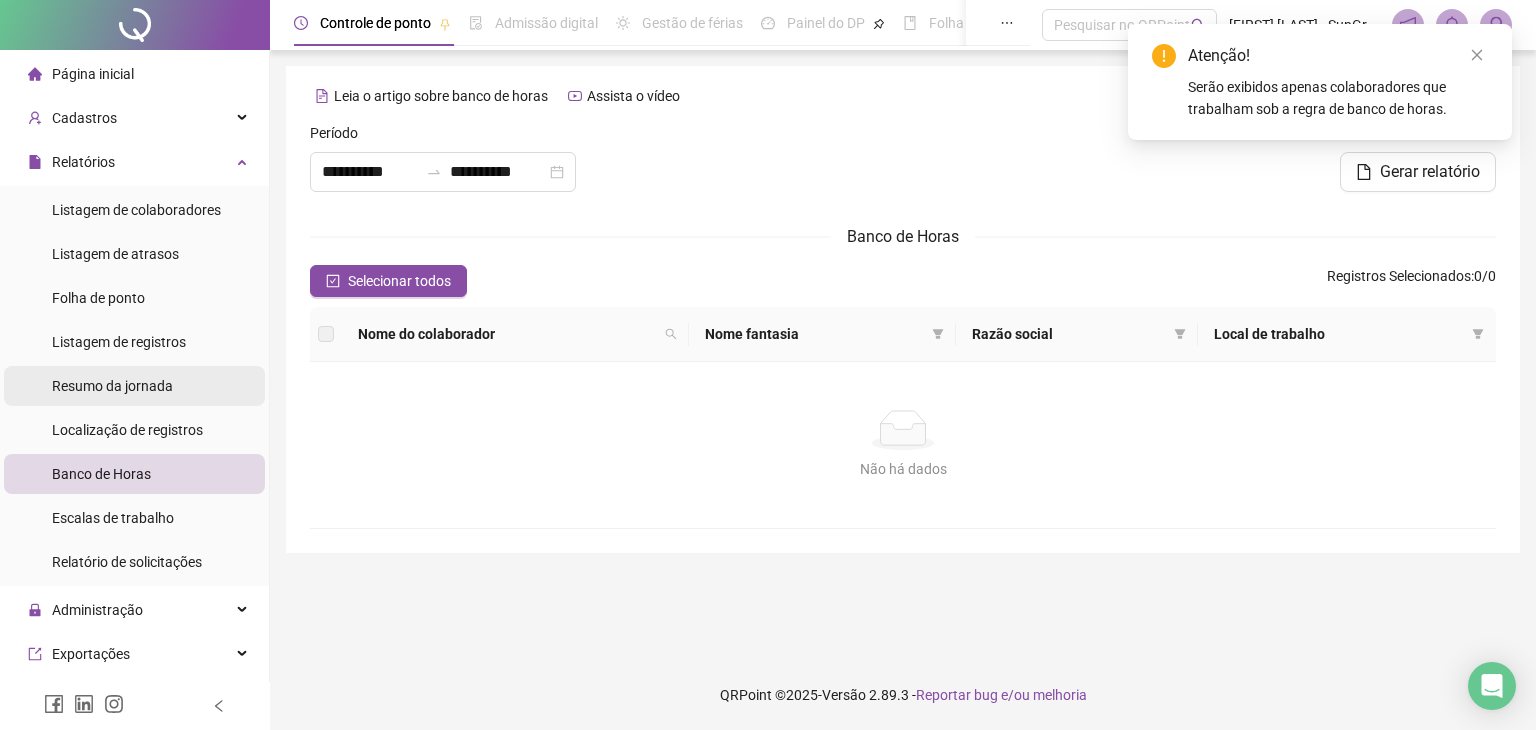 click on "Resumo da jornada" at bounding box center [112, 386] 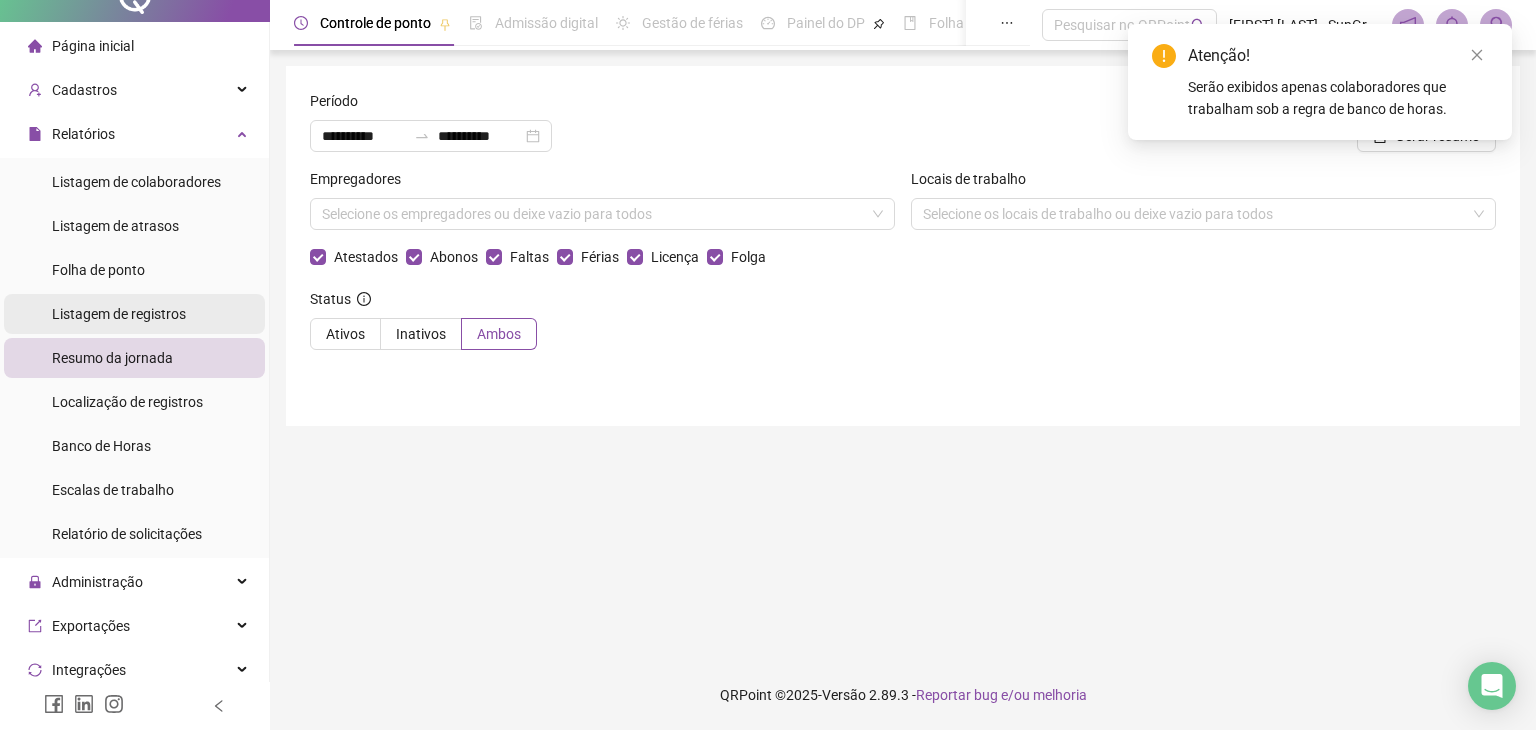 scroll, scrollTop: 0, scrollLeft: 0, axis: both 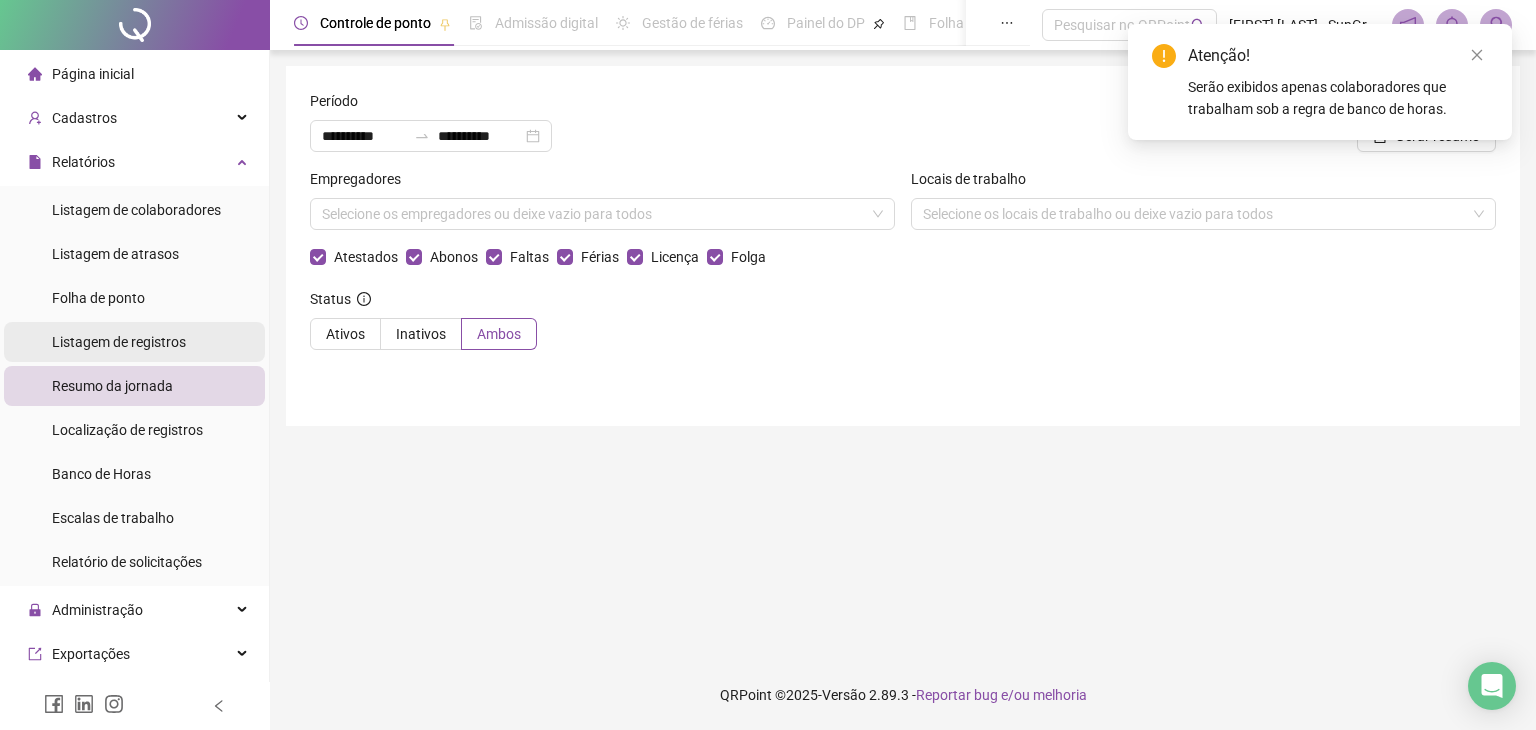 click on "Listagem de registros" at bounding box center (119, 342) 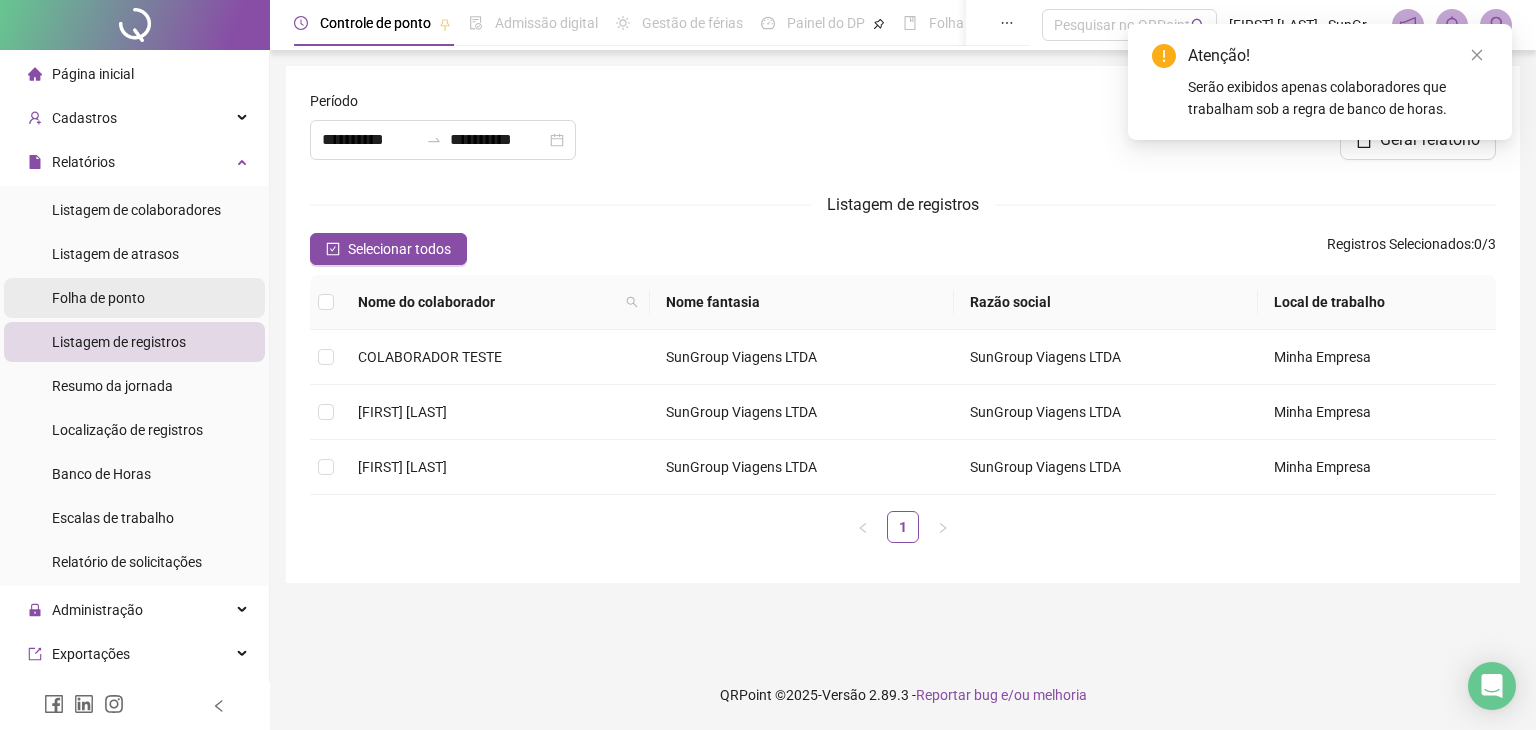click on "Folha de ponto" at bounding box center [98, 298] 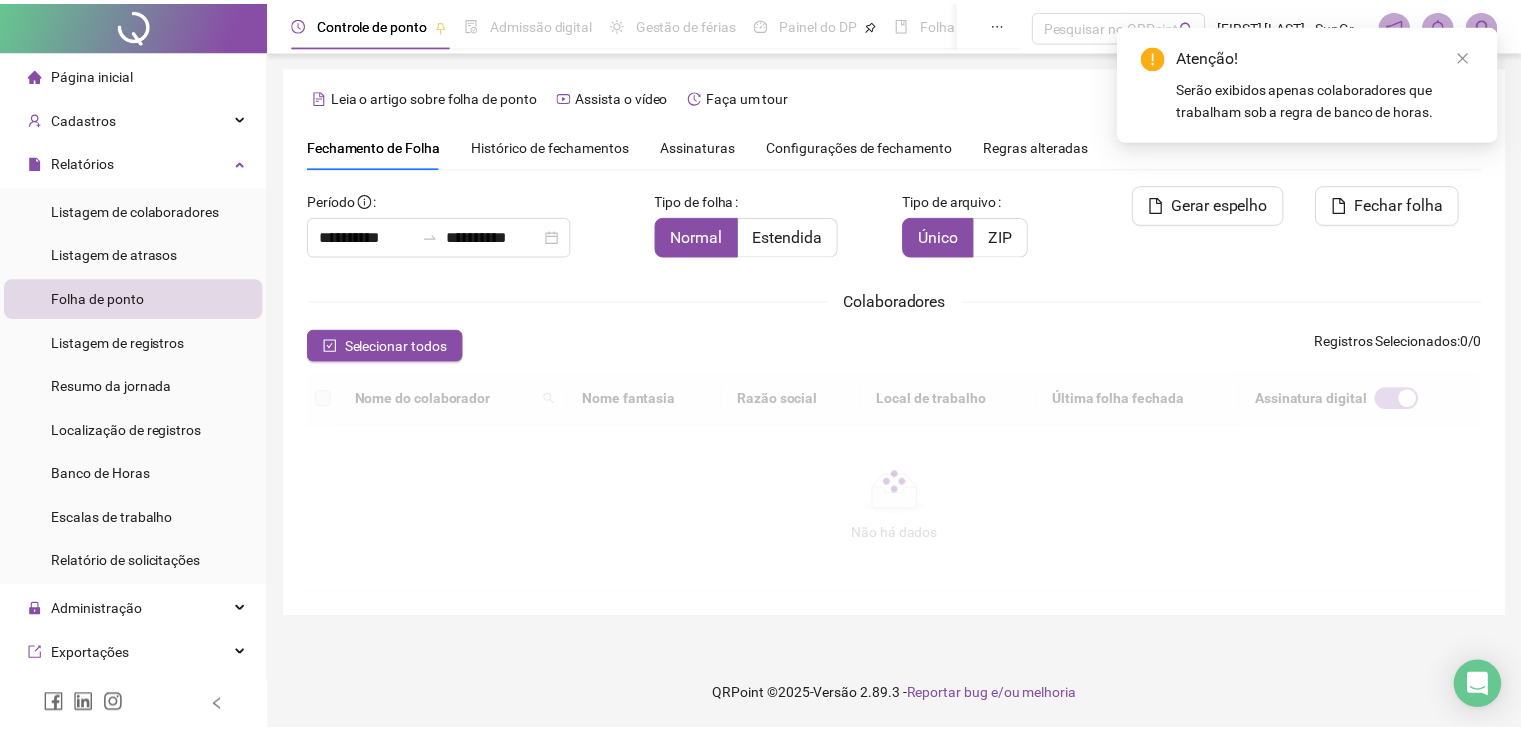 scroll, scrollTop: 44, scrollLeft: 0, axis: vertical 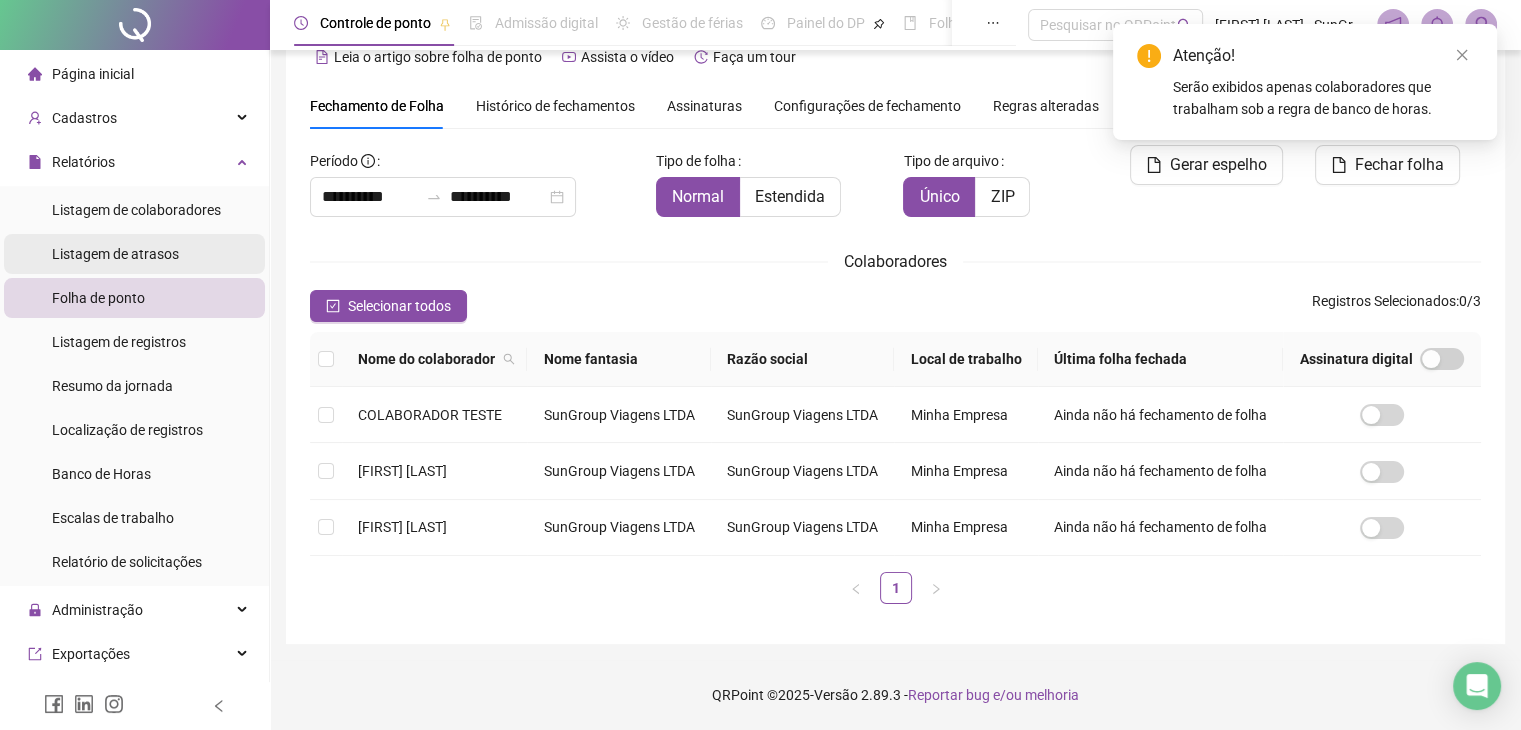 click on "Listagem de atrasos" at bounding box center [115, 254] 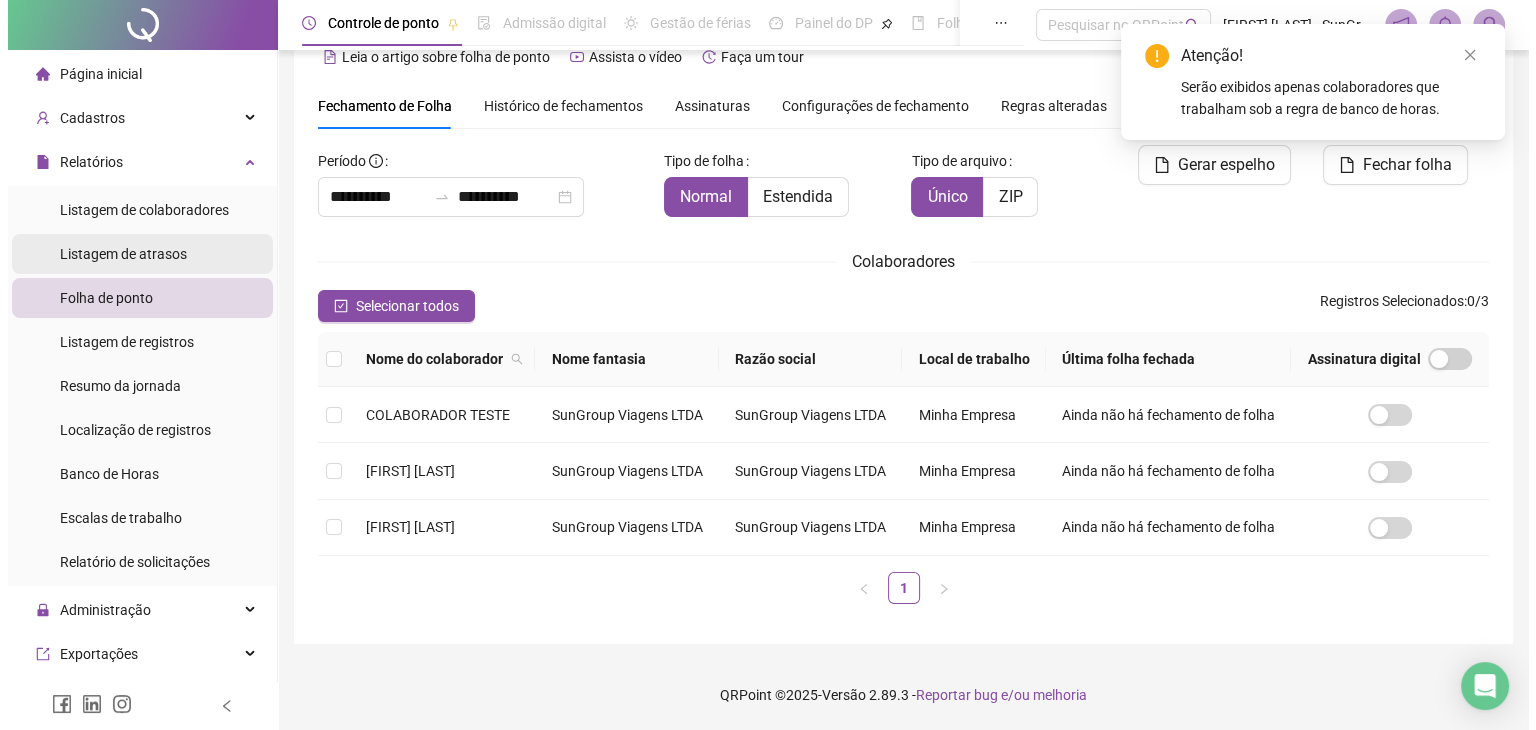 scroll, scrollTop: 0, scrollLeft: 0, axis: both 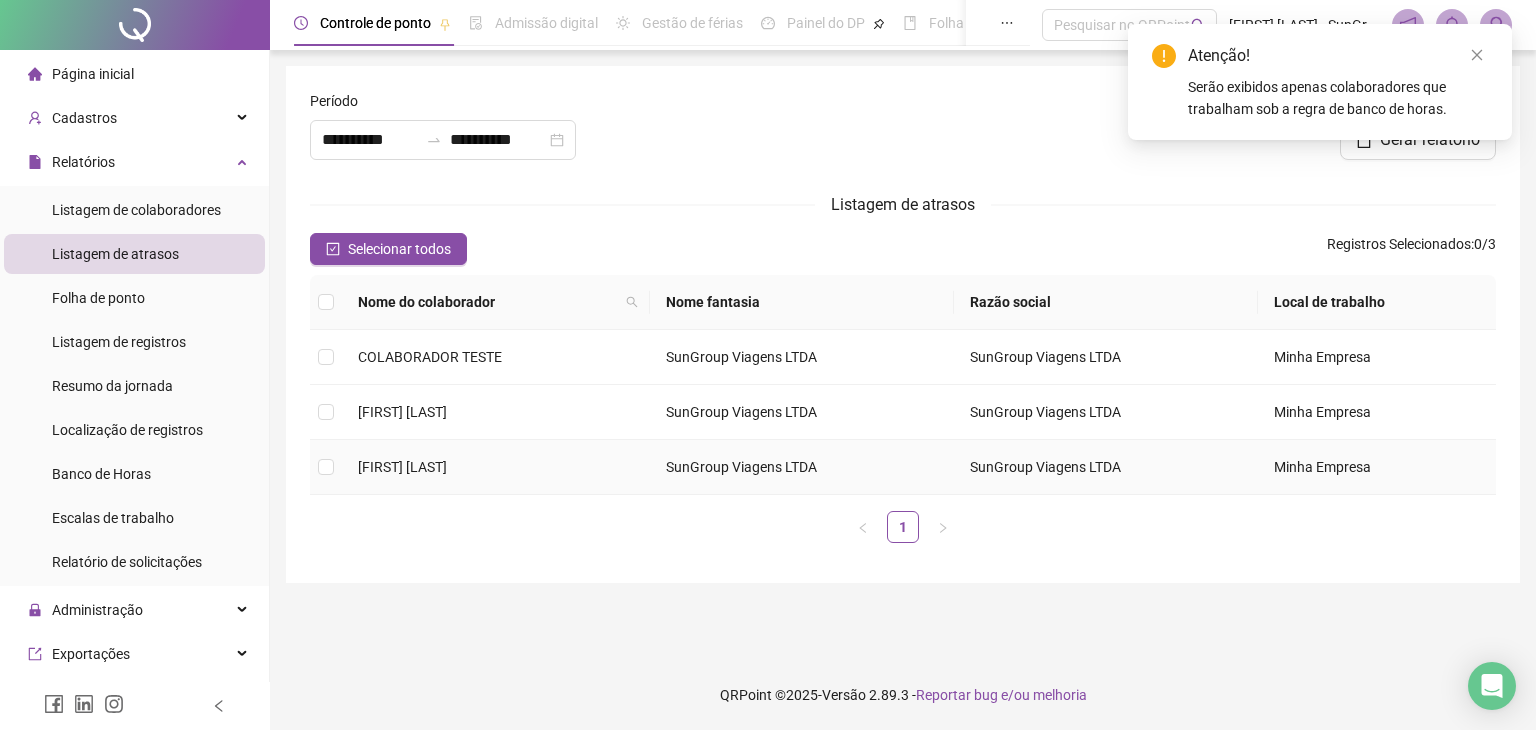 click on "[FIRST] [LAST] [LAST]" at bounding box center [402, 467] 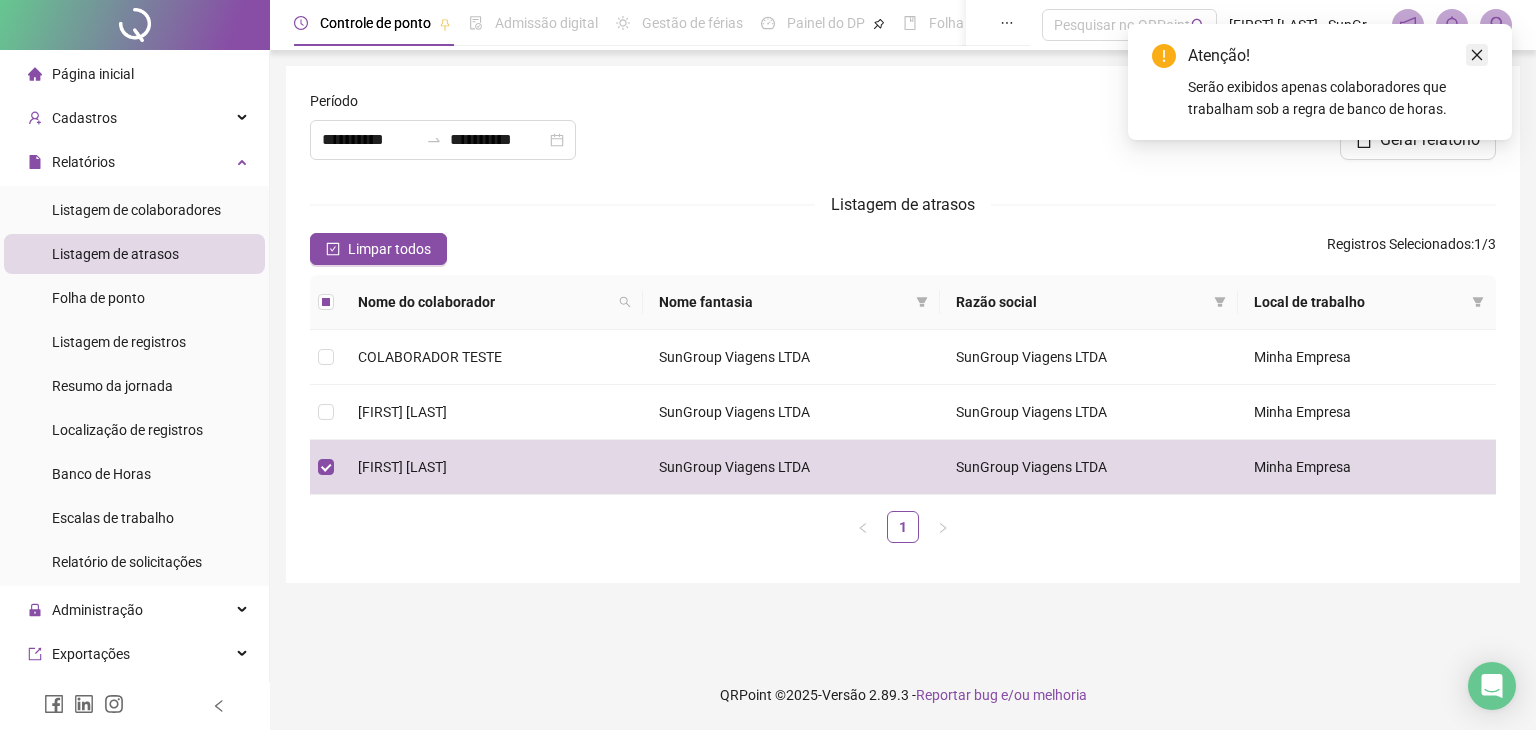 click 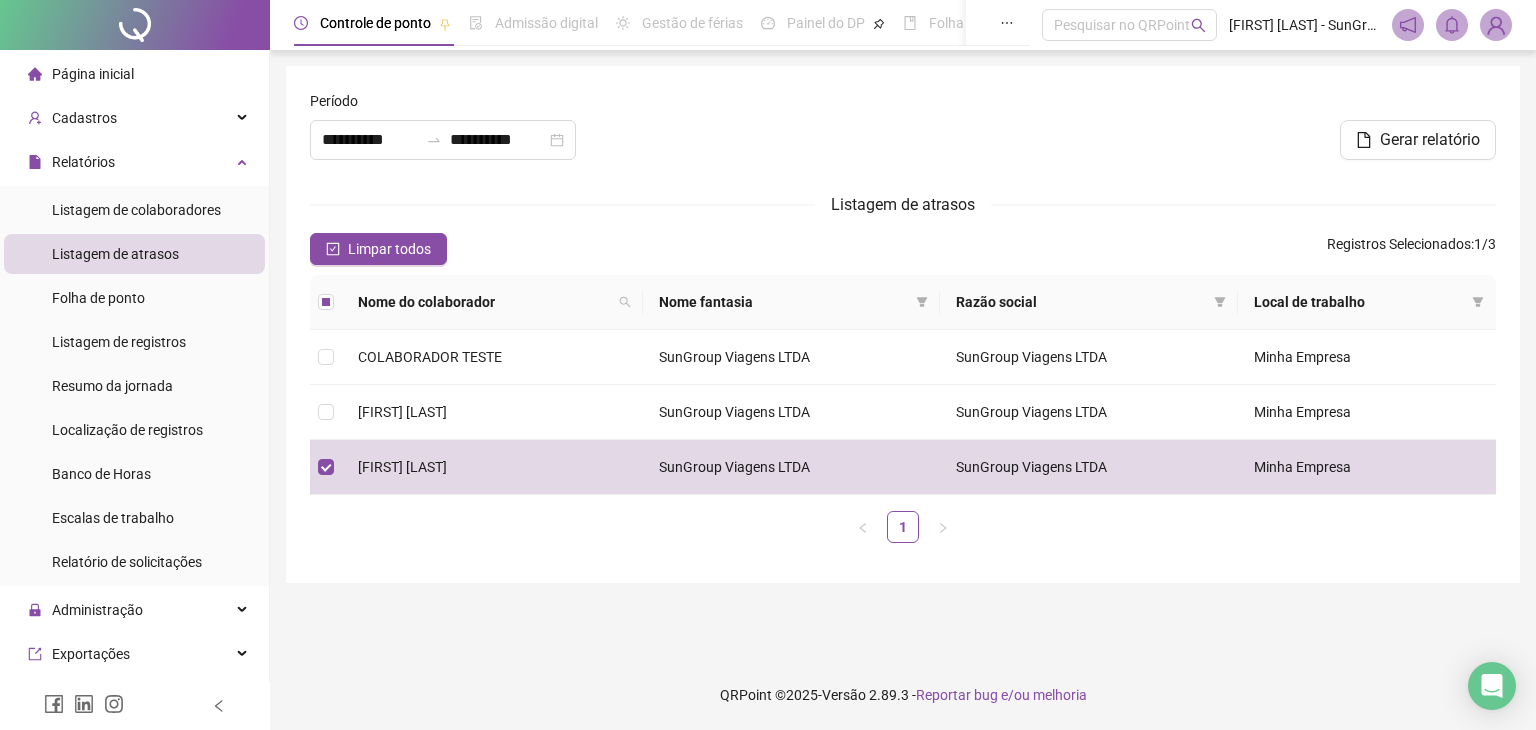 click at bounding box center [1103, 105] 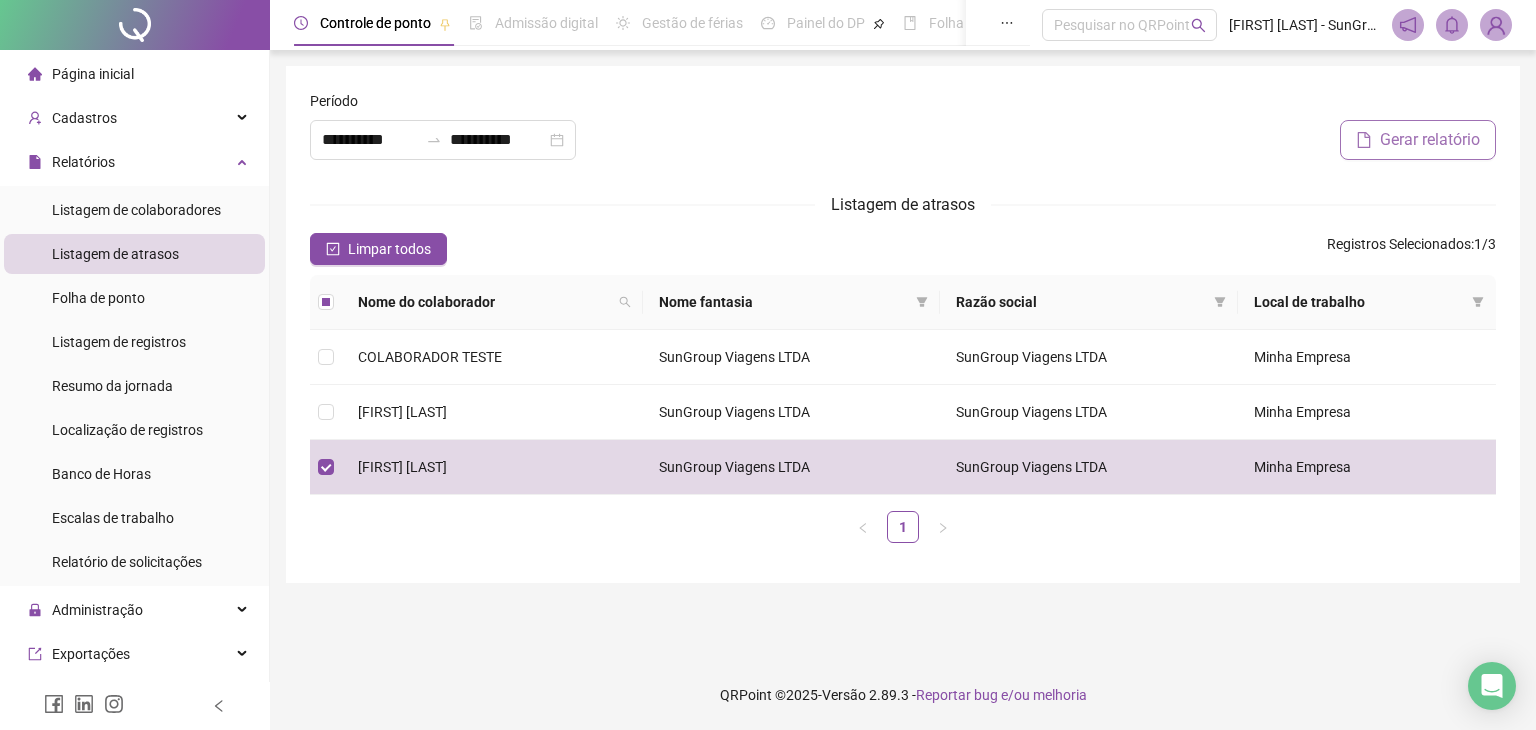 click on "Gerar relatório" at bounding box center (1430, 140) 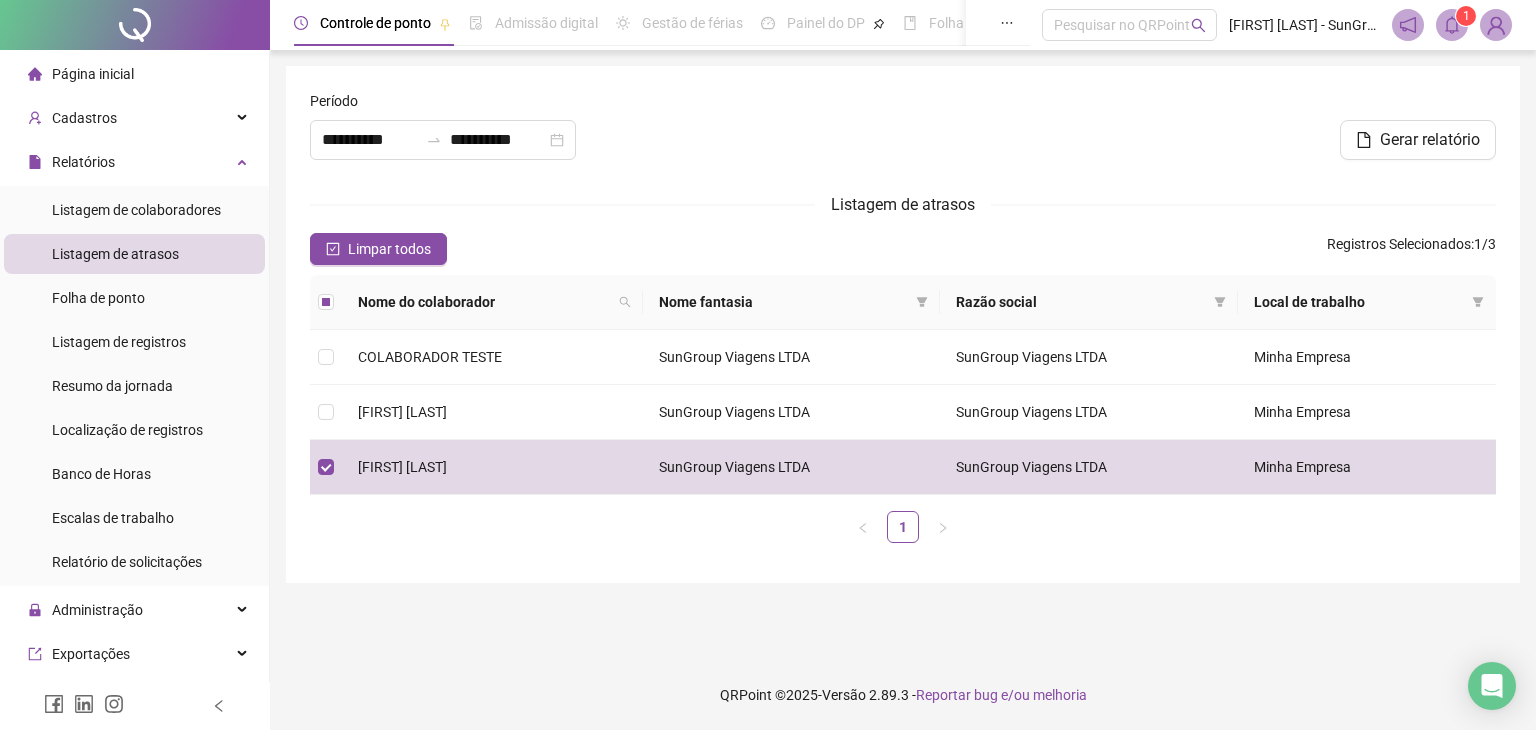 click 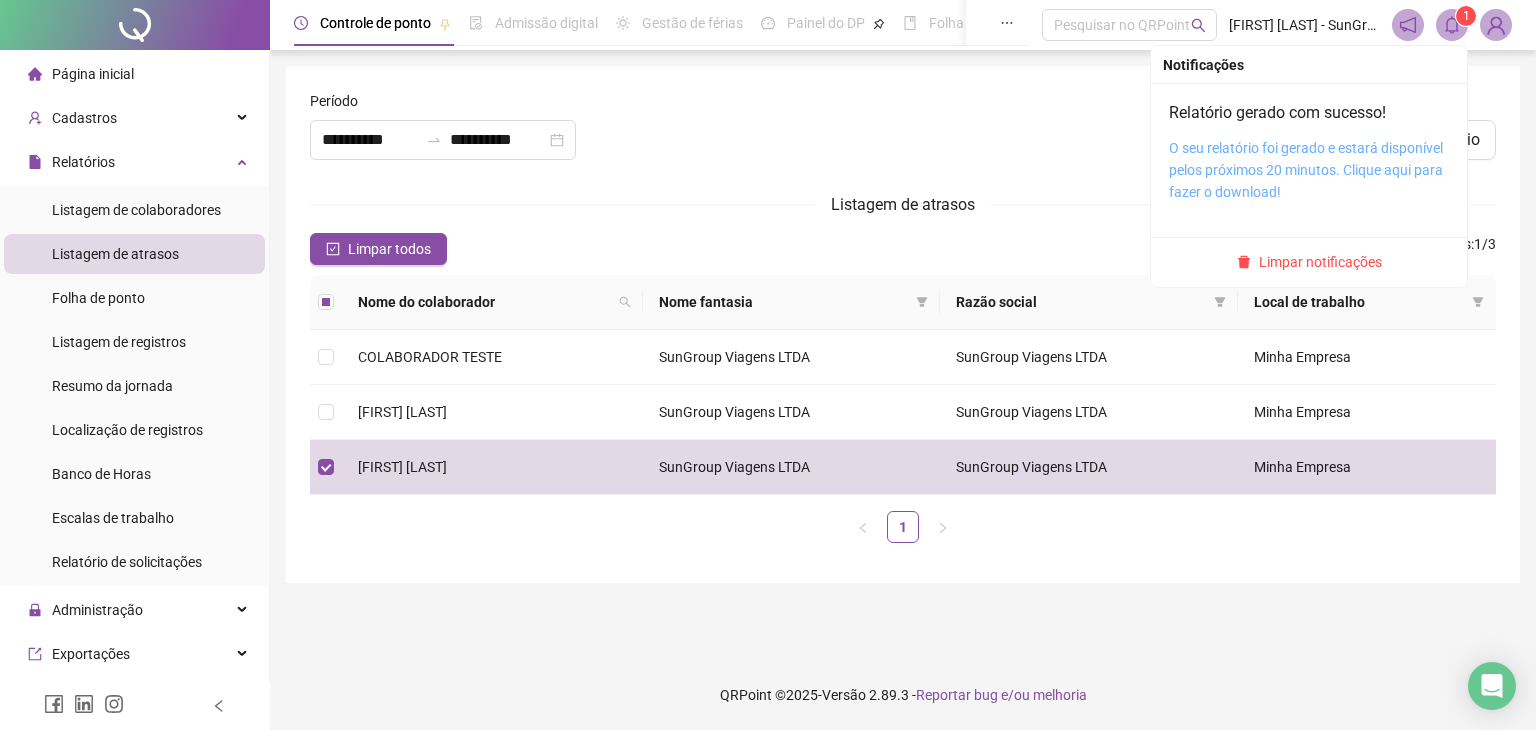 click on "O seu relatório foi gerado e estará disponível pelos próximos 20 minutos.
Clique aqui para fazer o download!" at bounding box center [1306, 170] 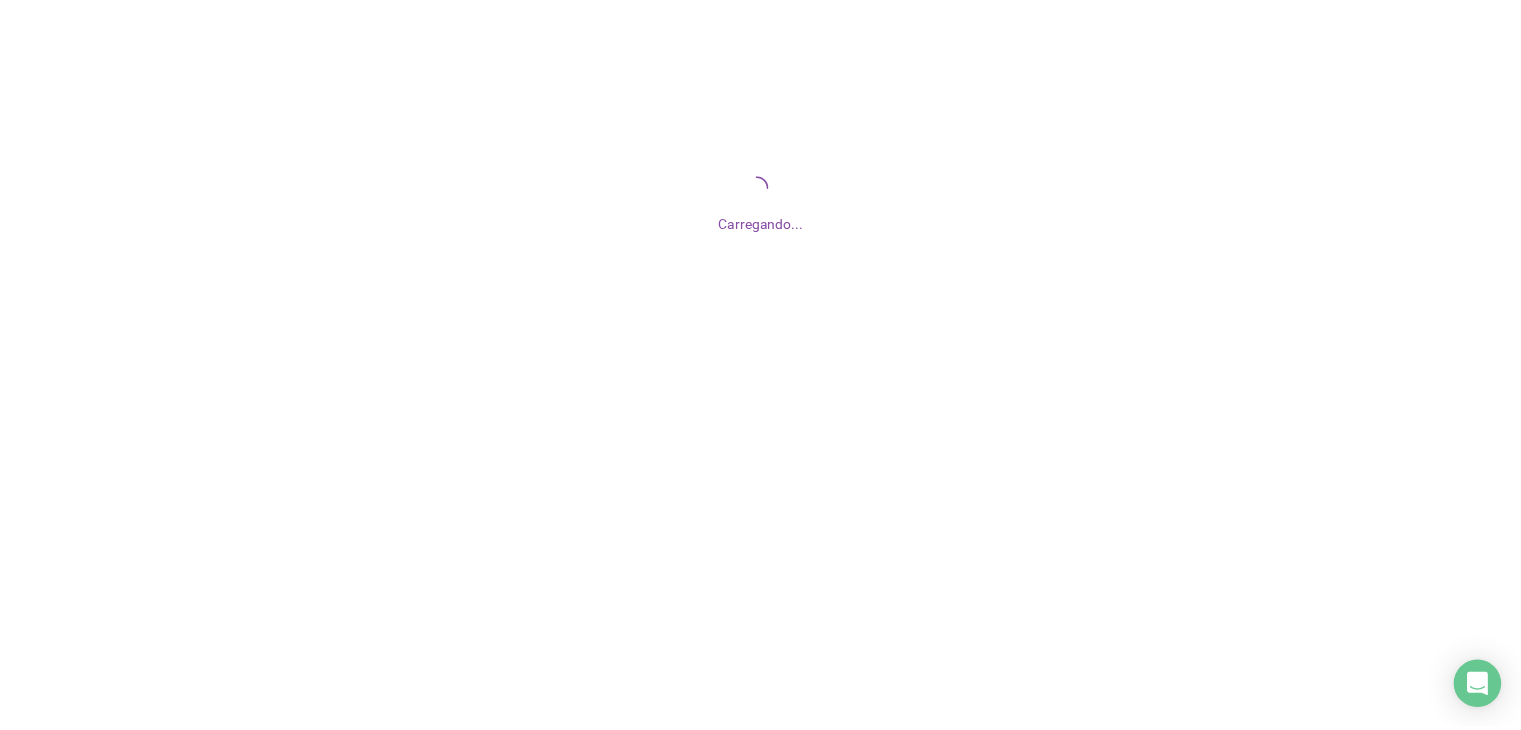 scroll, scrollTop: 0, scrollLeft: 0, axis: both 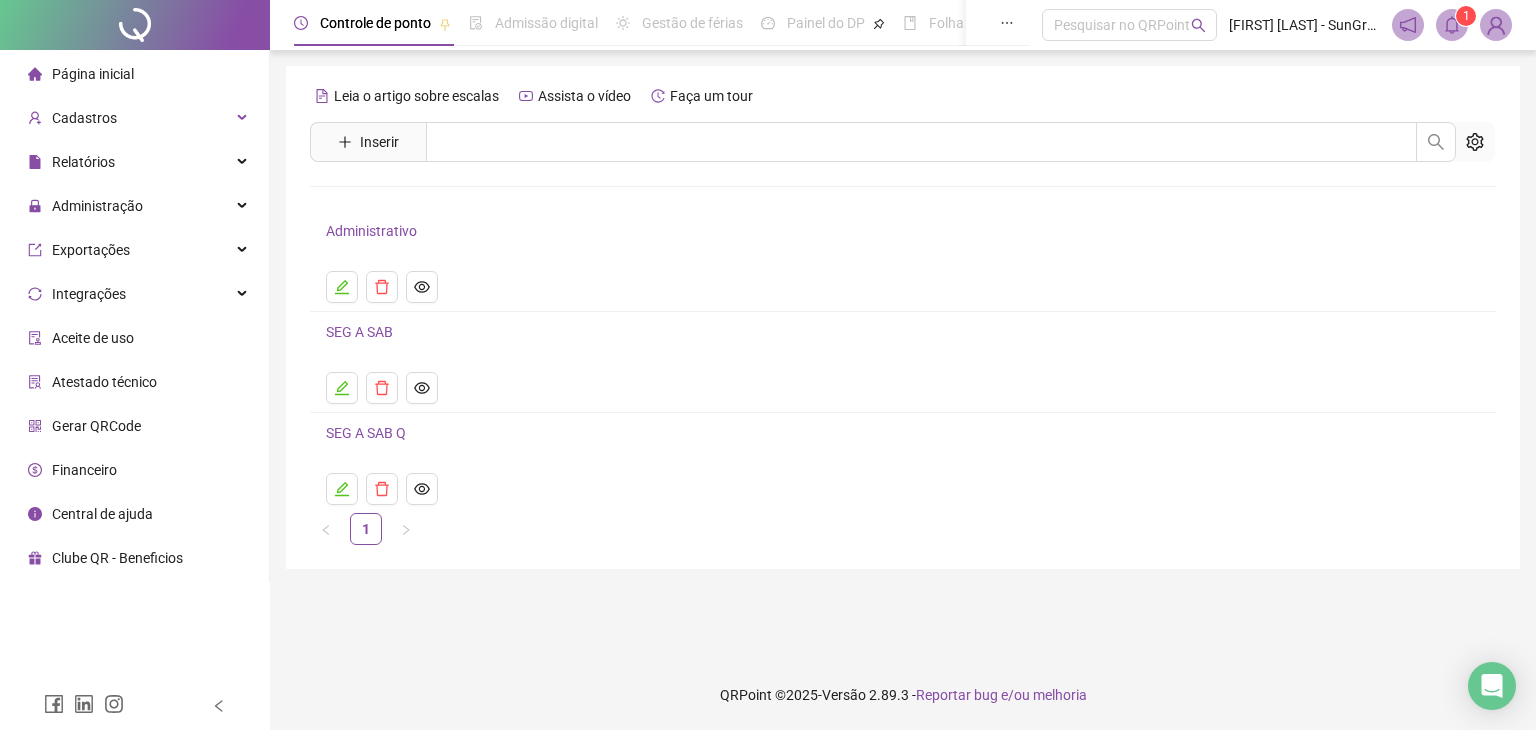 click on "Página inicial" at bounding box center (93, 74) 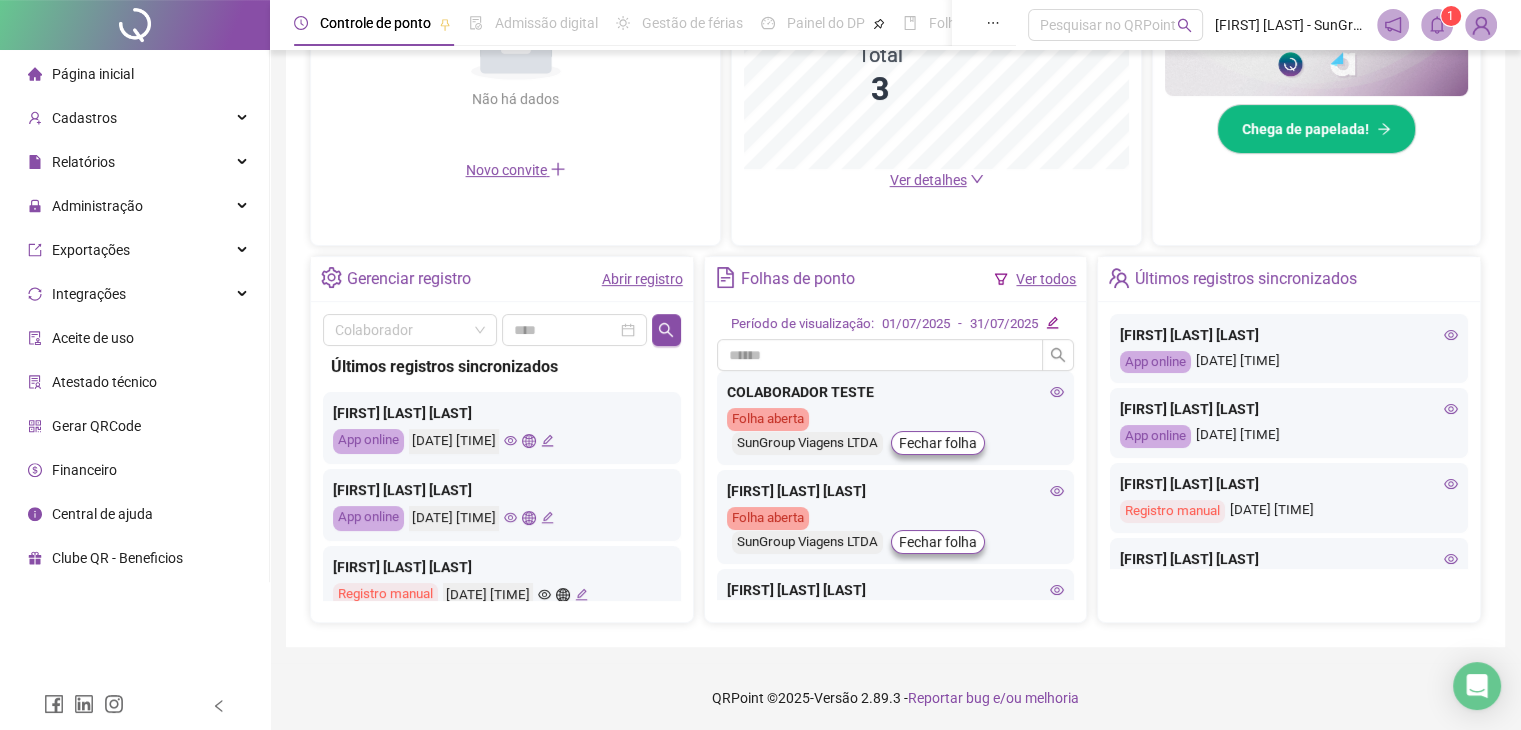 scroll, scrollTop: 570, scrollLeft: 0, axis: vertical 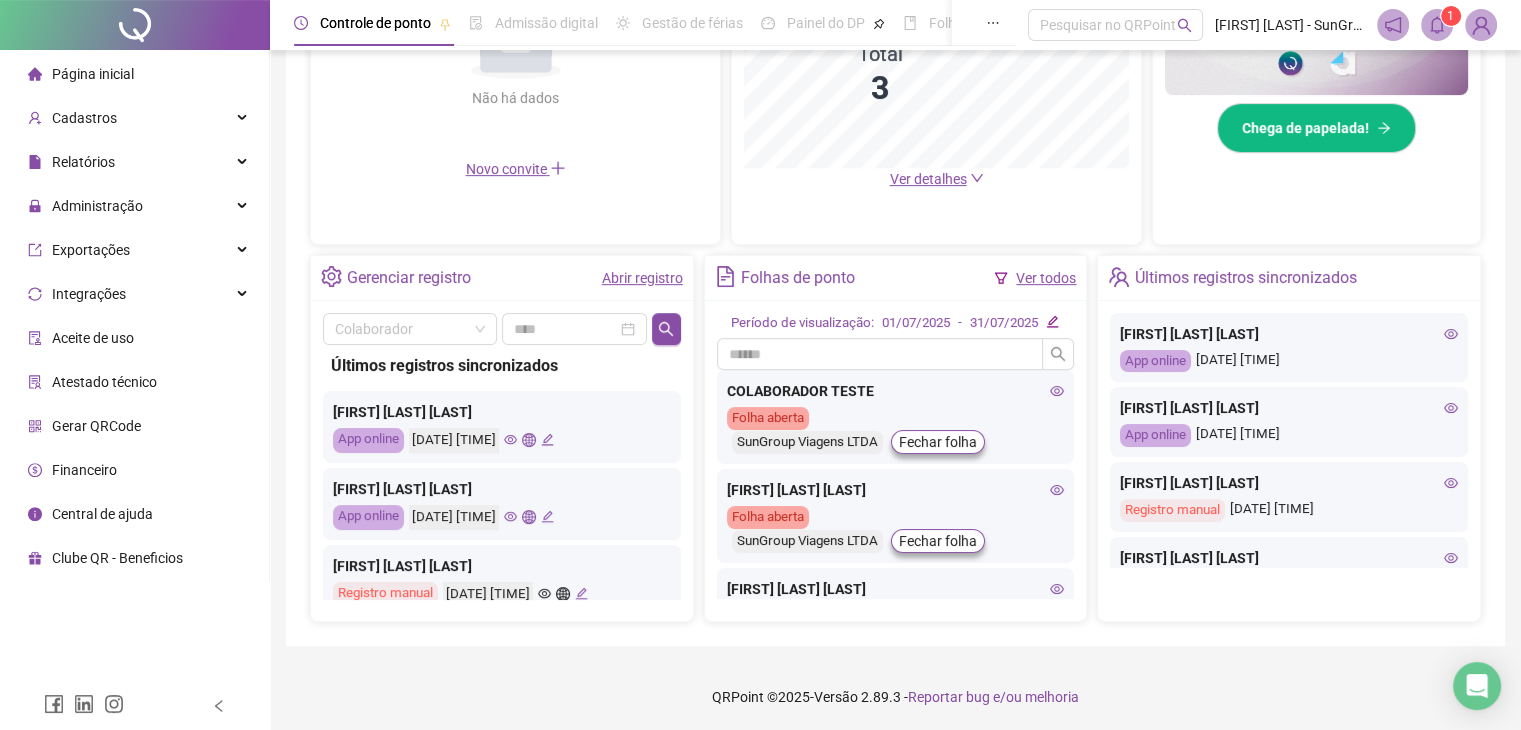 click 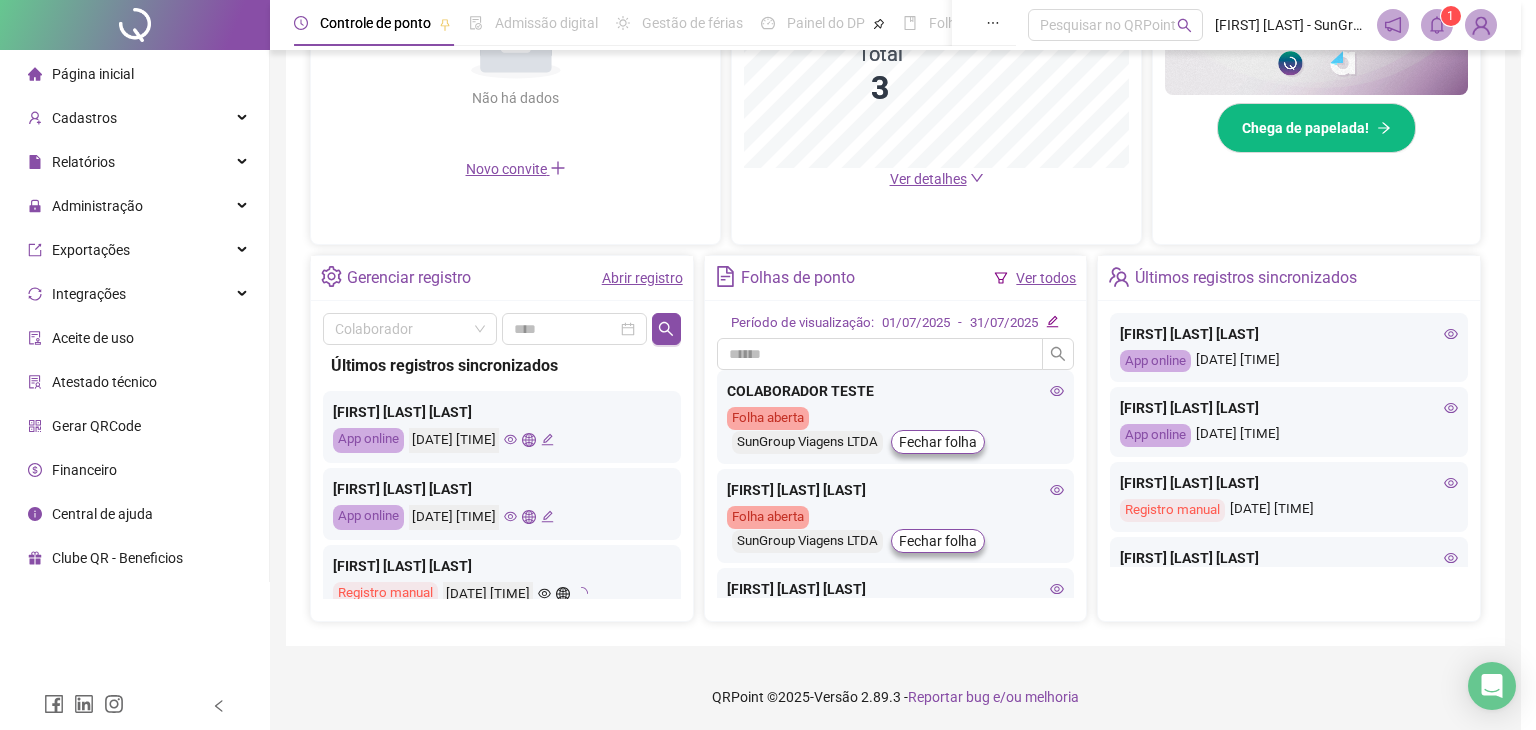 type on "**********" 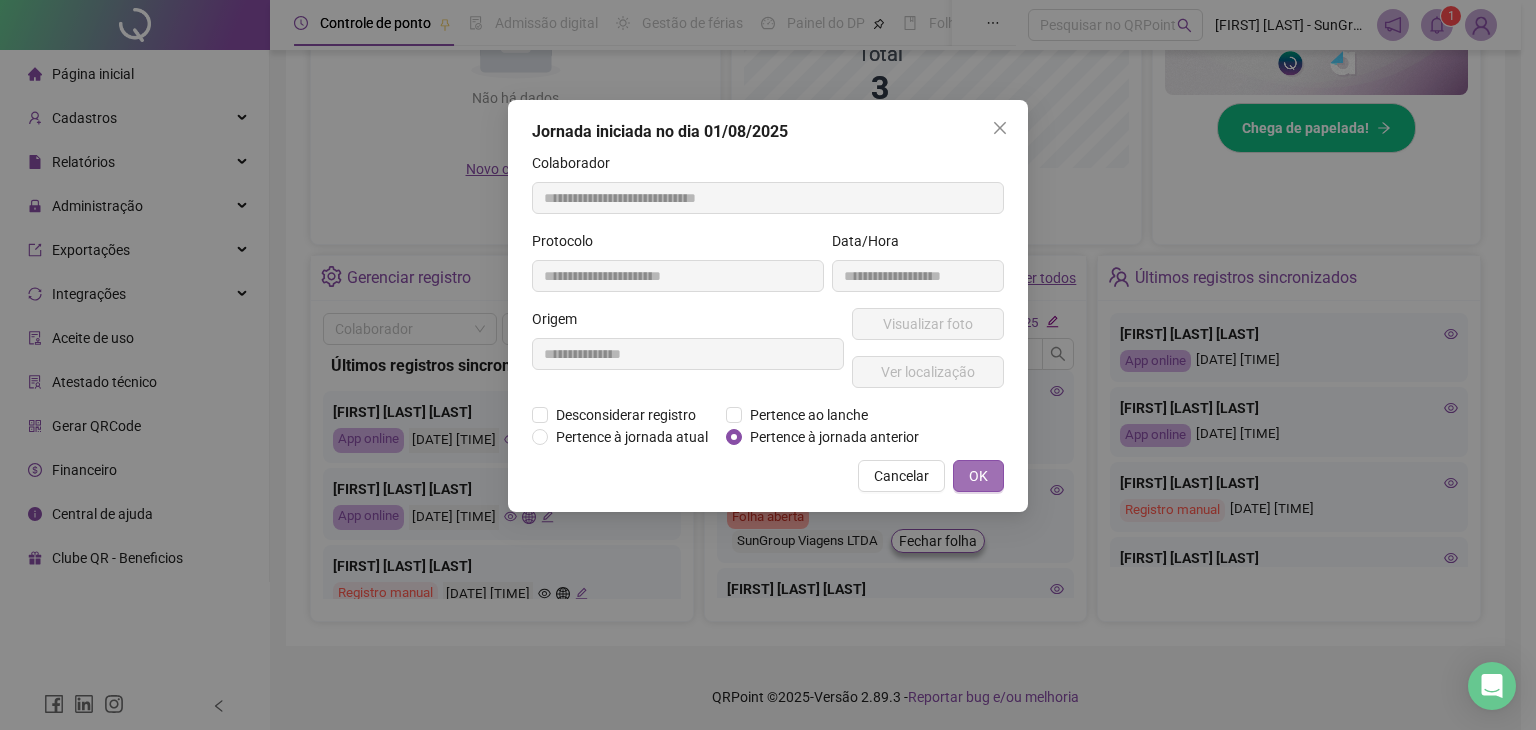 click on "OK" at bounding box center (978, 476) 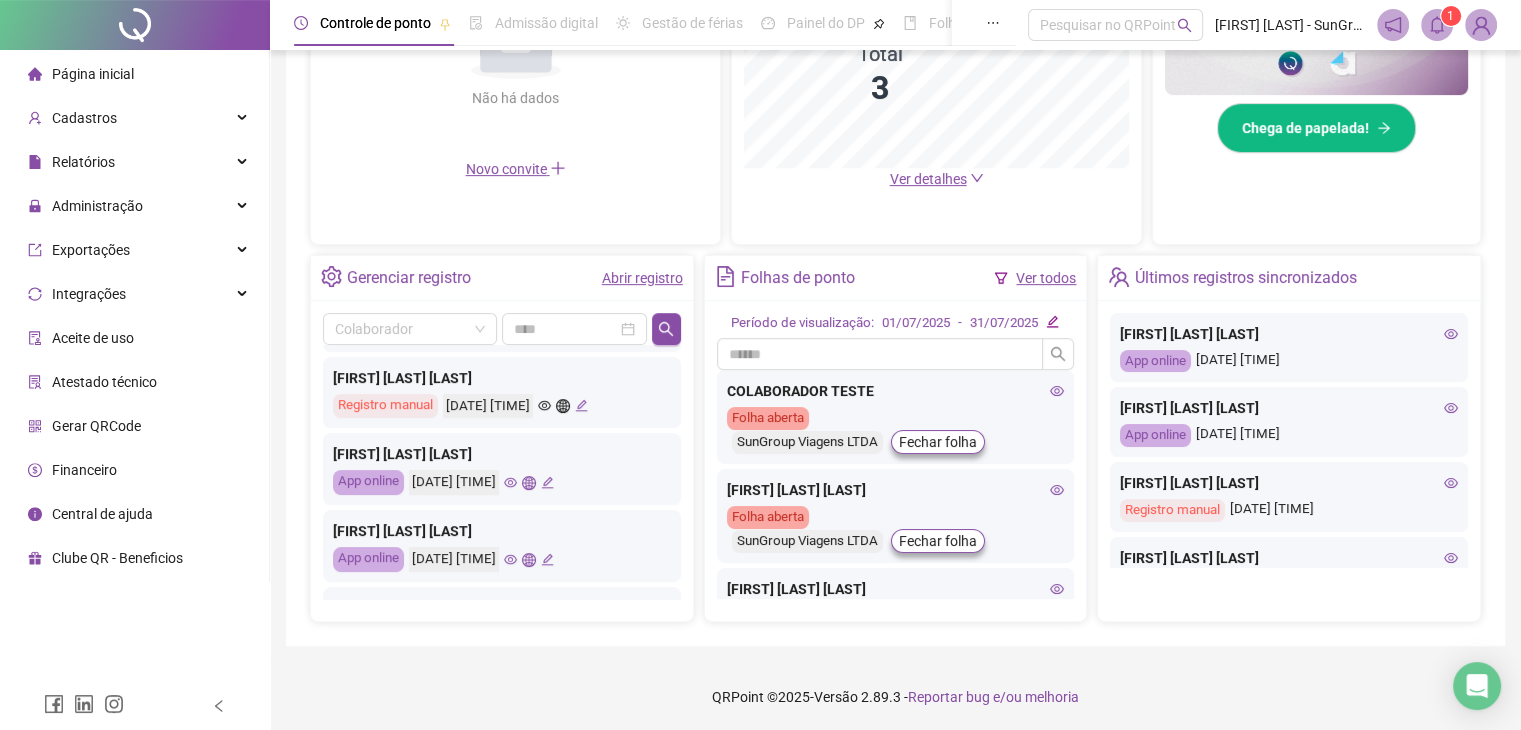 scroll, scrollTop: 0, scrollLeft: 0, axis: both 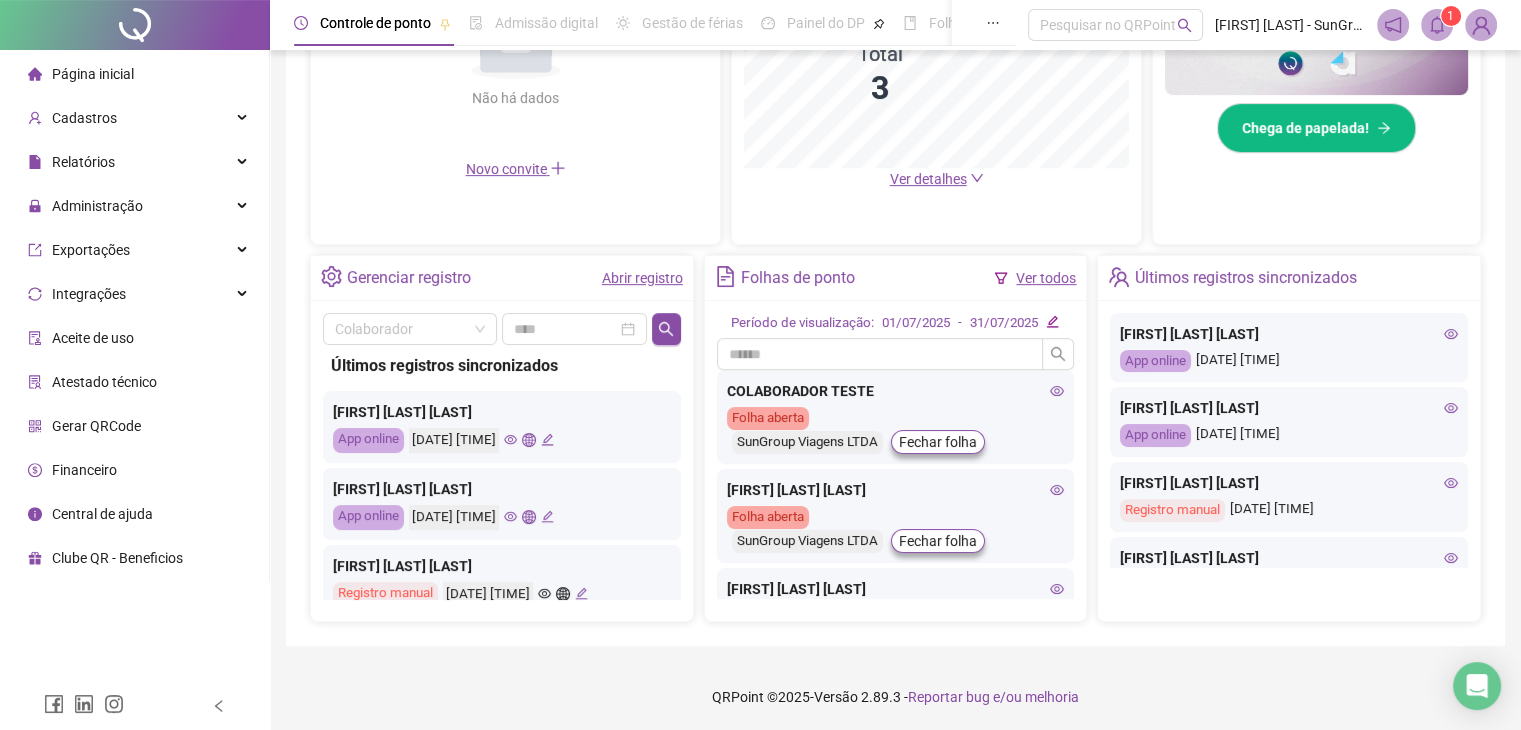 click on "[FIRST] [LAST] [LAST]" at bounding box center [502, 566] 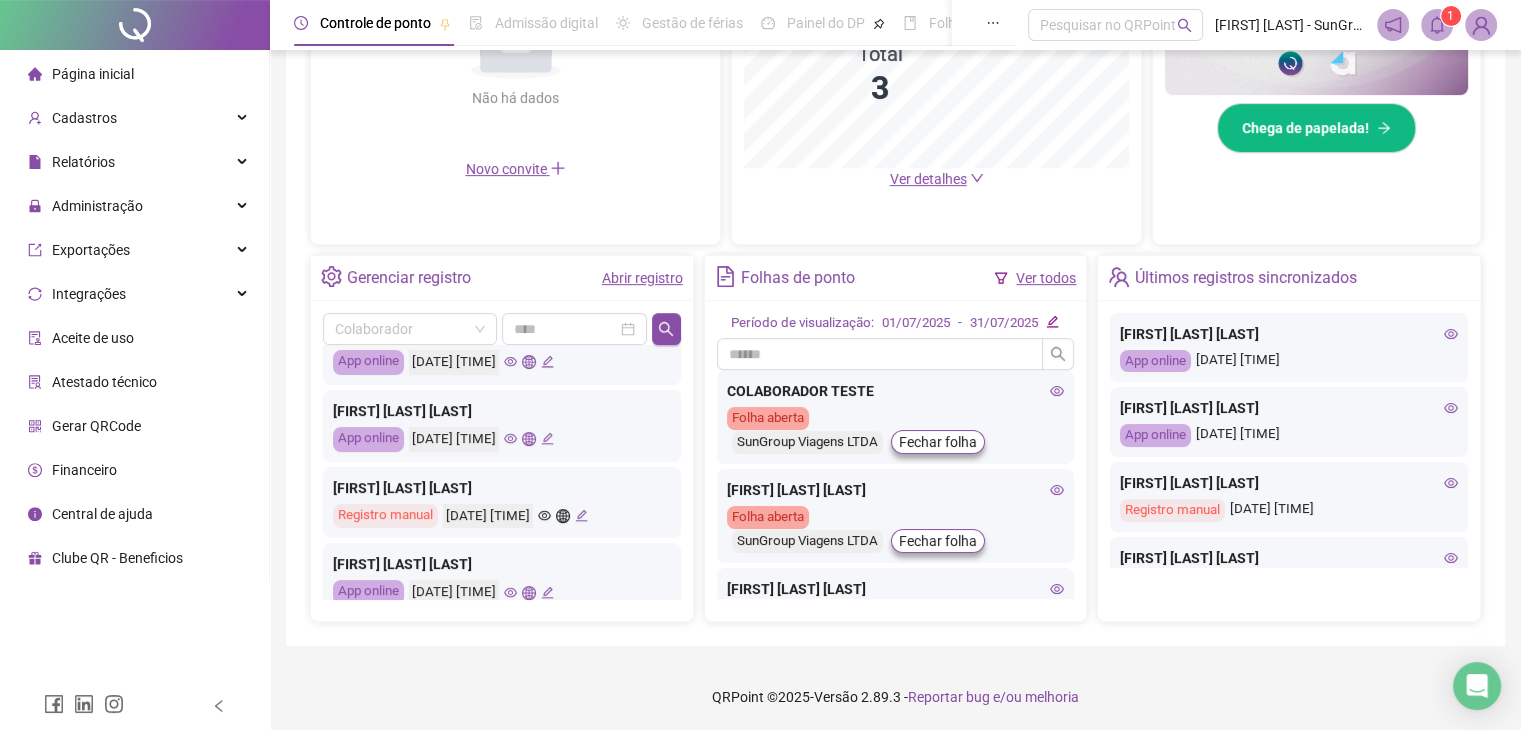scroll, scrollTop: 92, scrollLeft: 0, axis: vertical 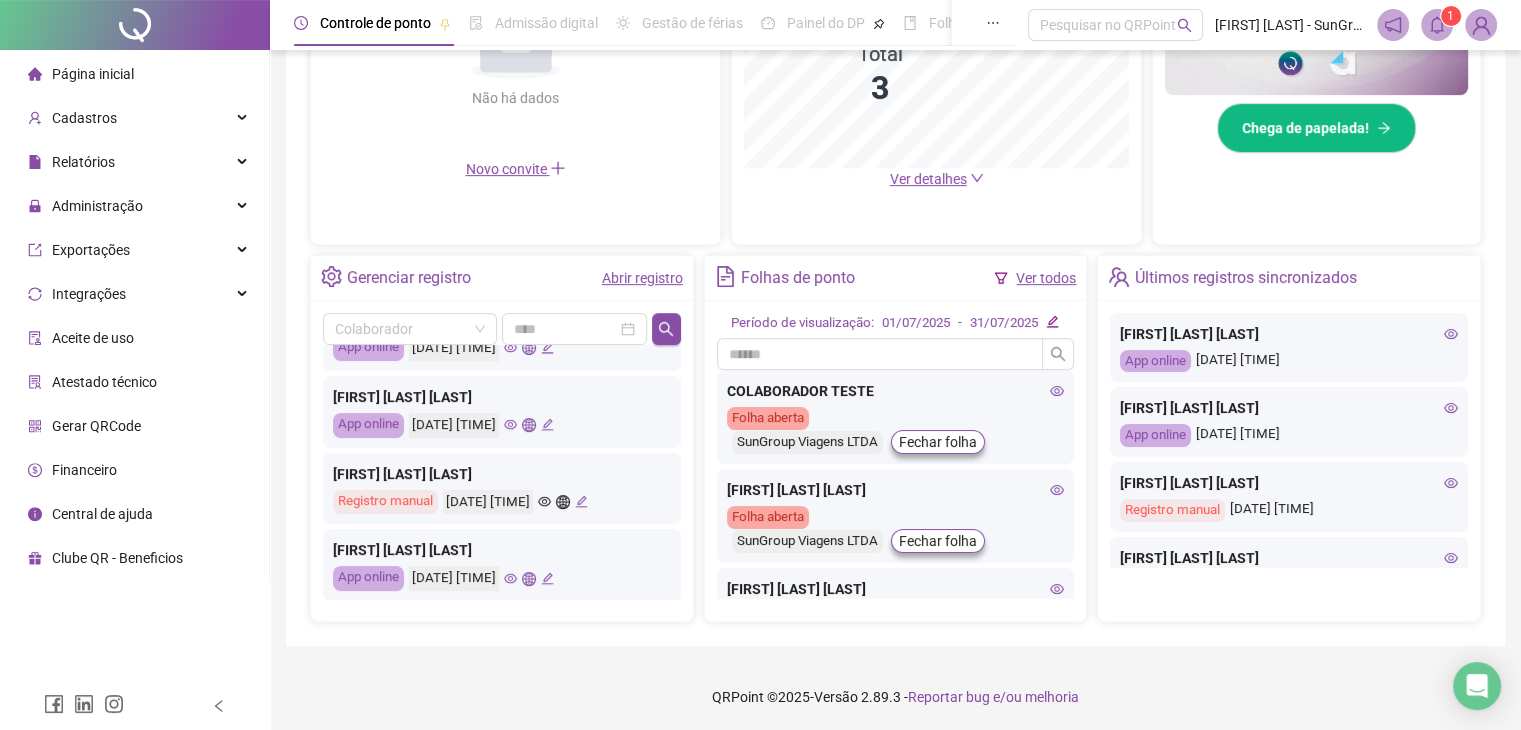 click on "Registro manual" at bounding box center (385, 502) 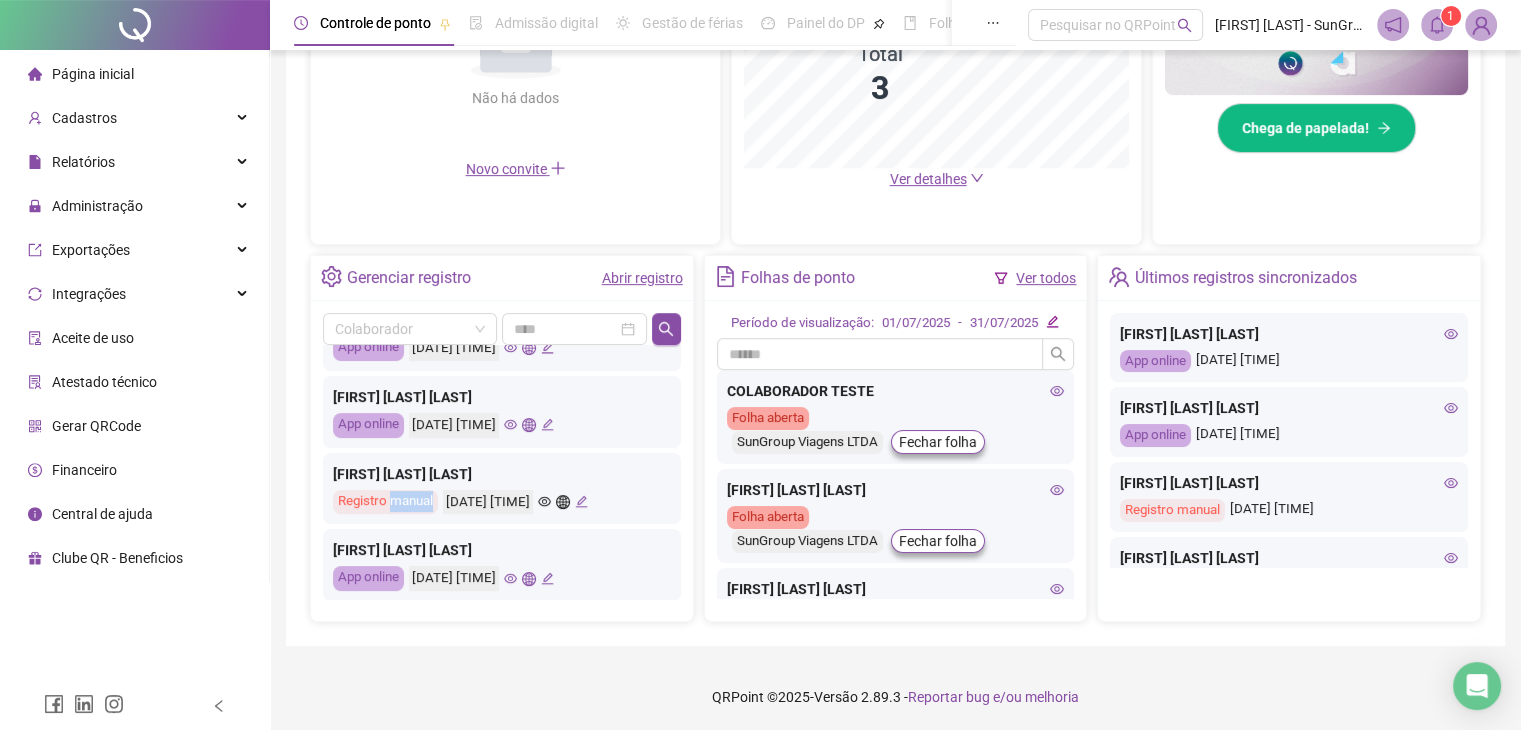 click on "Registro manual" at bounding box center (385, 502) 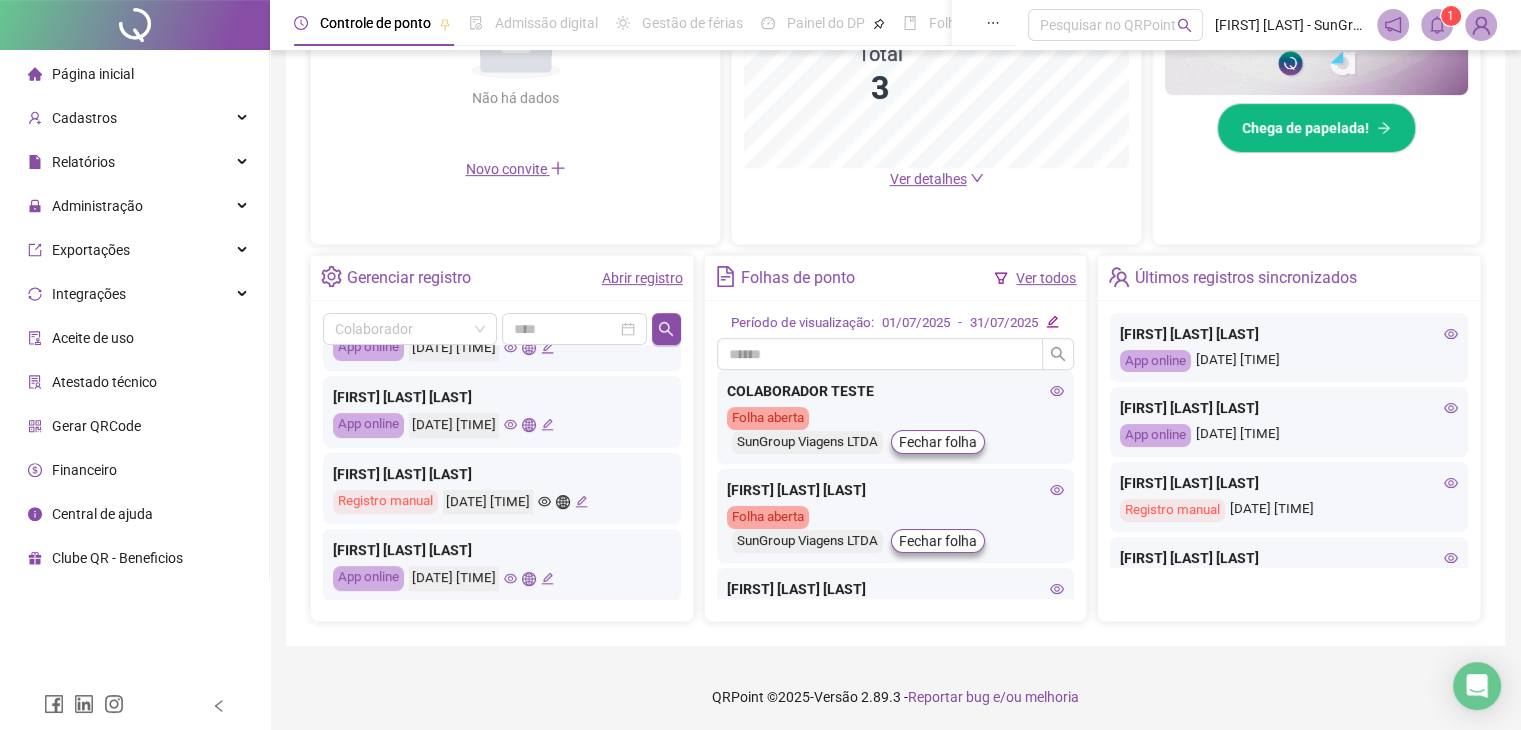 click on "Registro manual" at bounding box center [385, 502] 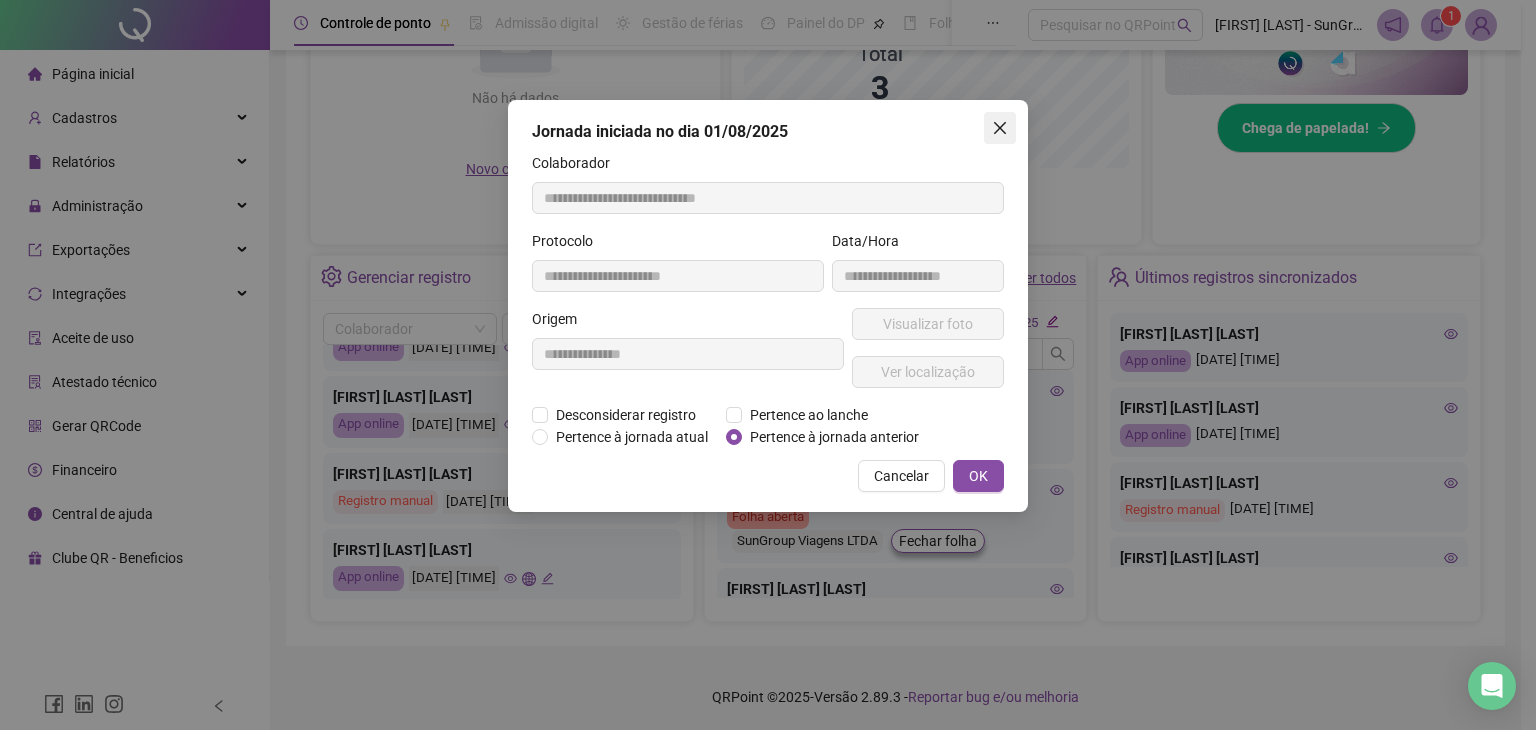 click 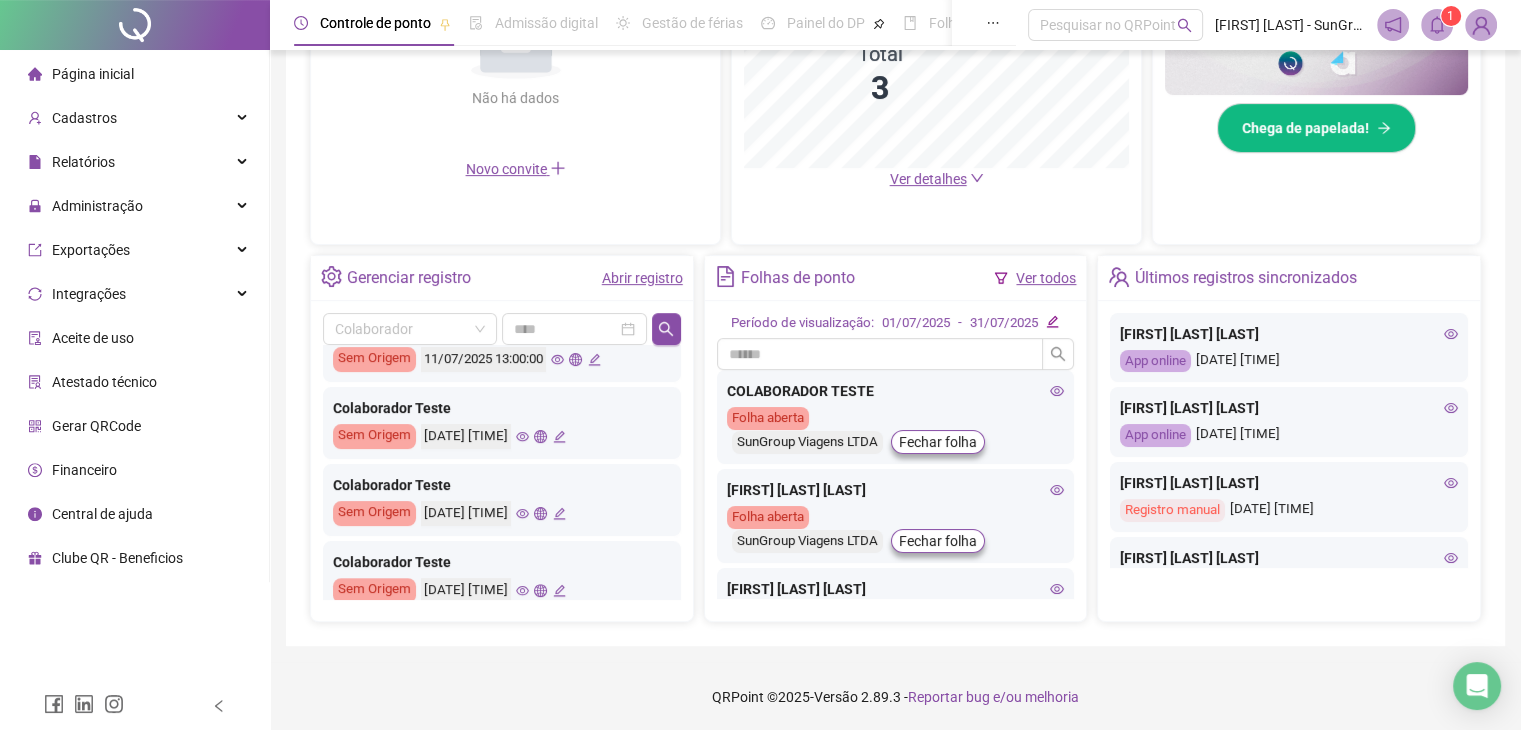 scroll, scrollTop: 841, scrollLeft: 0, axis: vertical 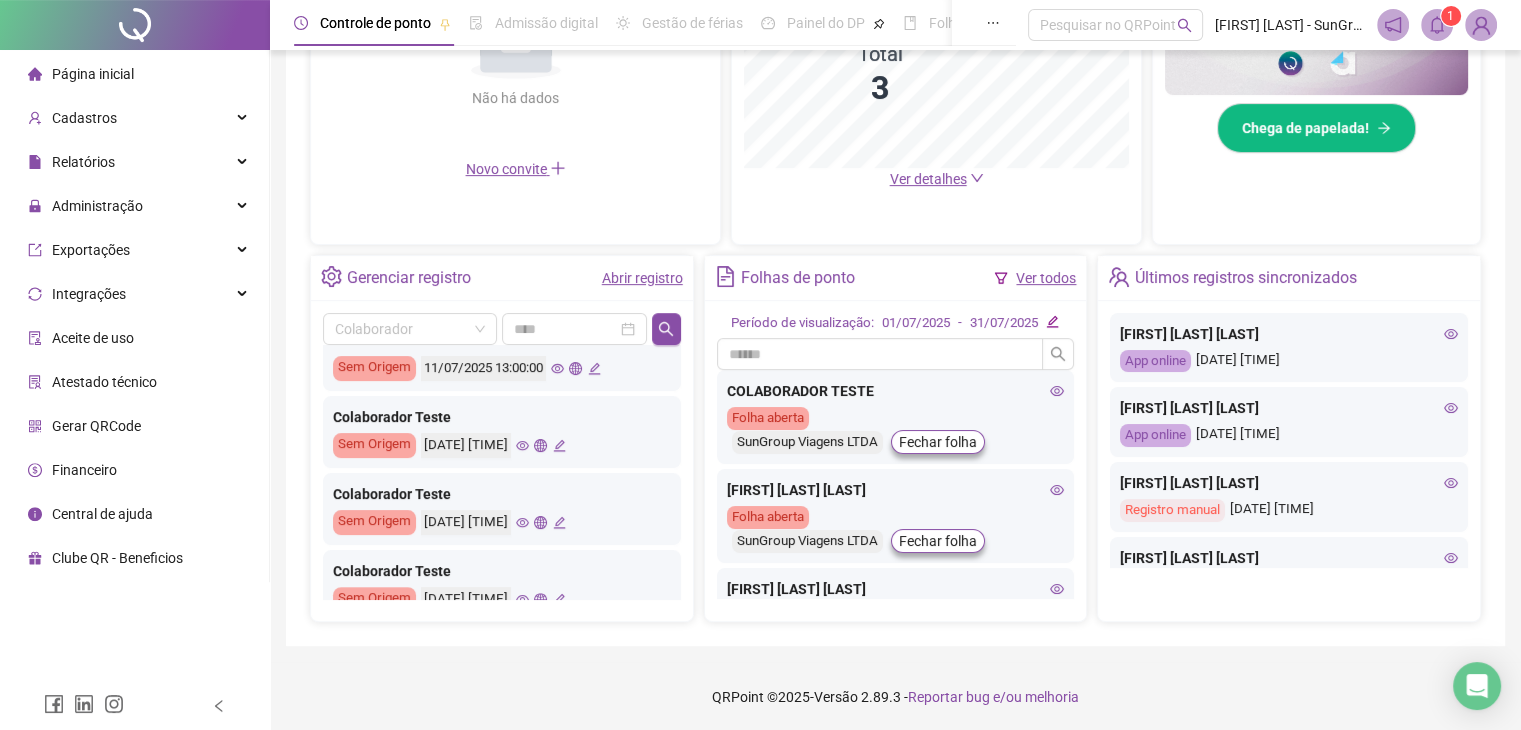 click on "[FIRST] [LAST] [LAST]" at bounding box center (1289, 483) 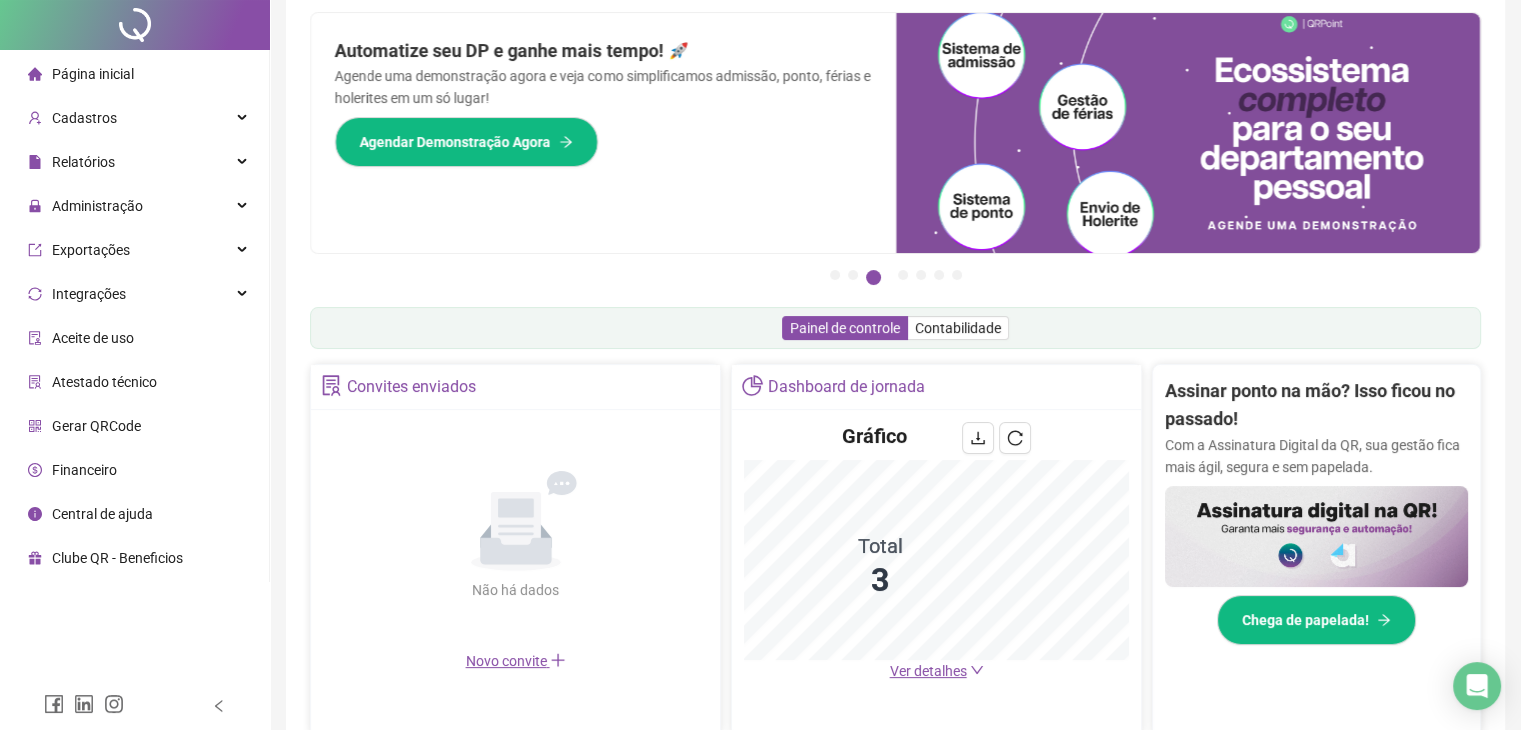 scroll, scrollTop: 0, scrollLeft: 0, axis: both 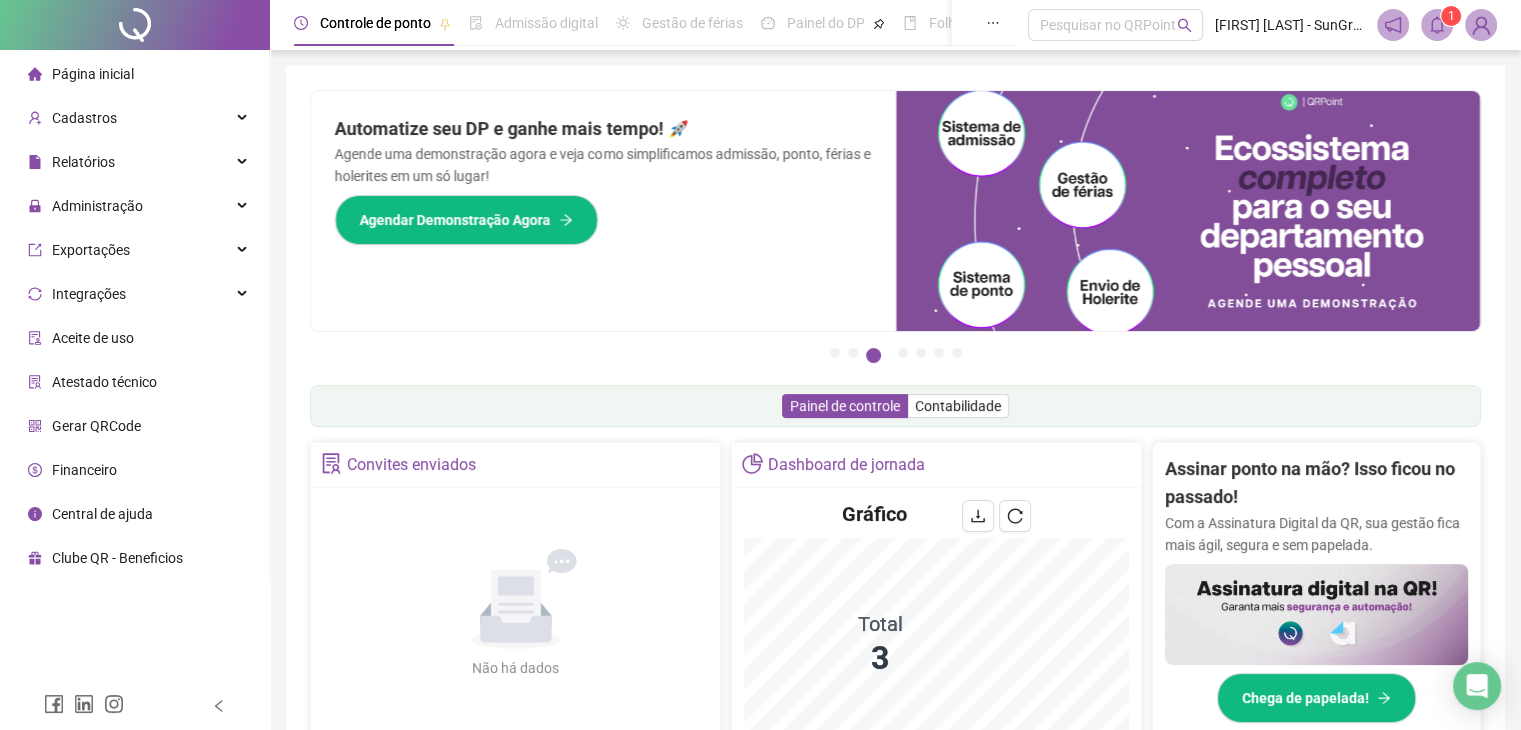 click on "Página inicial" at bounding box center [93, 74] 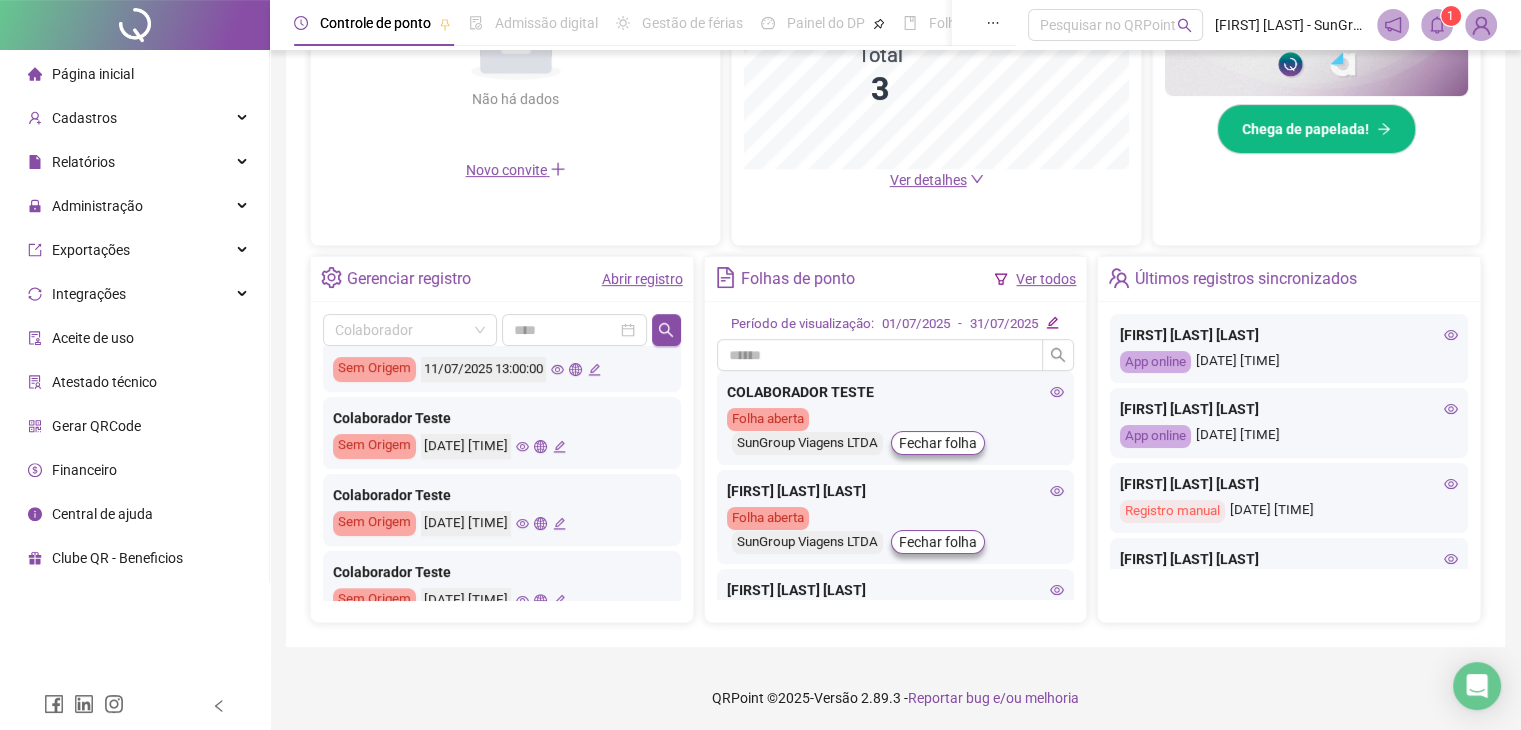 scroll, scrollTop: 570, scrollLeft: 0, axis: vertical 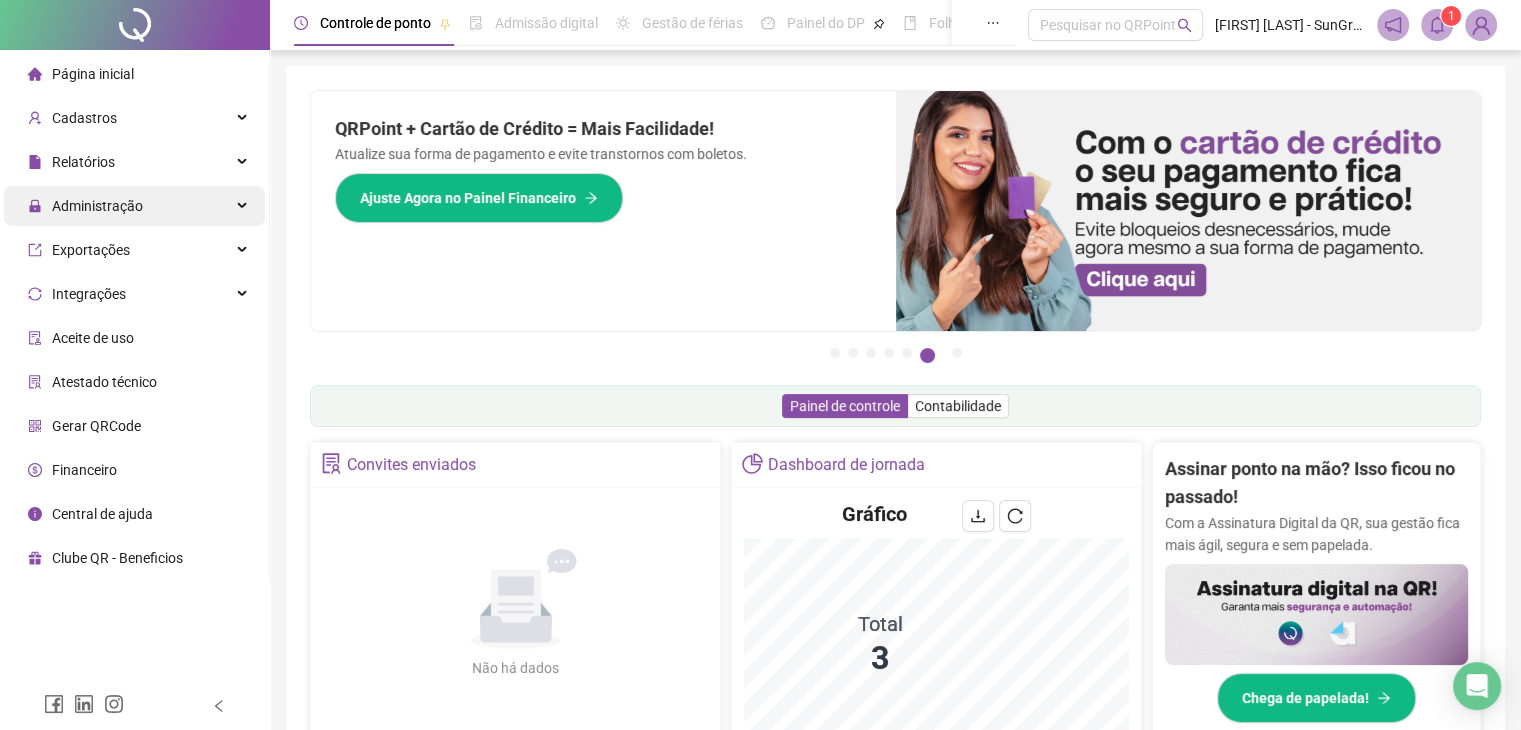 click on "Administração" at bounding box center [85, 206] 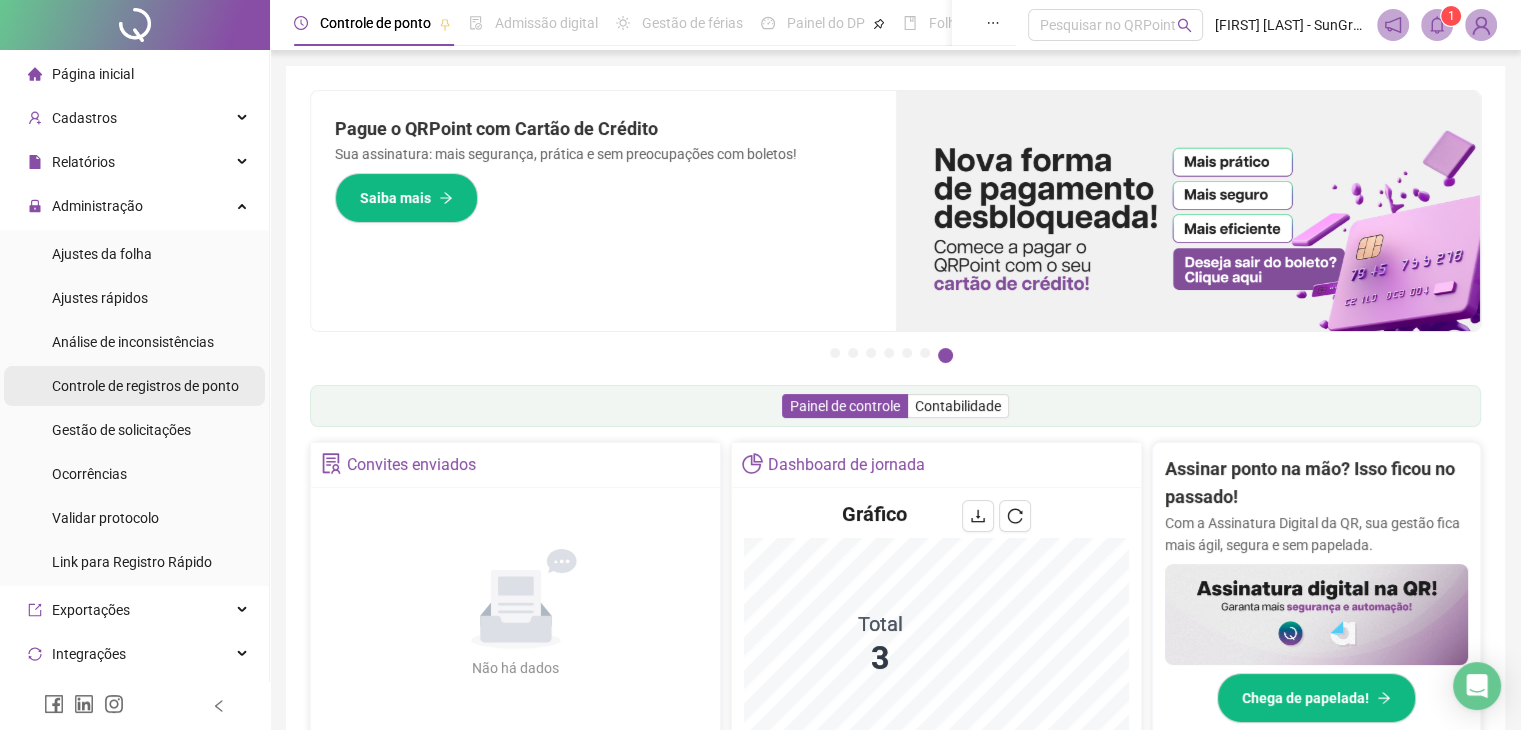 click on "Controle de registros de ponto" at bounding box center (145, 386) 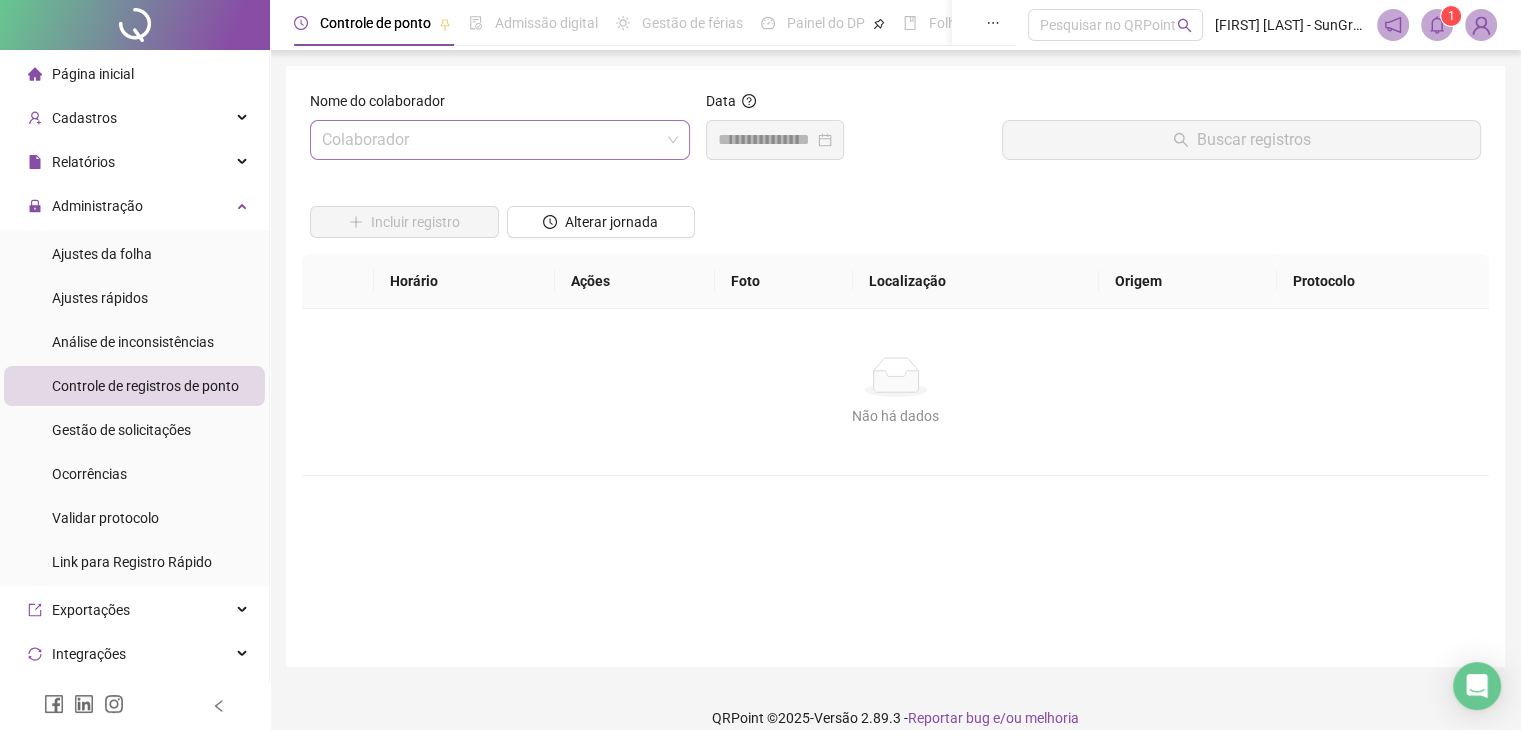 click at bounding box center (491, 140) 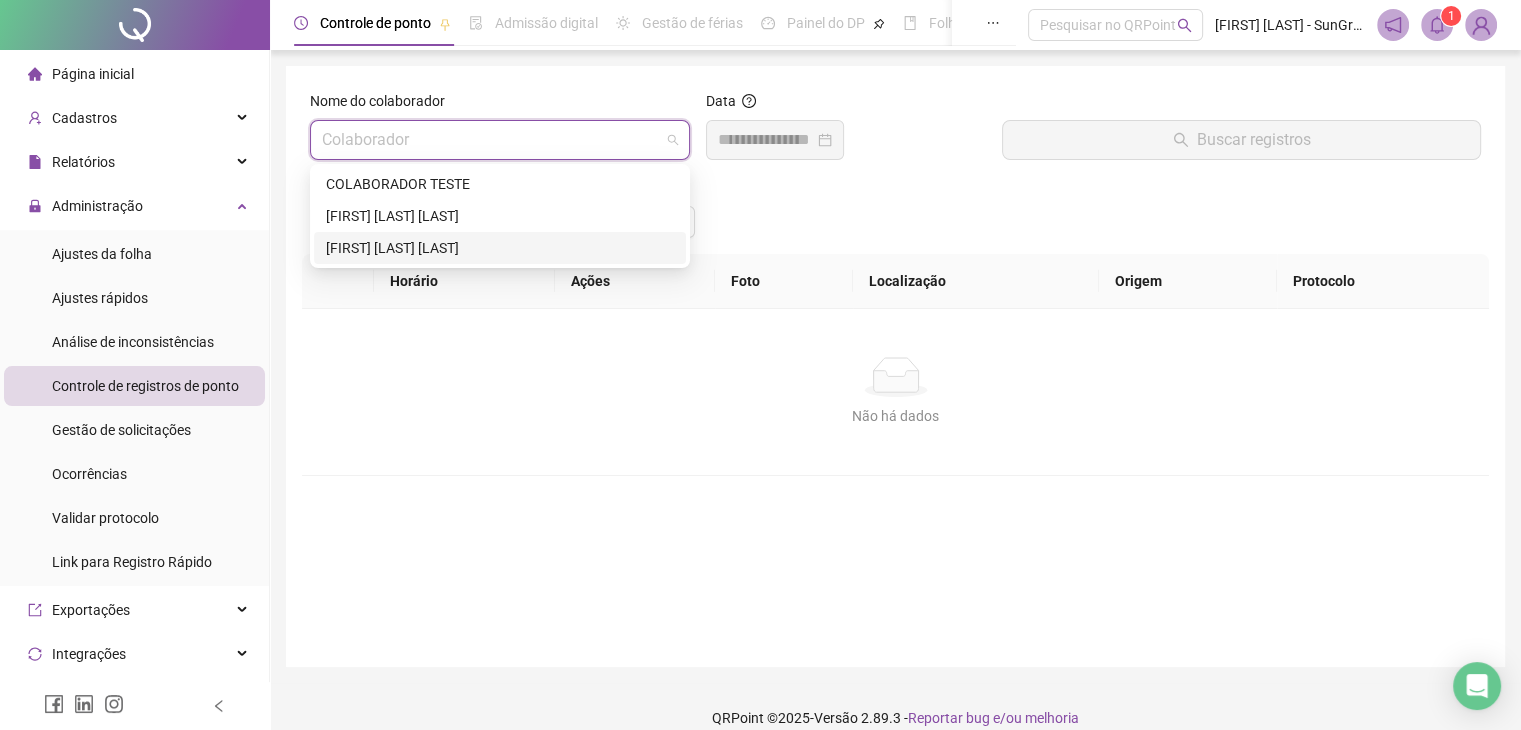 click on "[FIRST] [LAST] [LAST]" at bounding box center [500, 248] 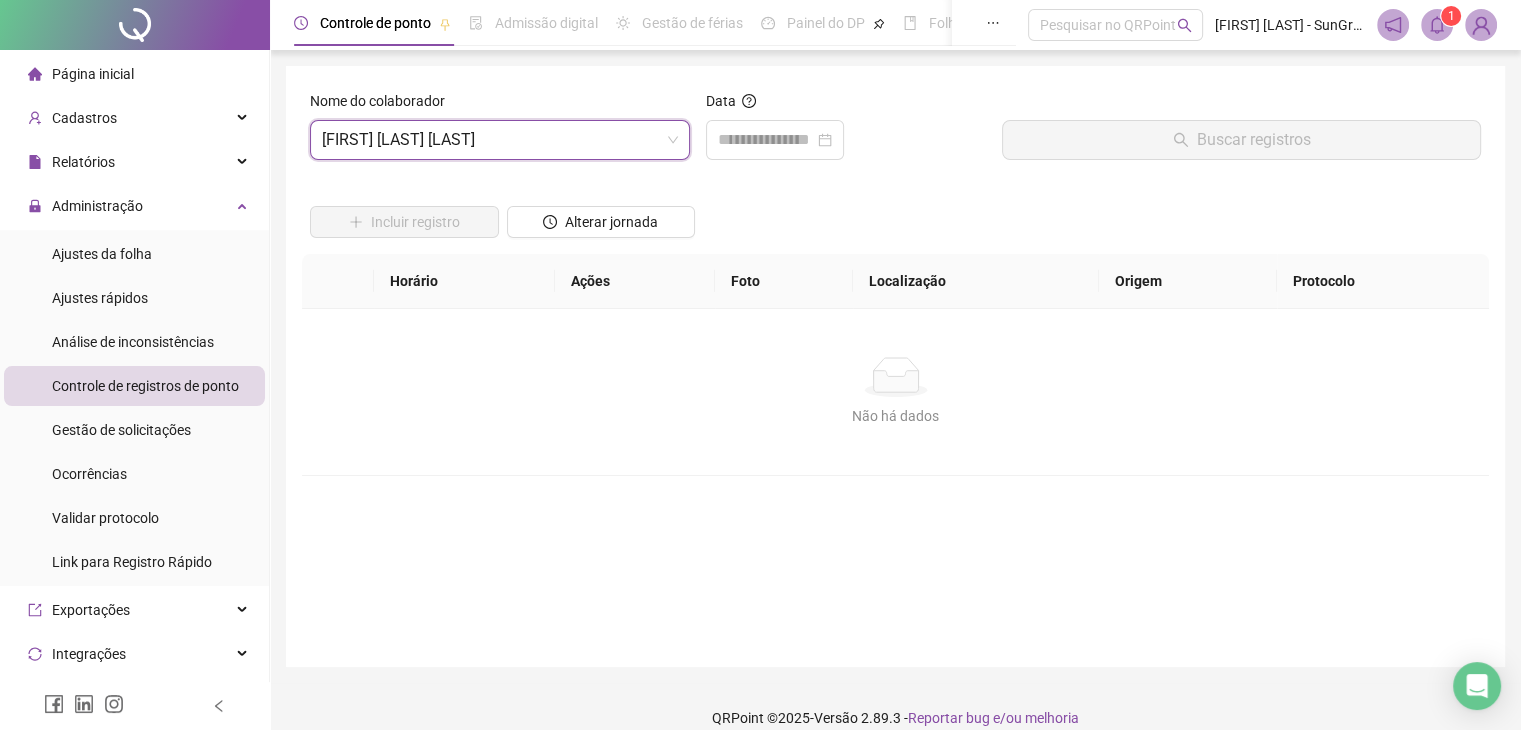 click on "Buscar registros" at bounding box center [1241, 133] 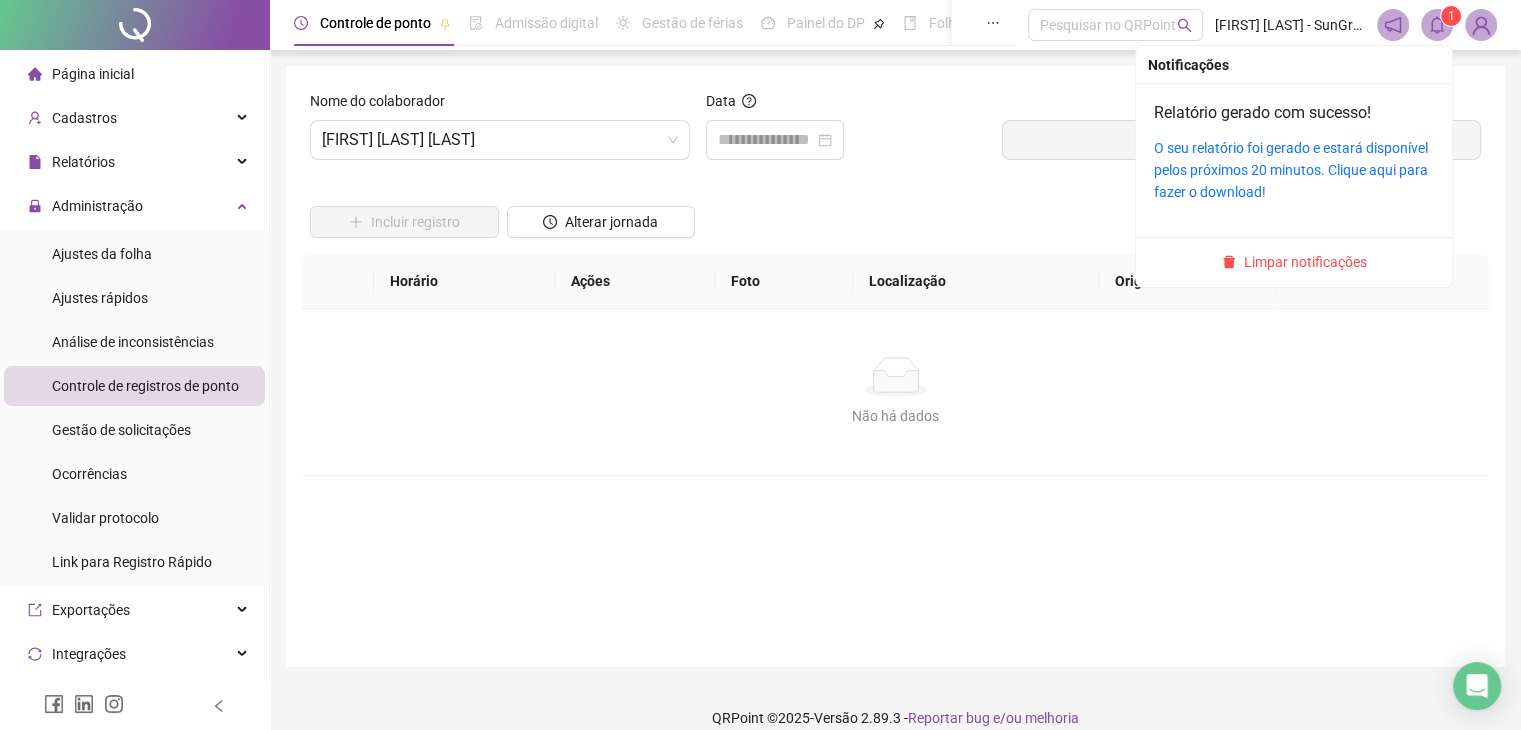 click on "1" at bounding box center [1451, 16] 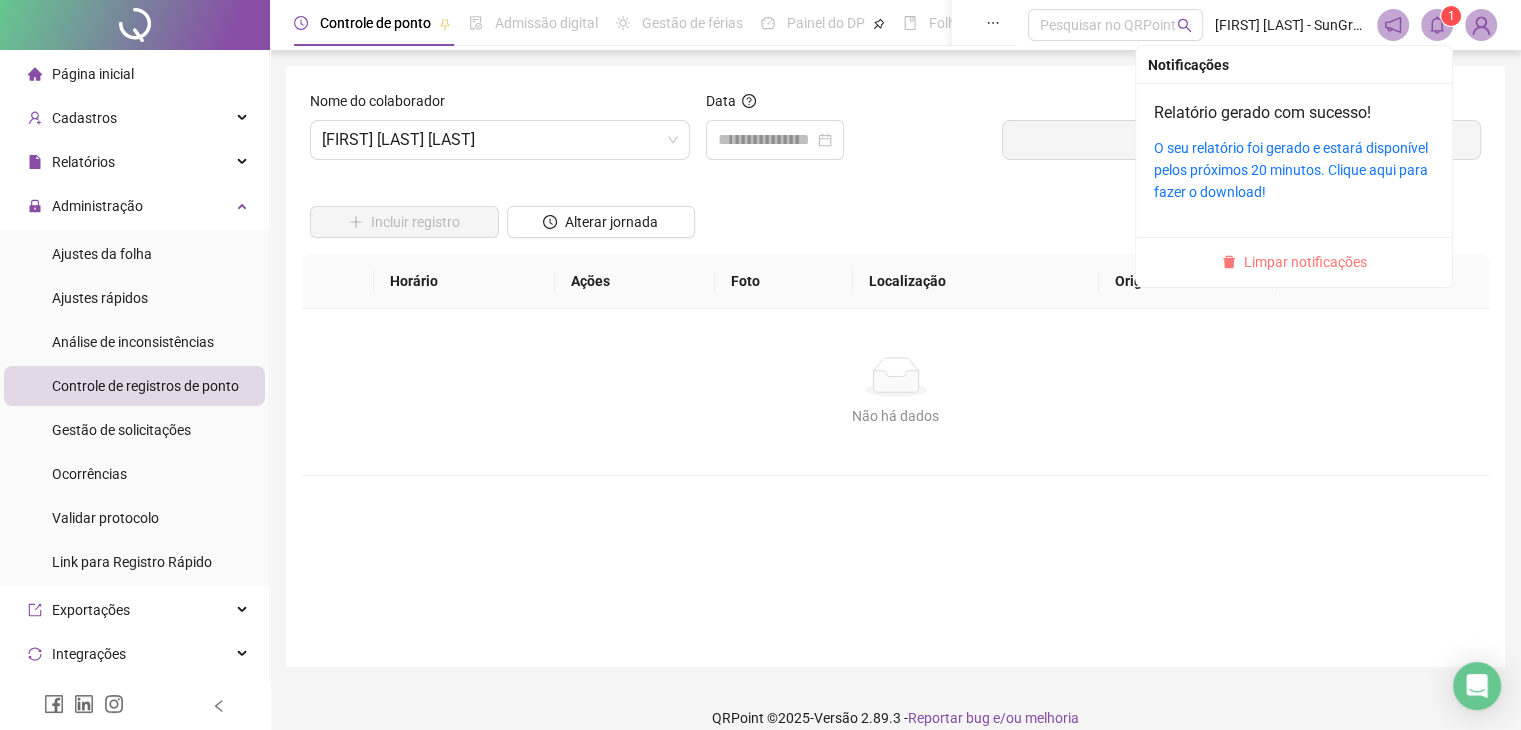 click on "Limpar notificações" at bounding box center [1305, 262] 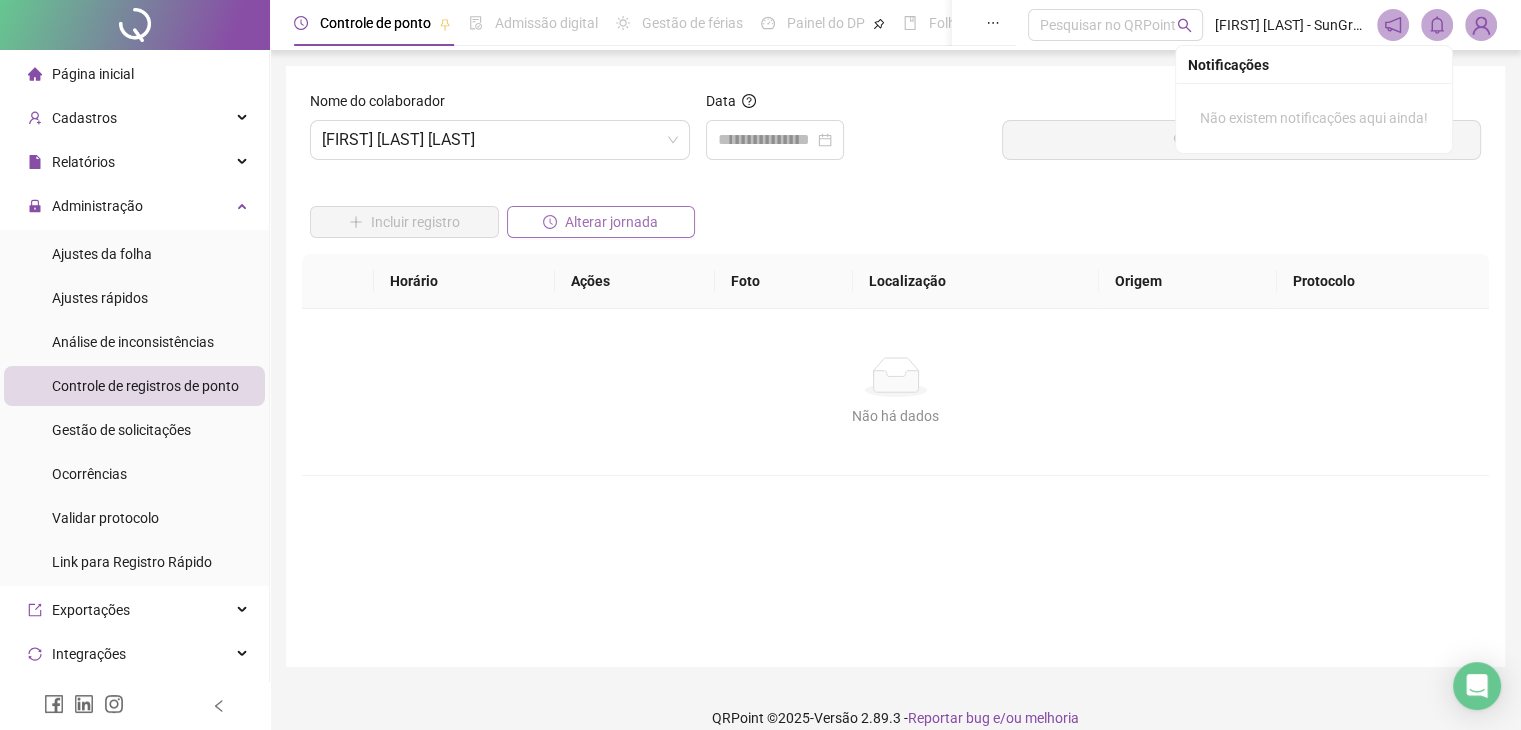 click on "Alterar jornada" at bounding box center [611, 222] 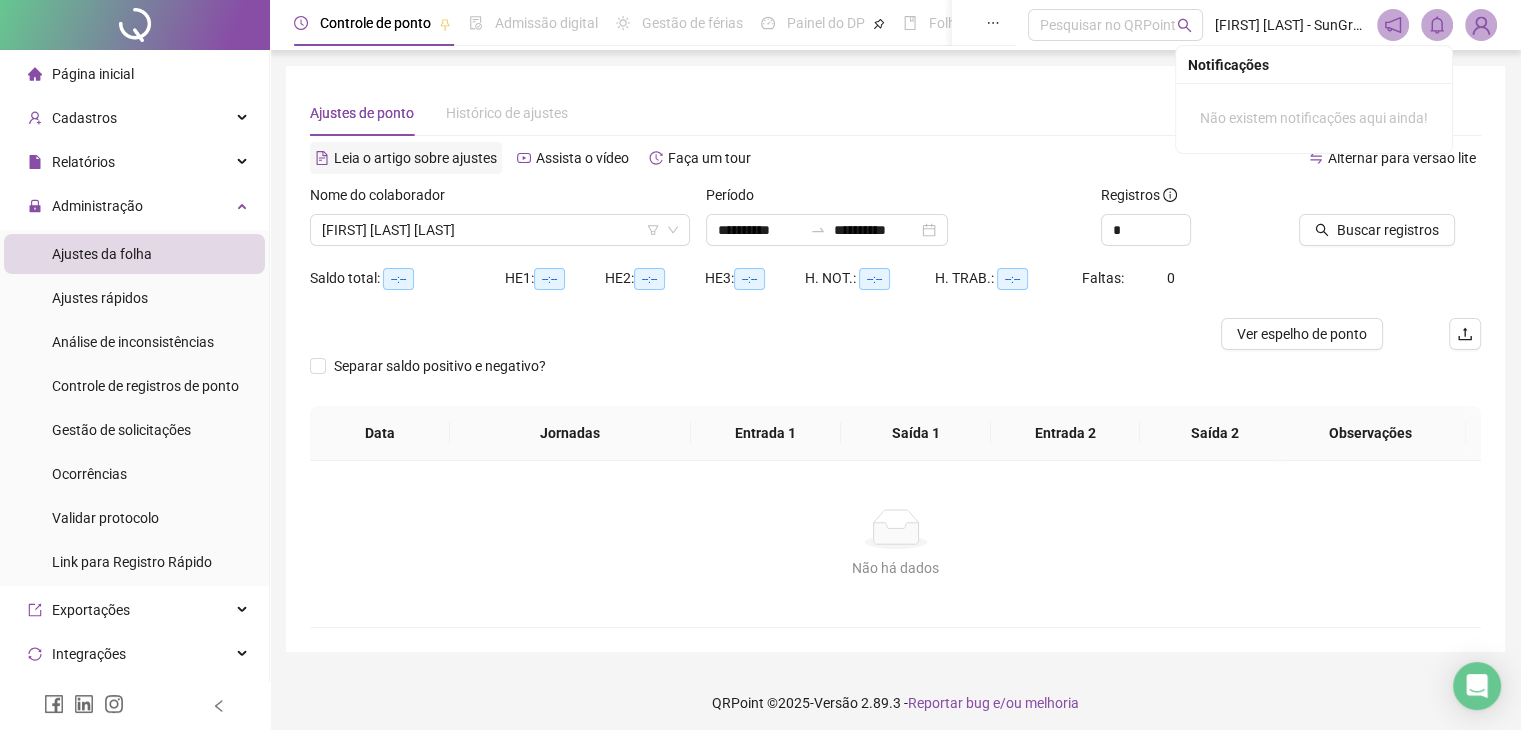 click on "Leia o artigo sobre ajustes" at bounding box center [415, 158] 